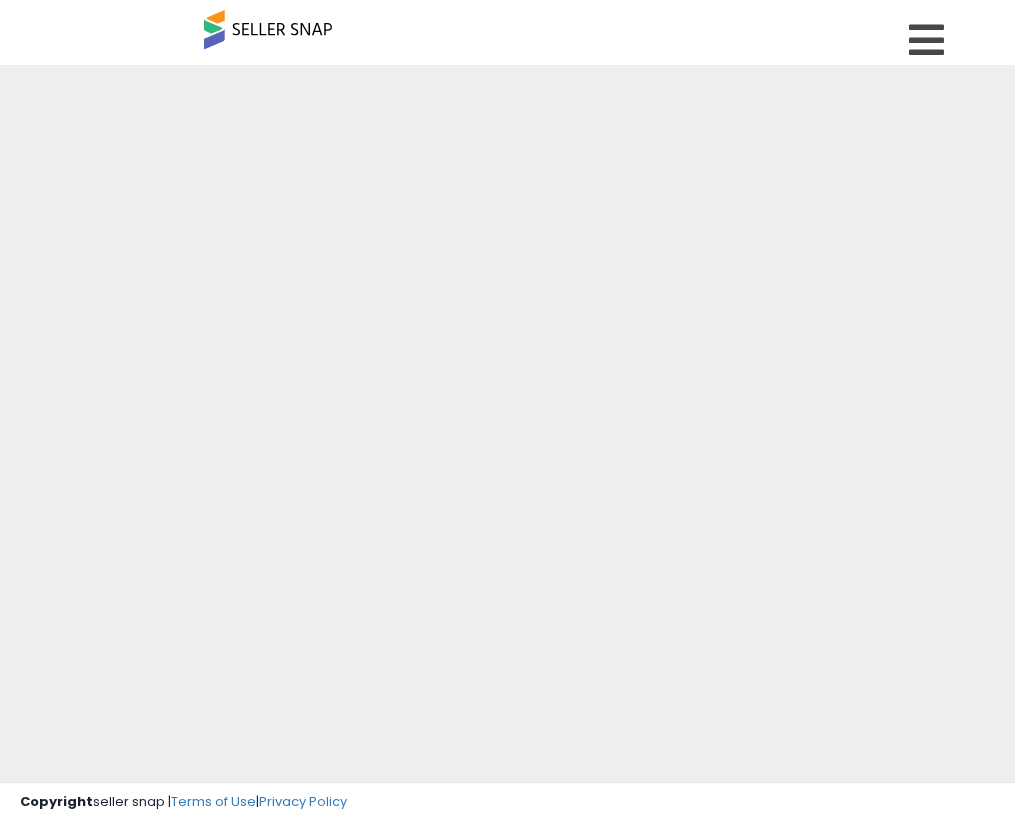 scroll, scrollTop: 0, scrollLeft: 0, axis: both 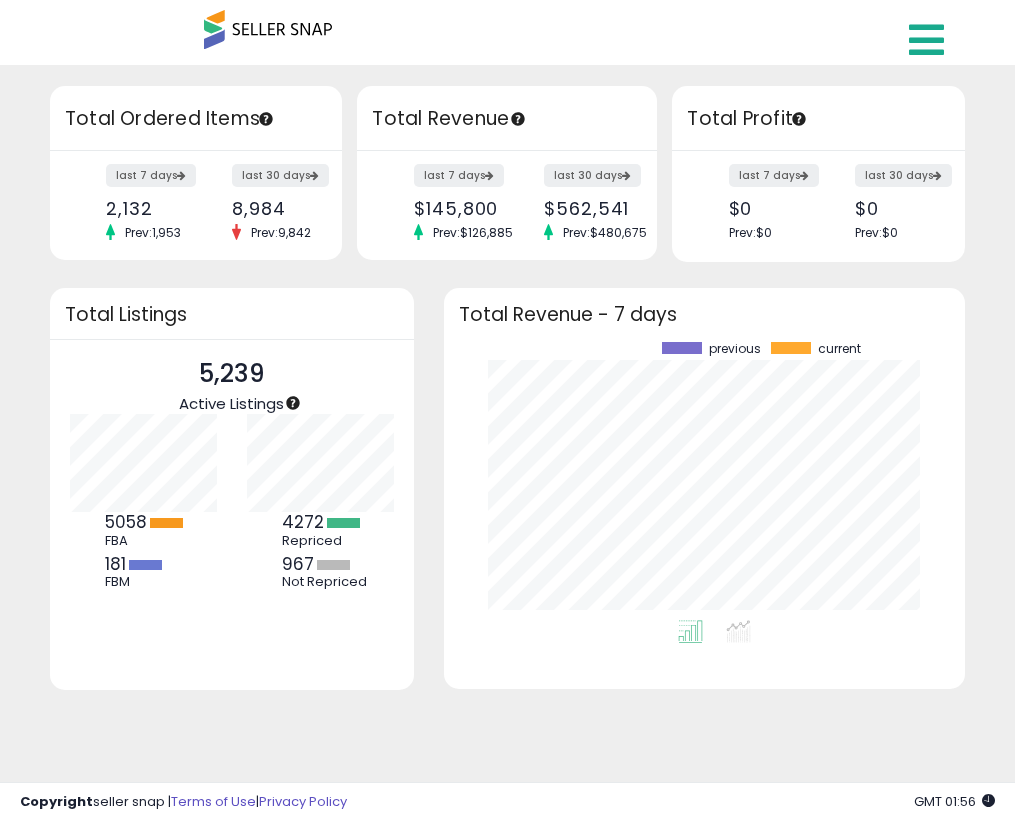 click at bounding box center (926, 40) 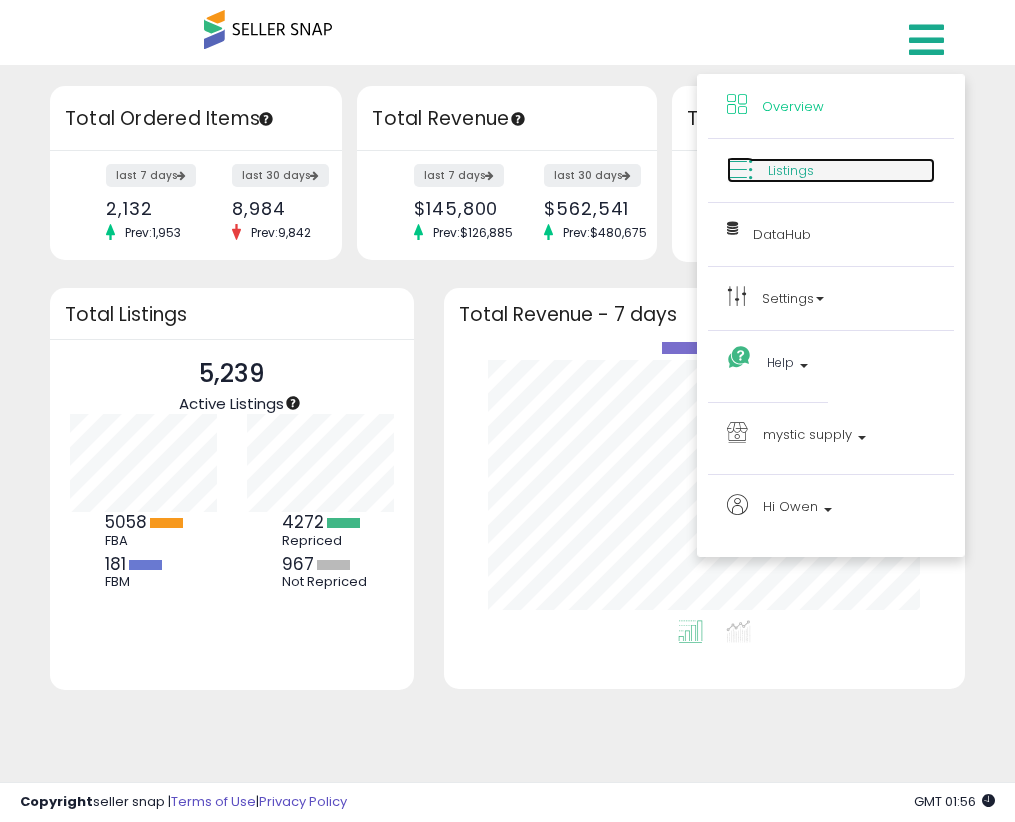click on "Listings" at bounding box center (831, 170) 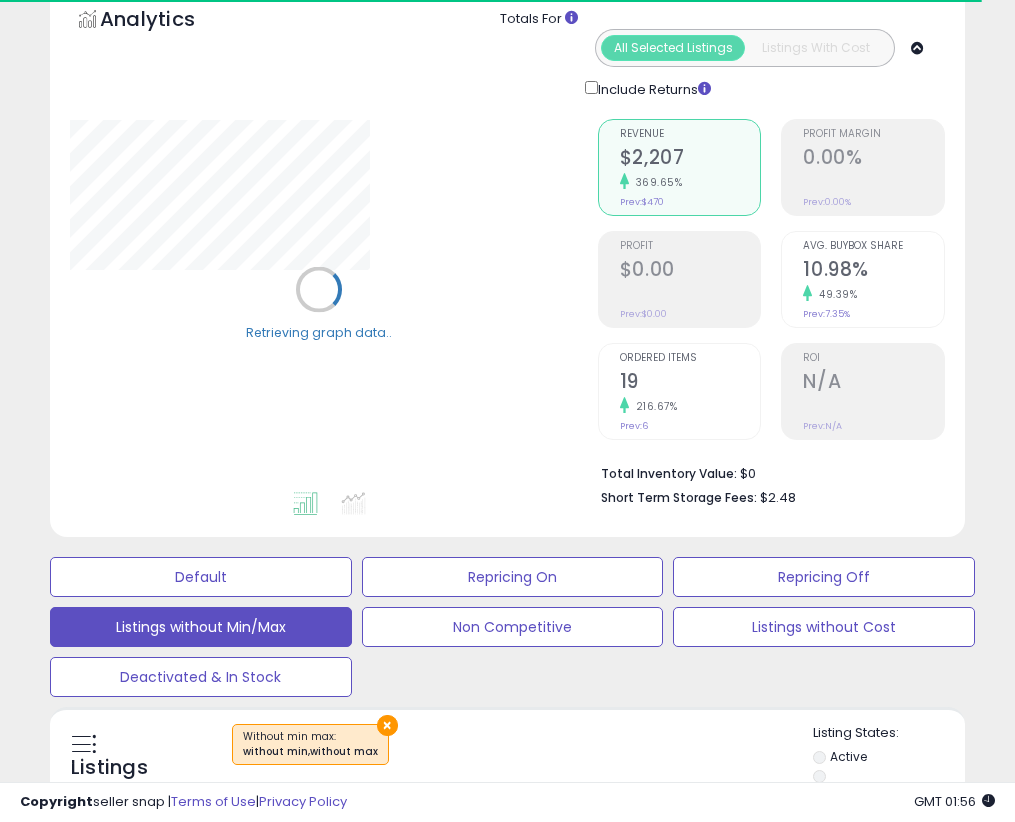 scroll, scrollTop: 961, scrollLeft: 0, axis: vertical 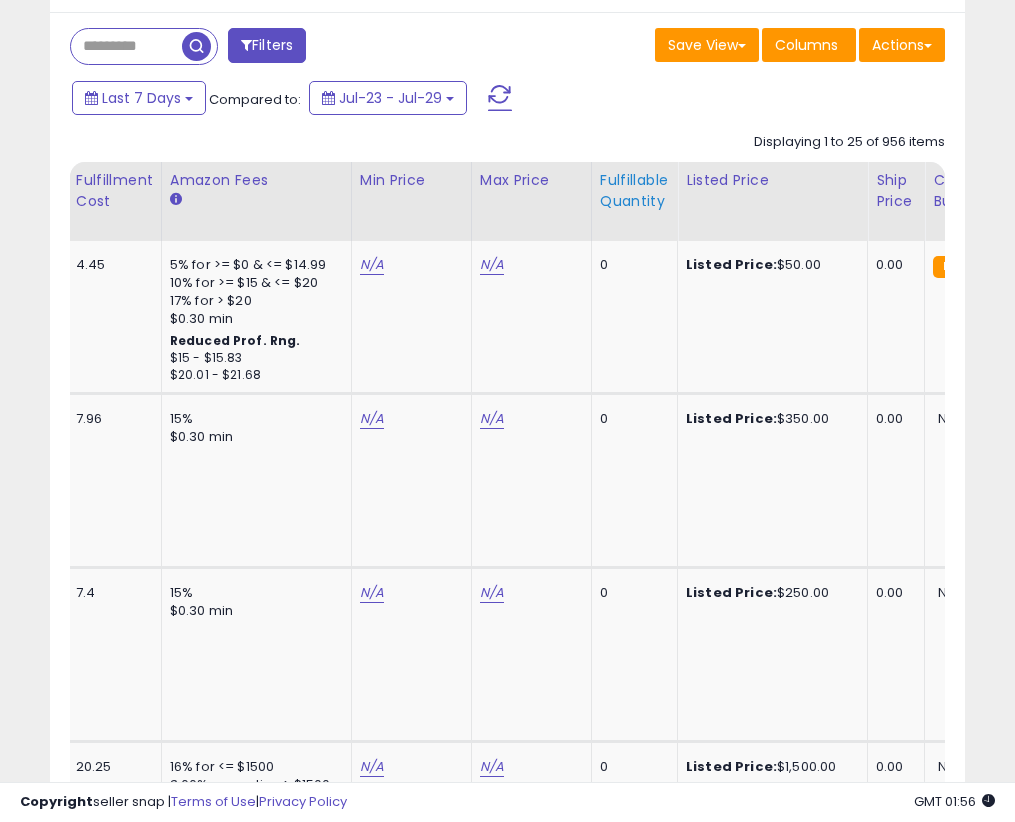 click on "Fulfillable Quantity" at bounding box center [634, 191] 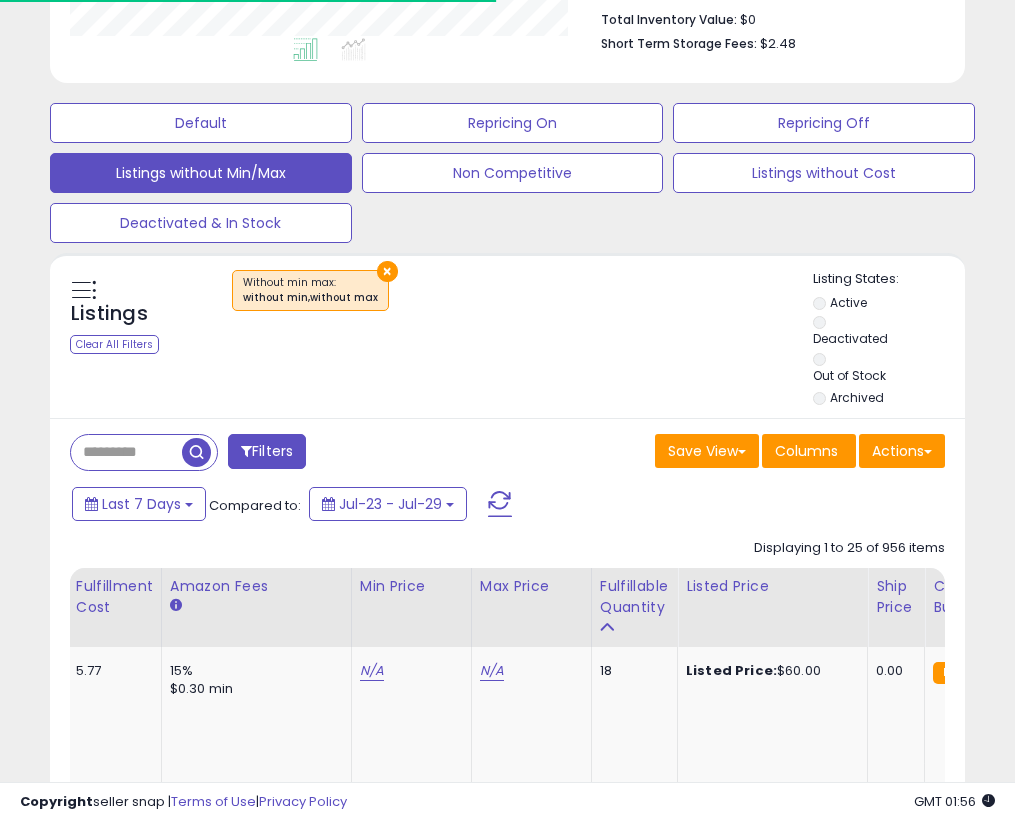 scroll, scrollTop: 961, scrollLeft: 0, axis: vertical 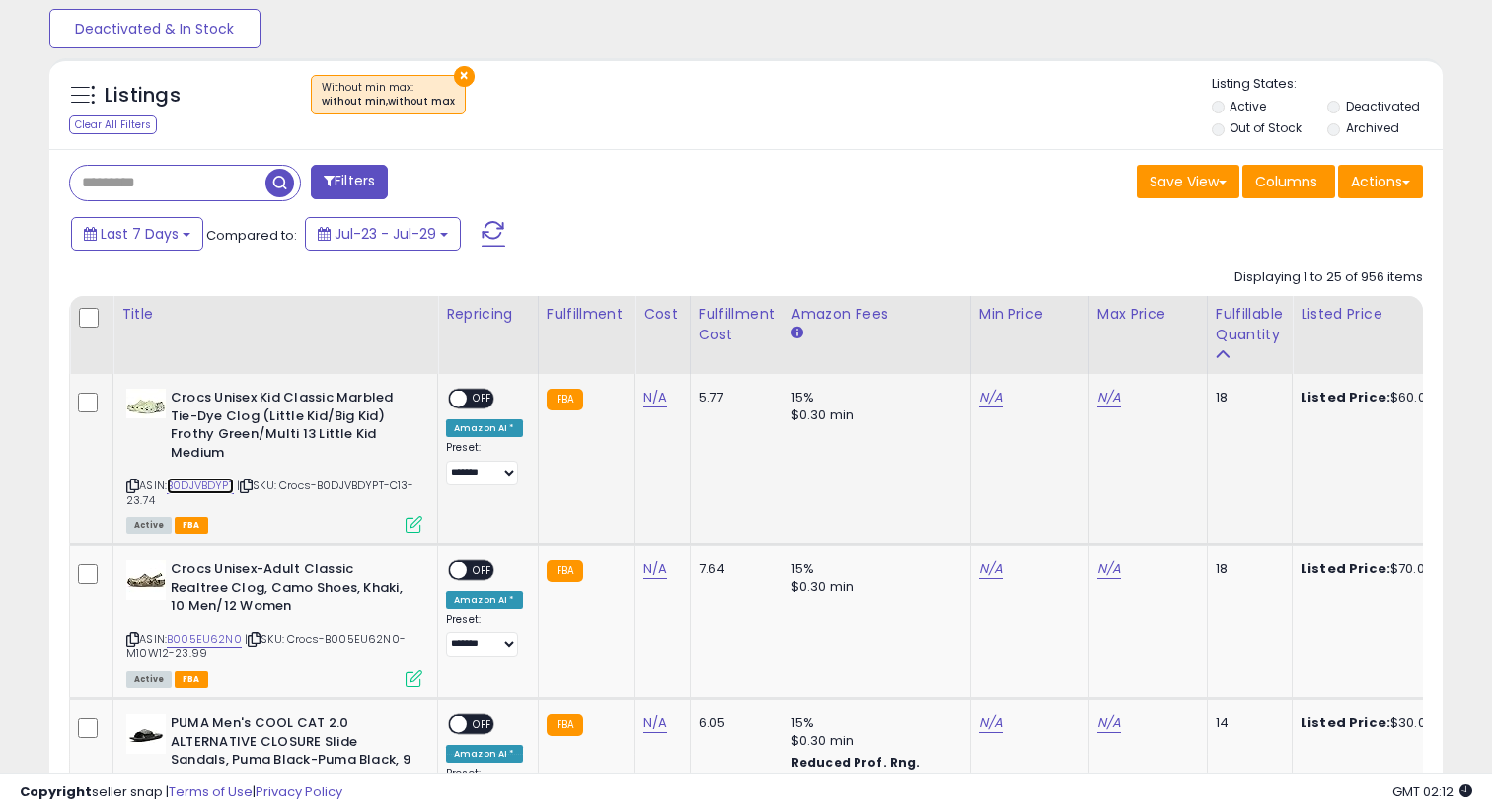 click on "B0DJVBDYPT" at bounding box center [200, 485] 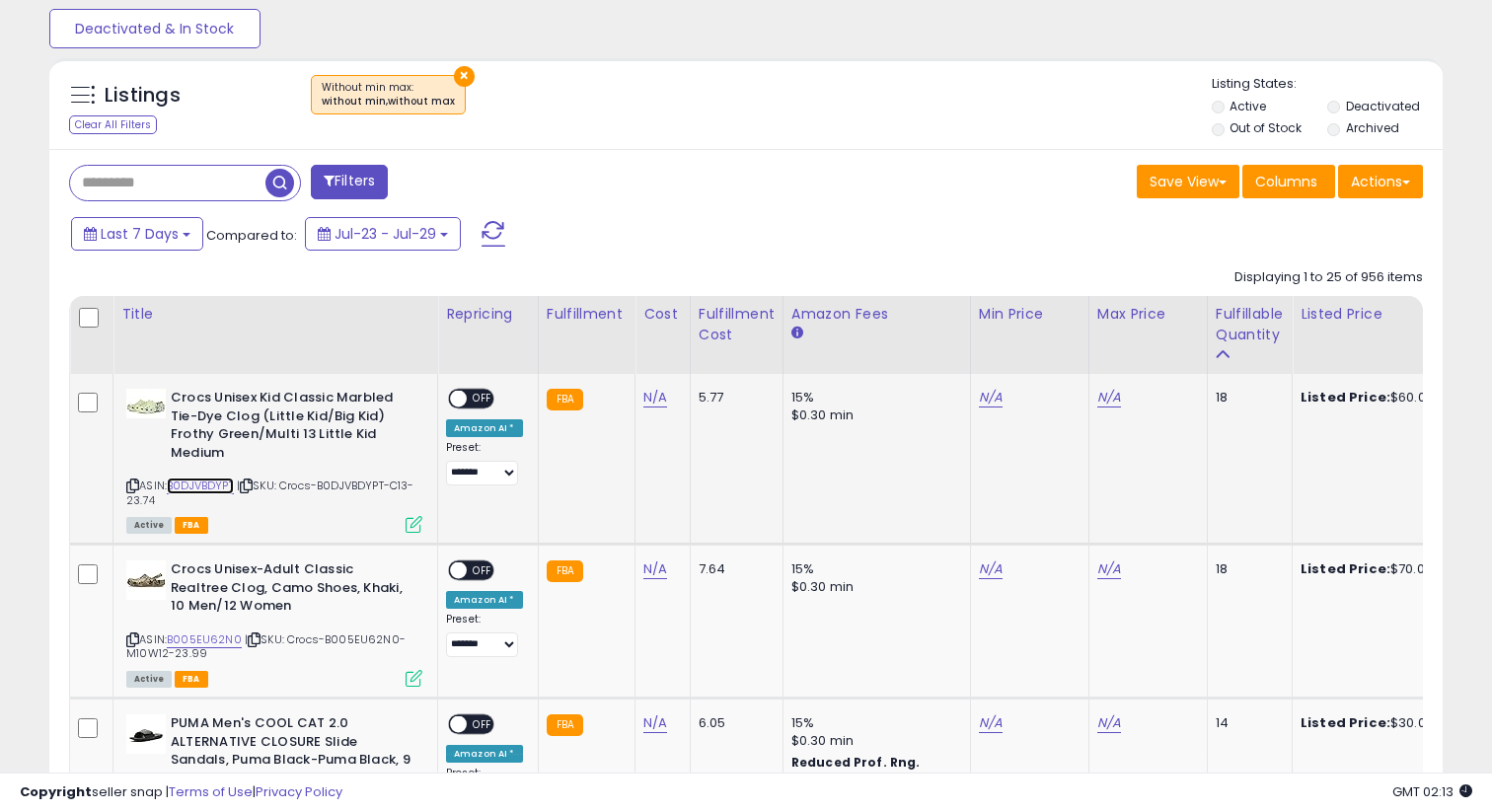 scroll, scrollTop: 0, scrollLeft: 860, axis: horizontal 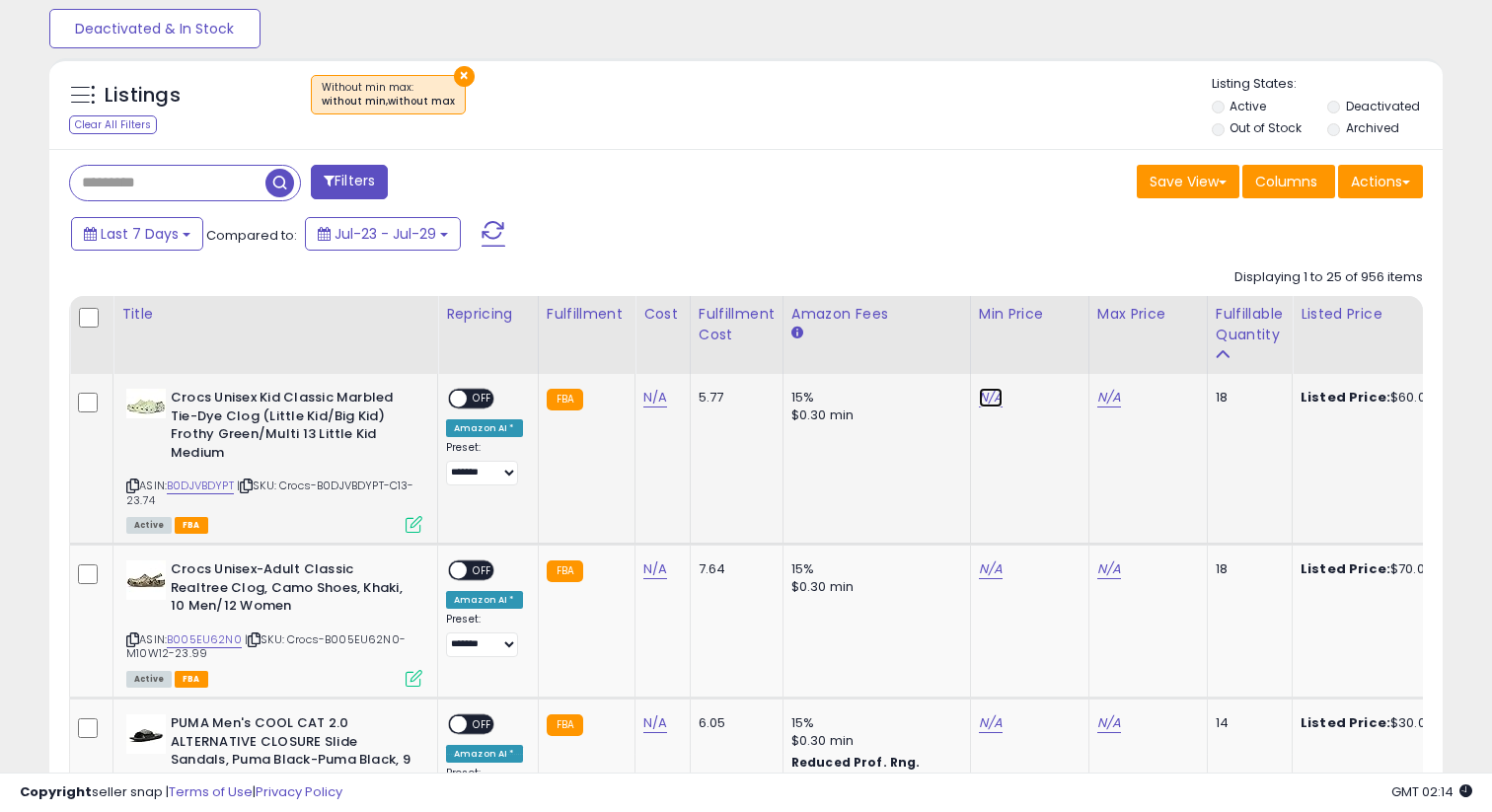 click on "N/A" at bounding box center [991, 398] 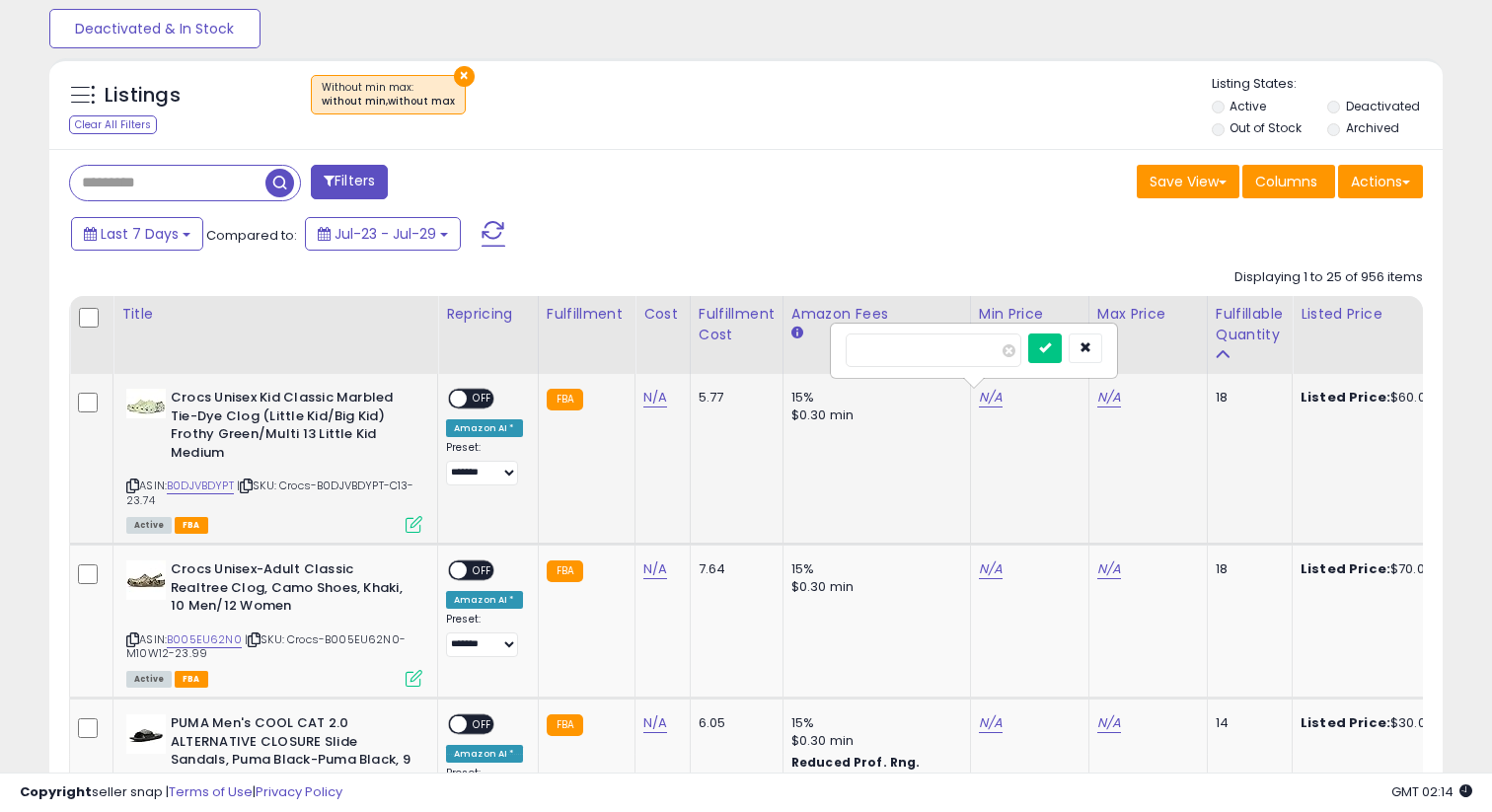 type on "*****" 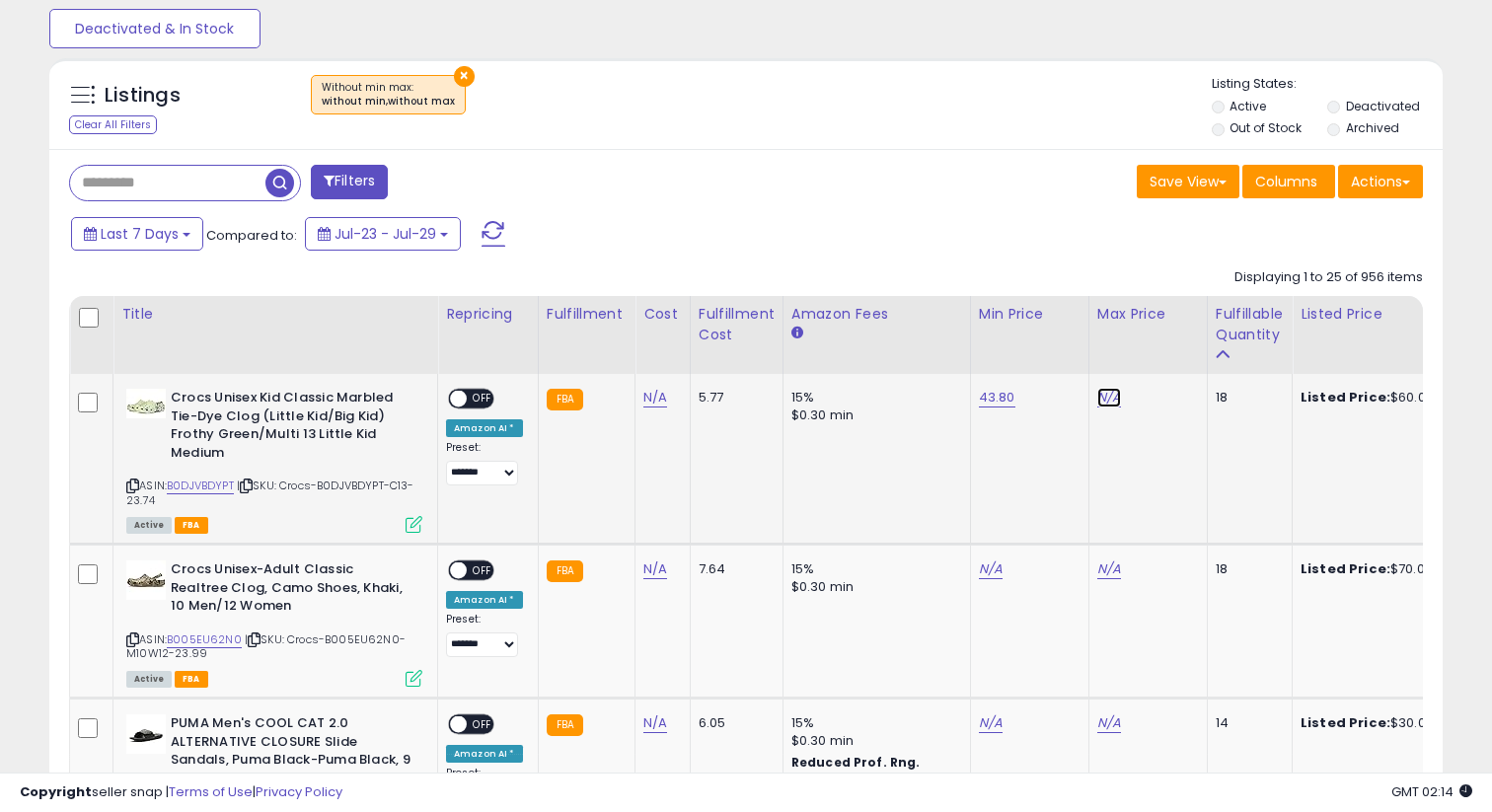 click on "N/A" at bounding box center (1109, 398) 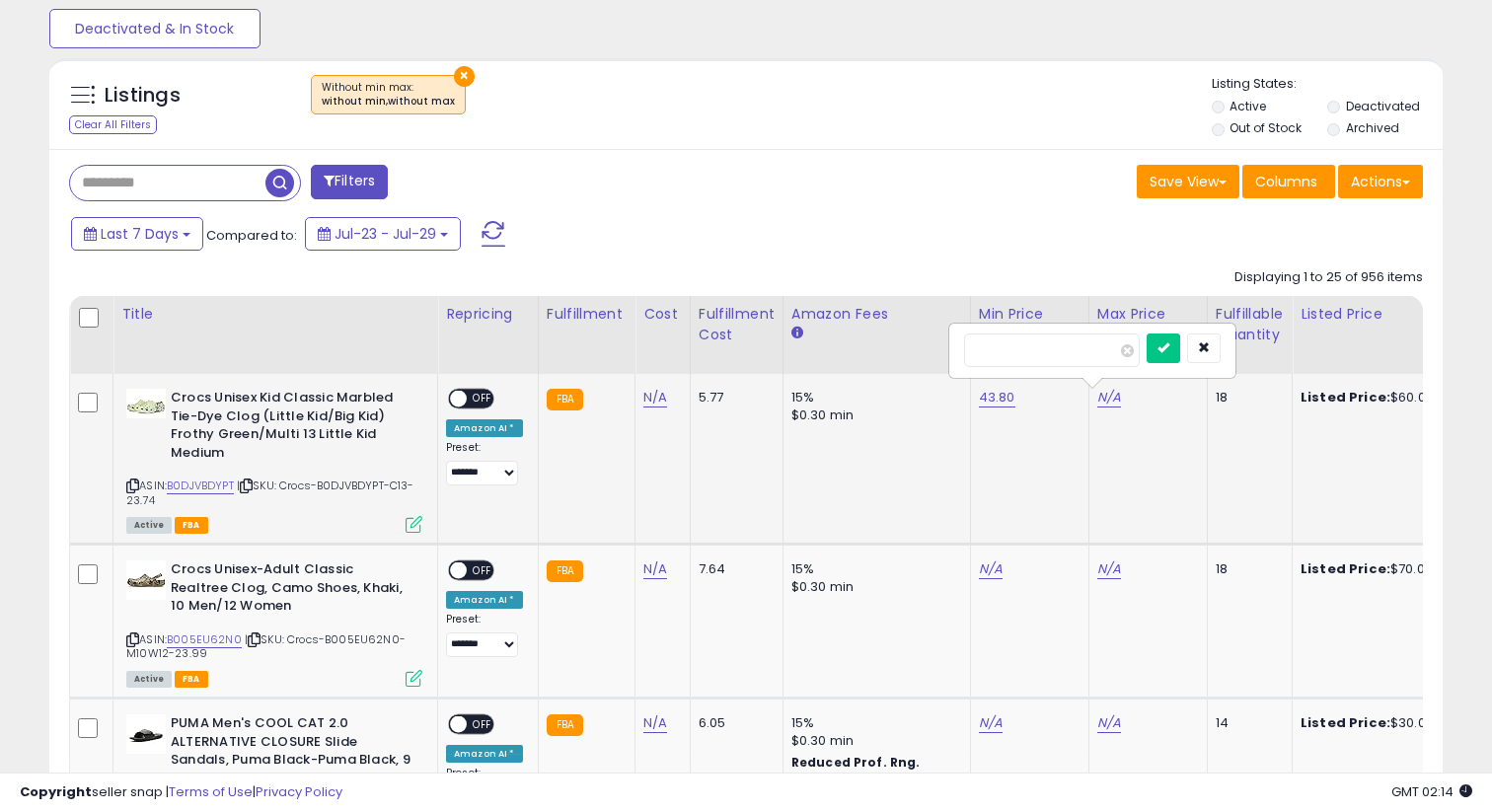 type on "**" 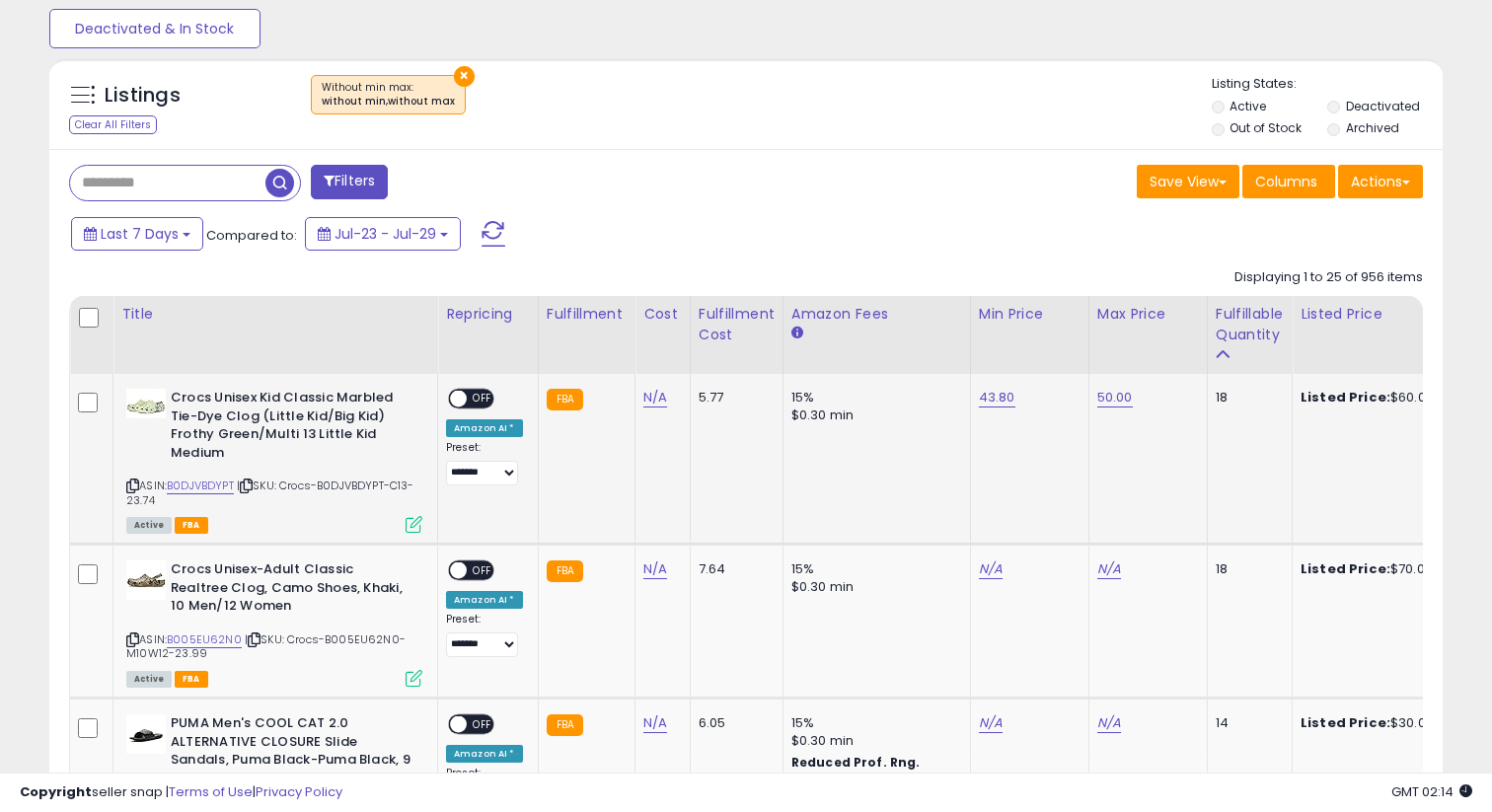 click on "OFF" at bounding box center [483, 399] 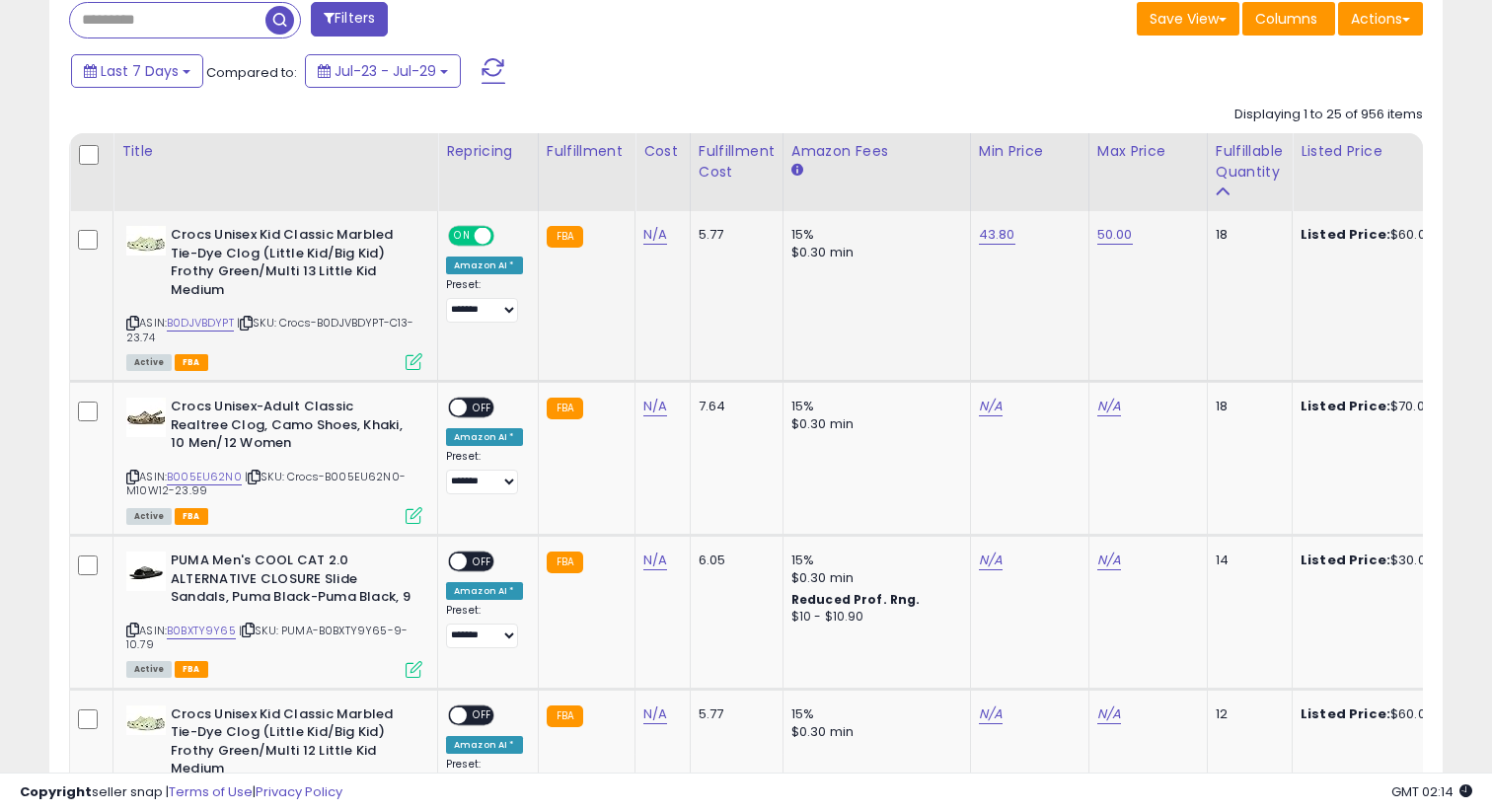 scroll, scrollTop: 906, scrollLeft: 0, axis: vertical 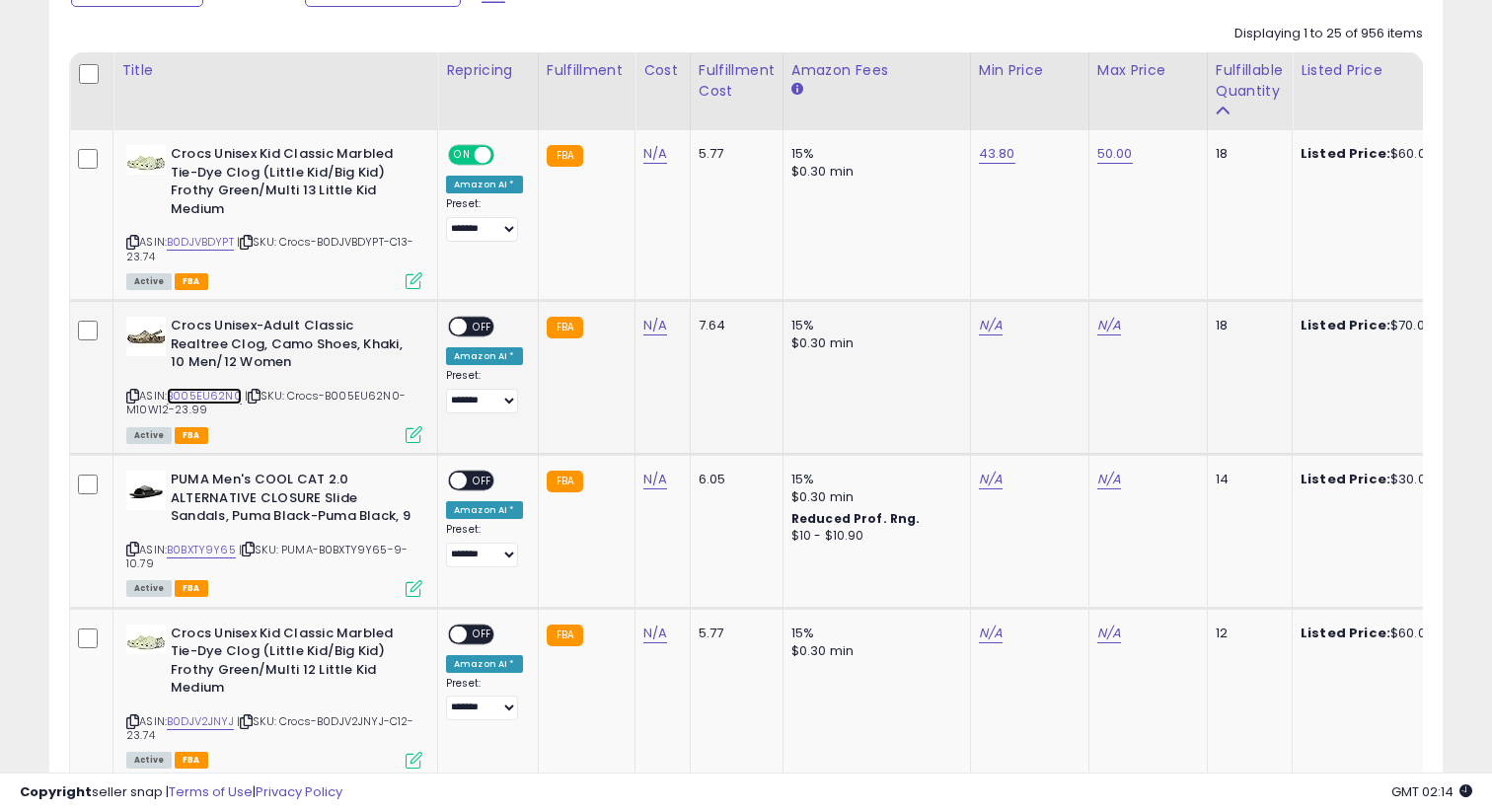 click on "B005EU62N0" at bounding box center (204, 396) 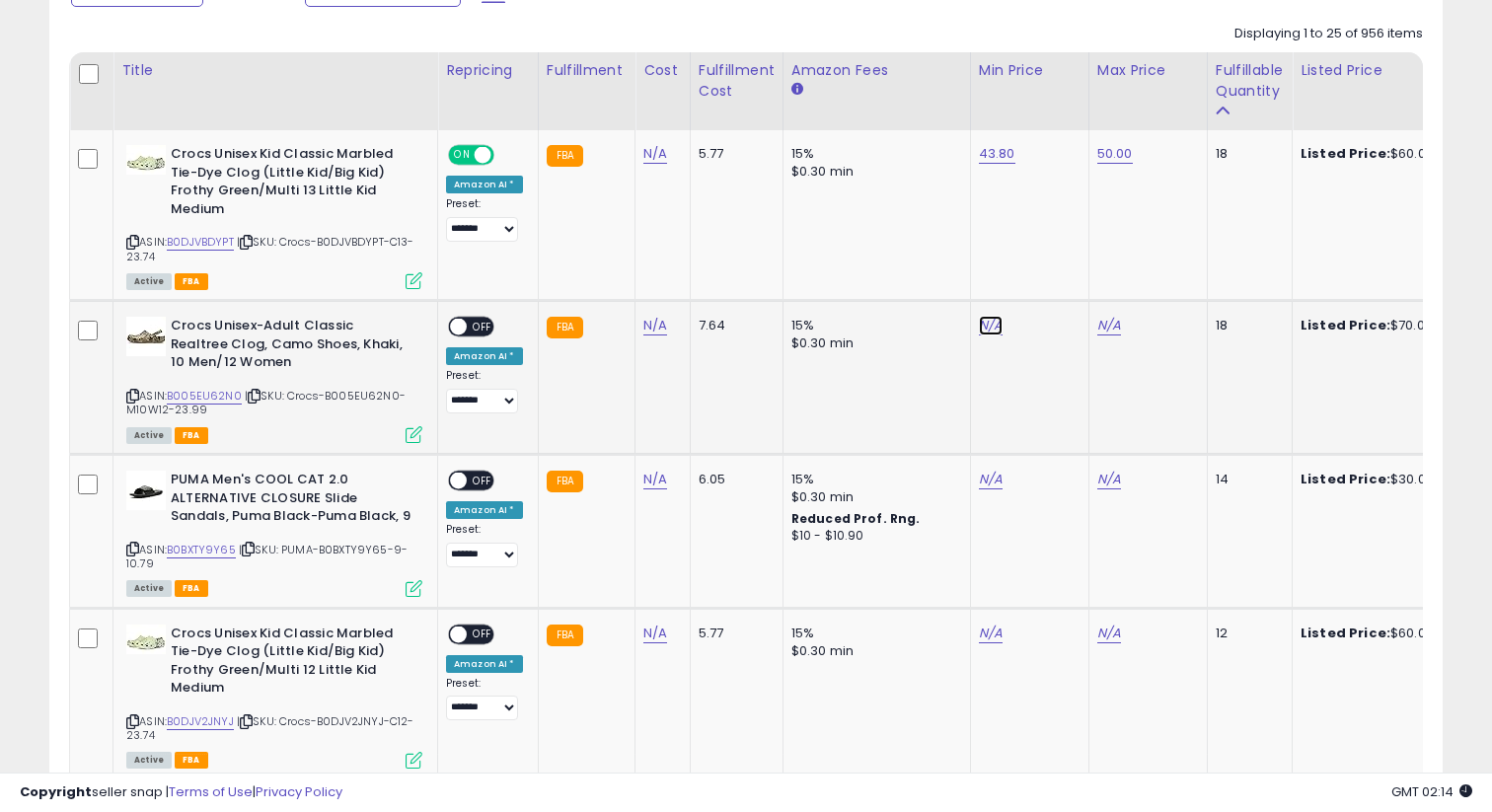 click on "N/A" at bounding box center (991, 326) 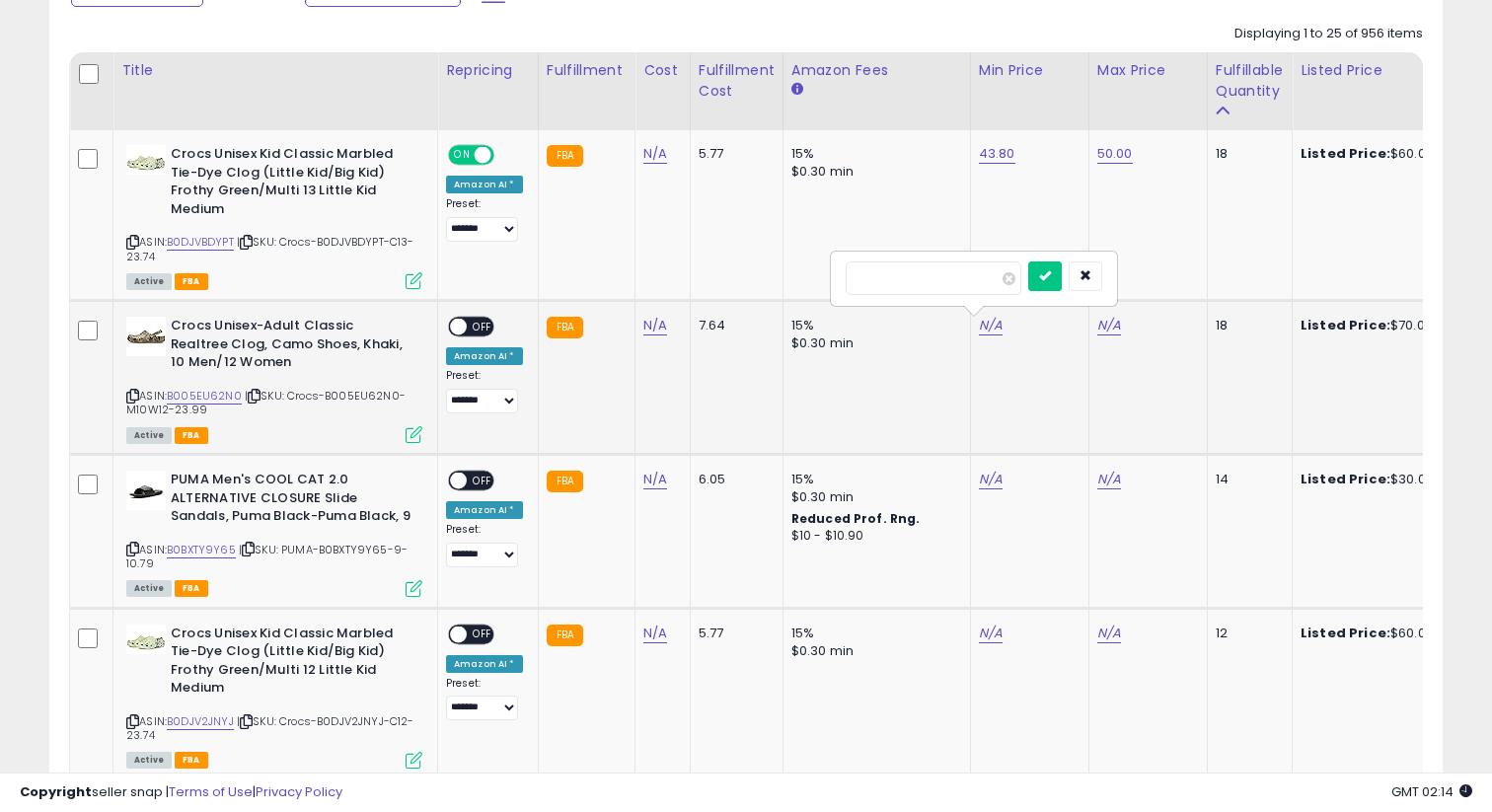 type on "*****" 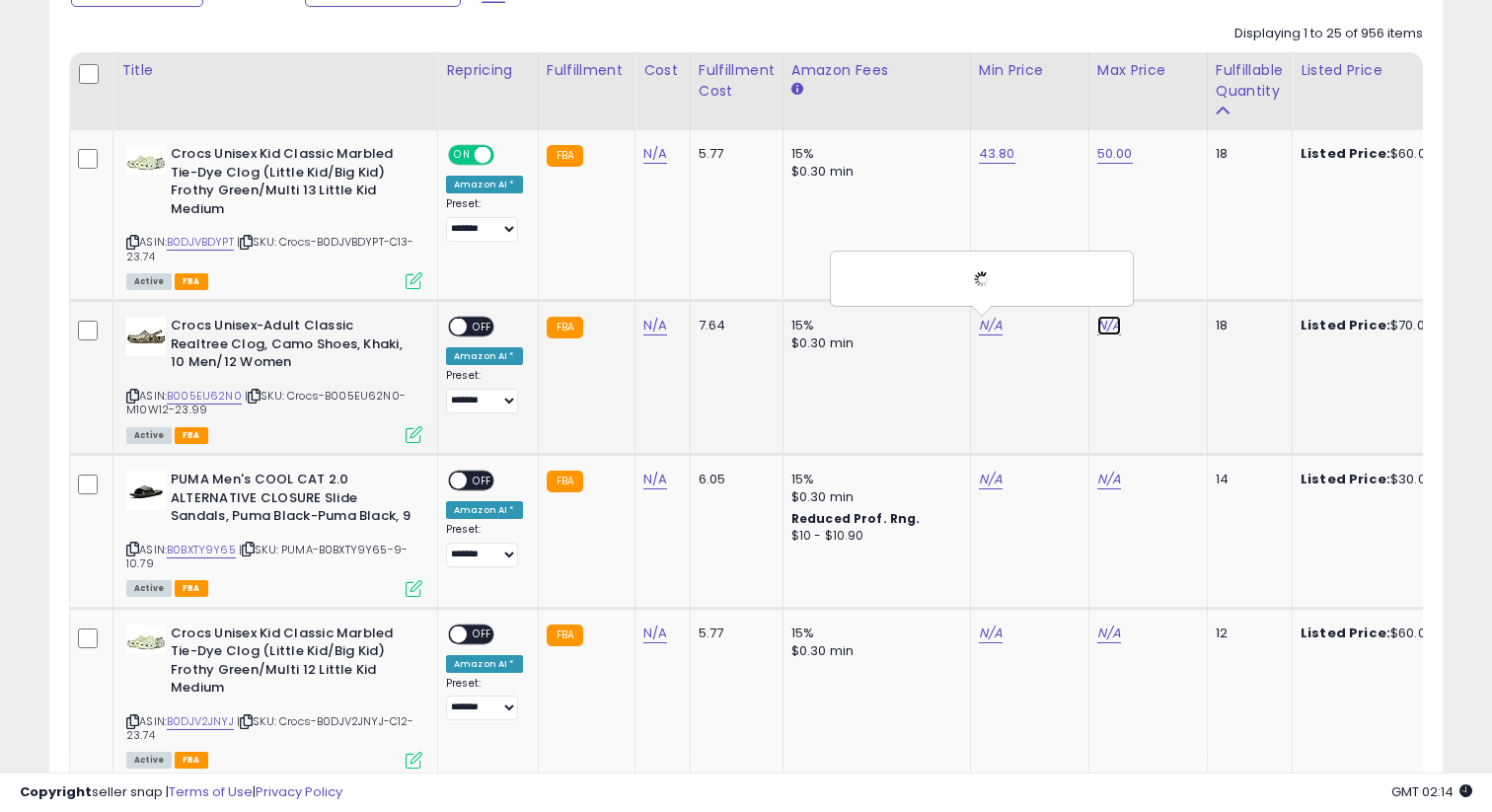 click on "N/A" at bounding box center (1109, 326) 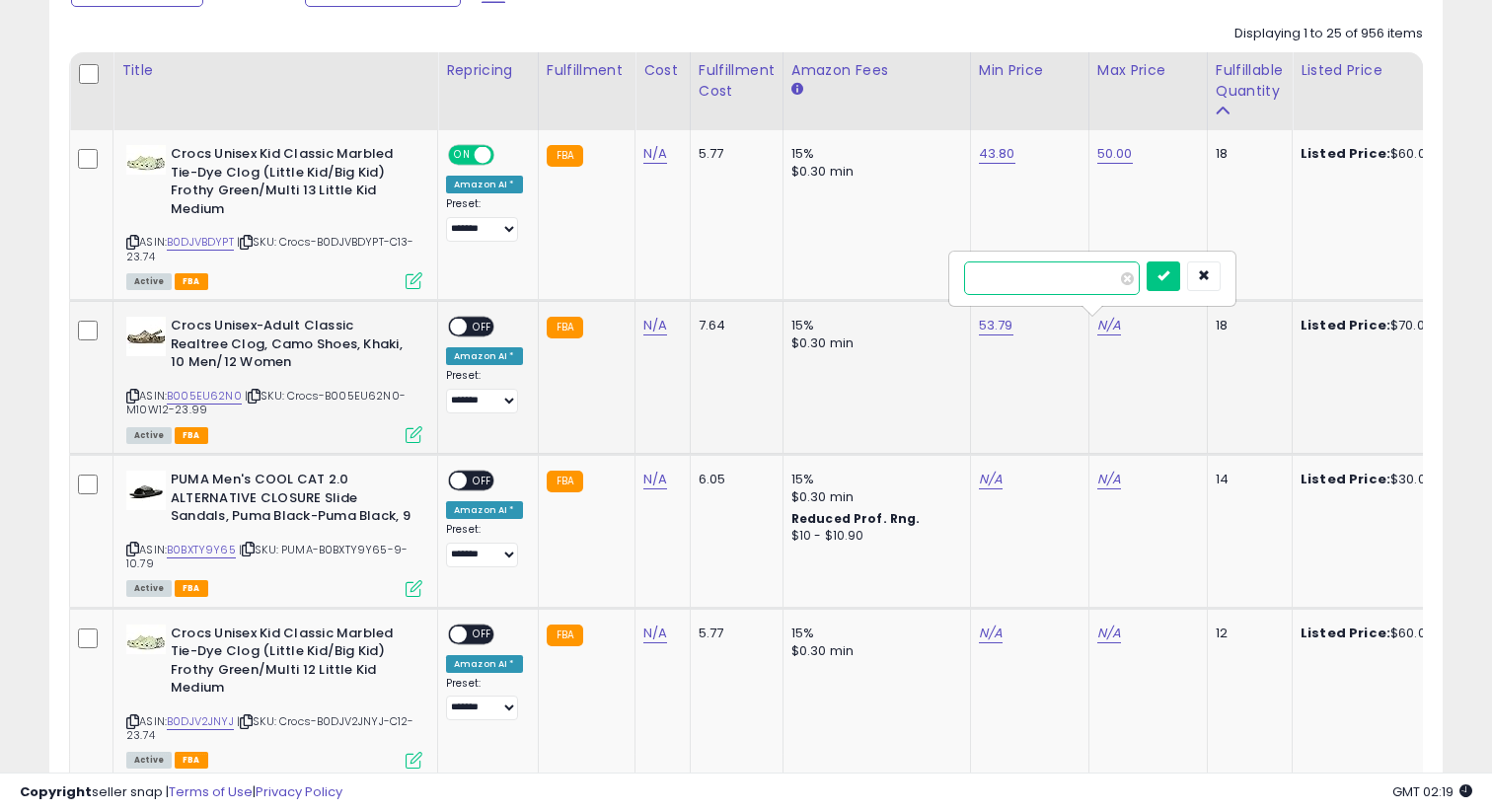 drag, startPoint x: 992, startPoint y: 282, endPoint x: 961, endPoint y: 282, distance: 31 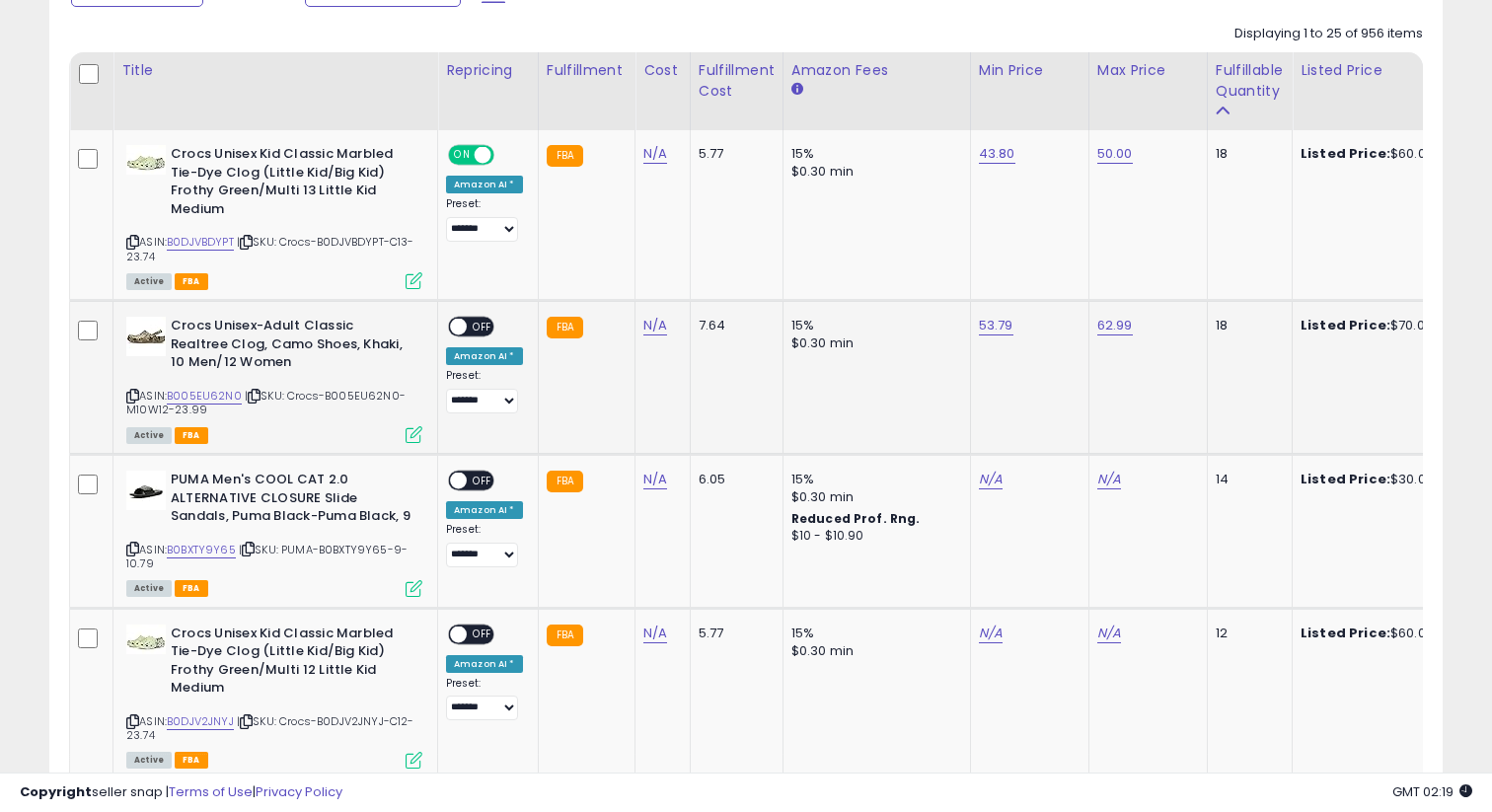 click on "ON   OFF Amazon AI * Preset:
**** ******* *** Success
Error" 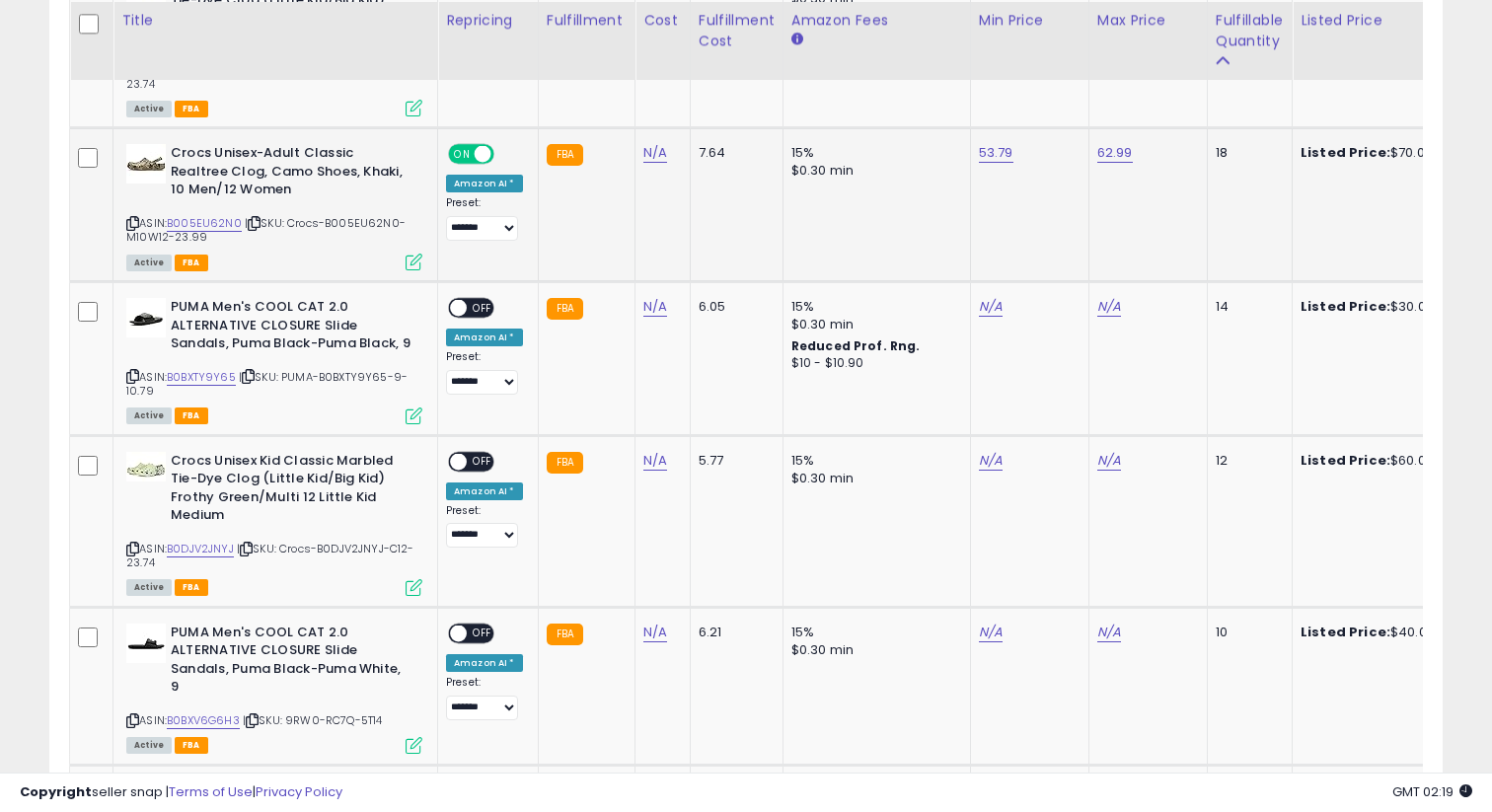 scroll, scrollTop: 1081, scrollLeft: 0, axis: vertical 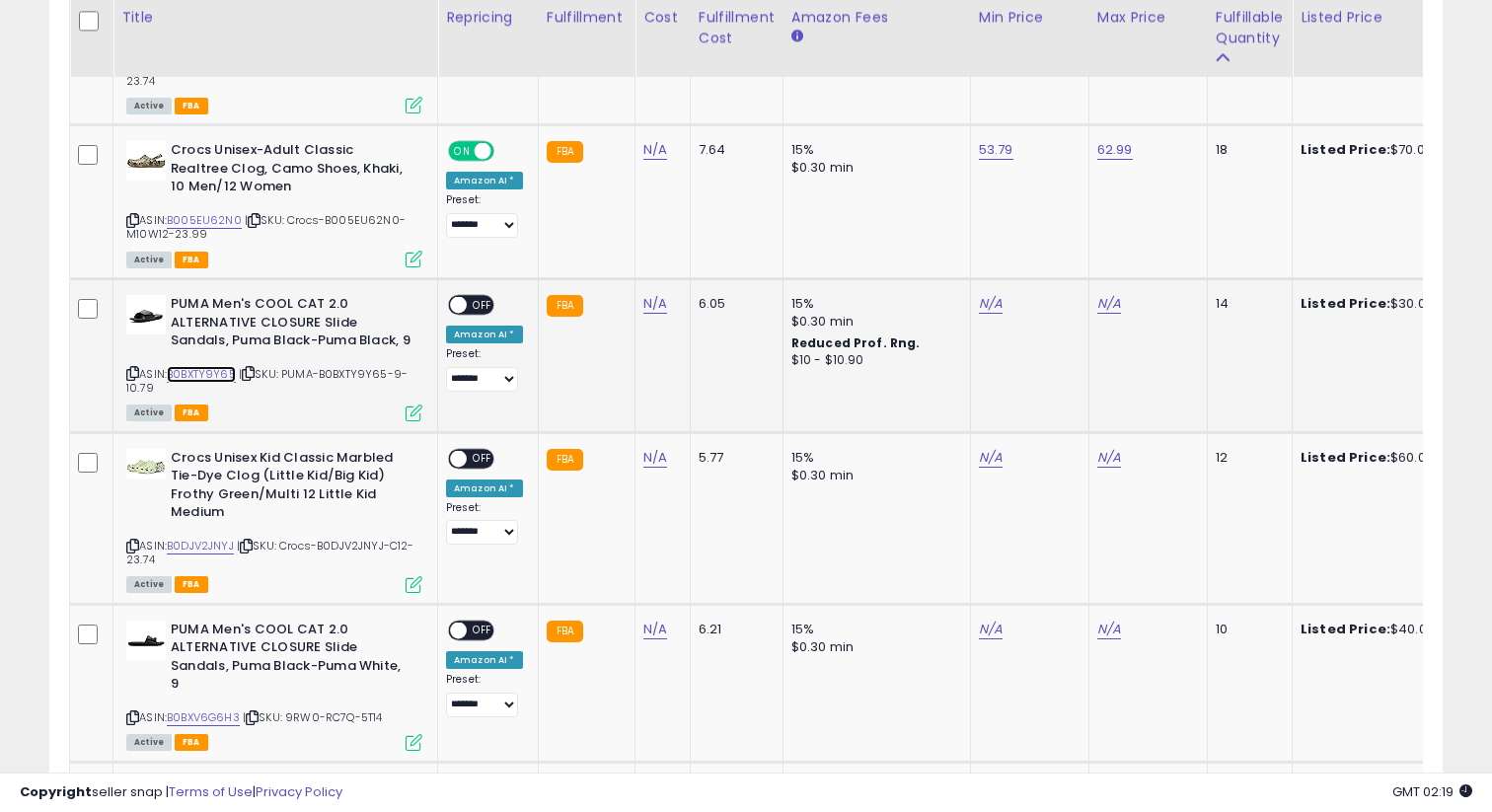 click on "B0BXTY9Y65" at bounding box center [201, 374] 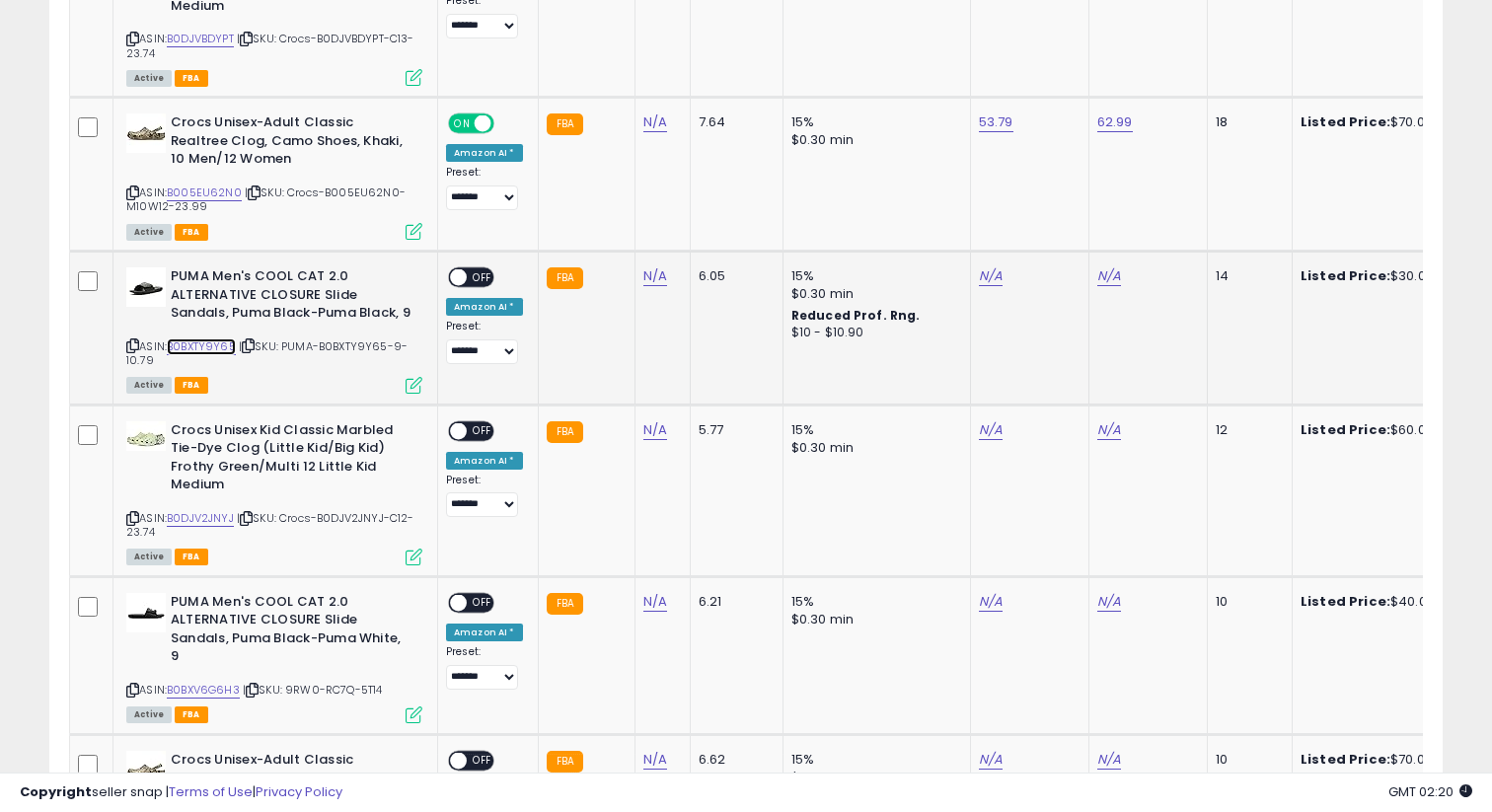 scroll, scrollTop: 1174, scrollLeft: 0, axis: vertical 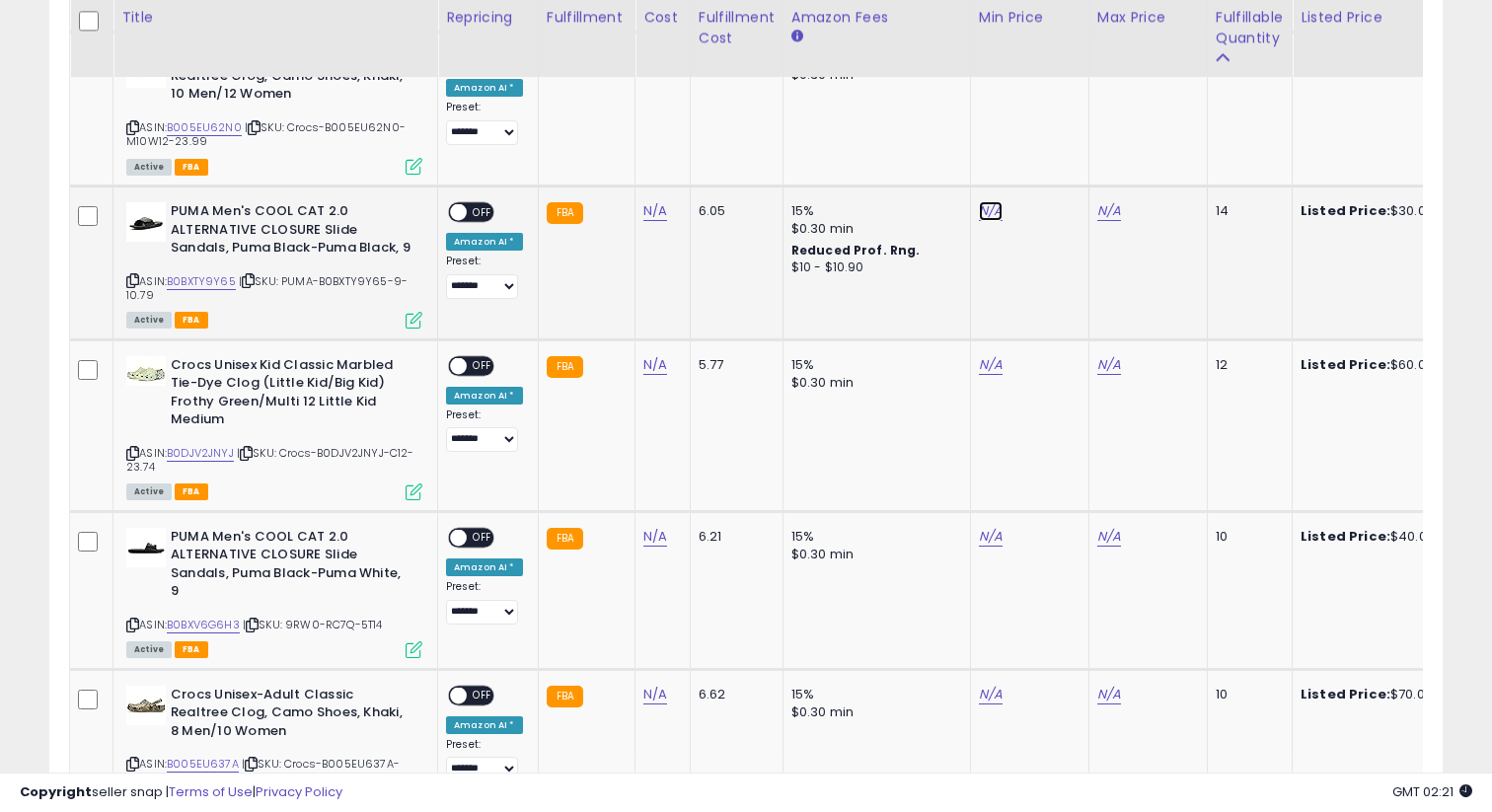 click on "N/A" at bounding box center [991, 211] 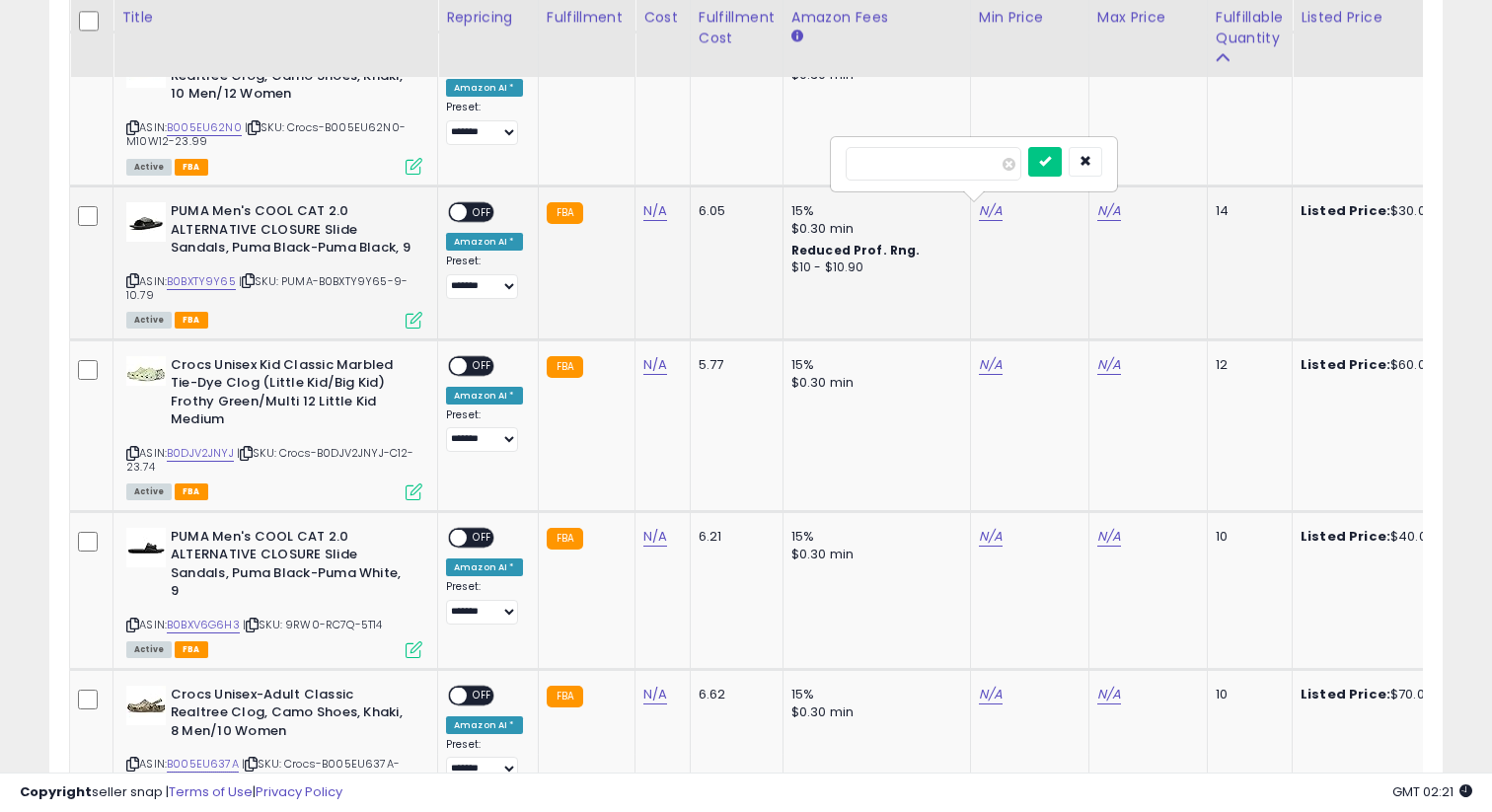 type on "*****" 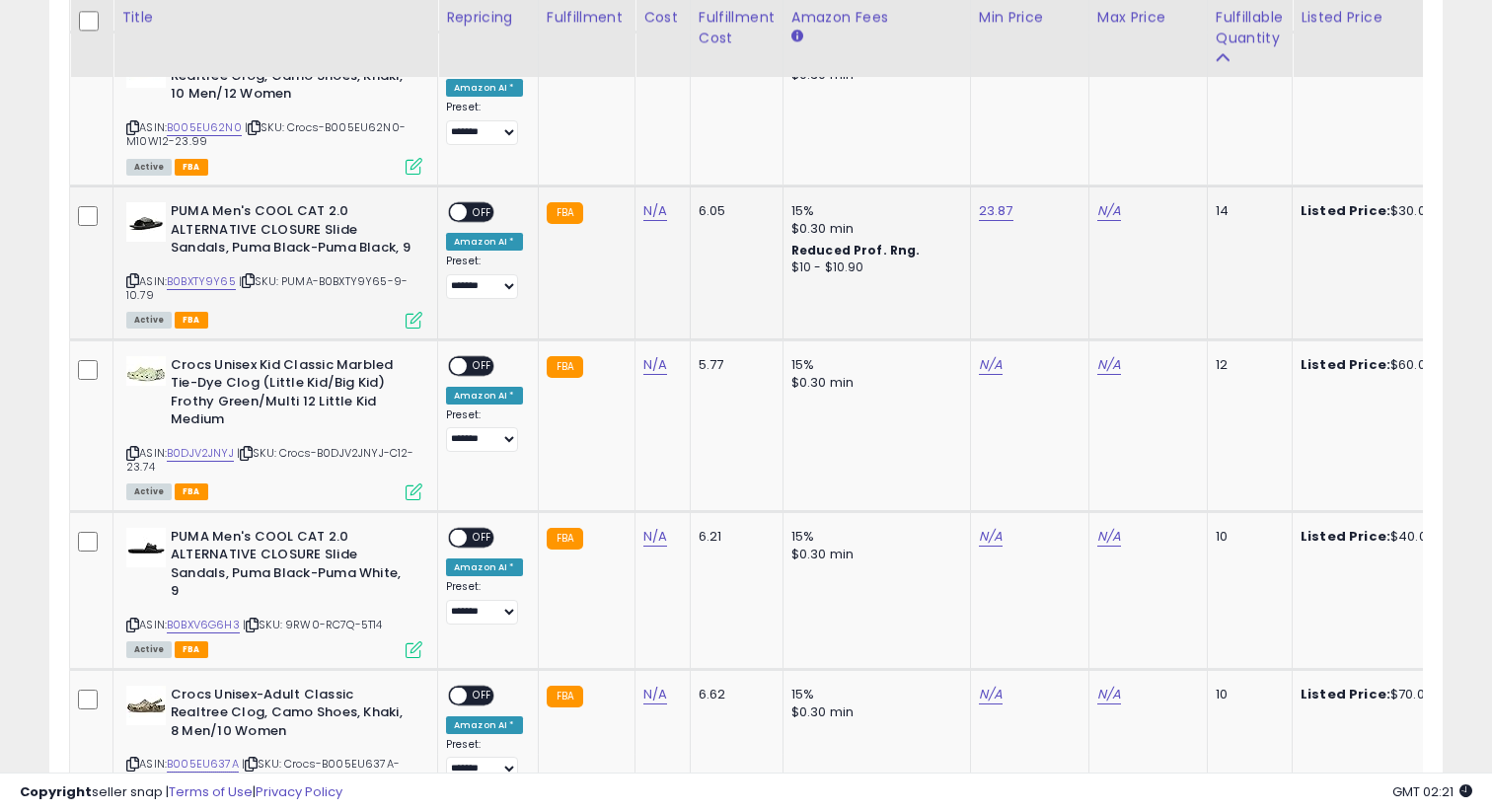 click on "N/A" 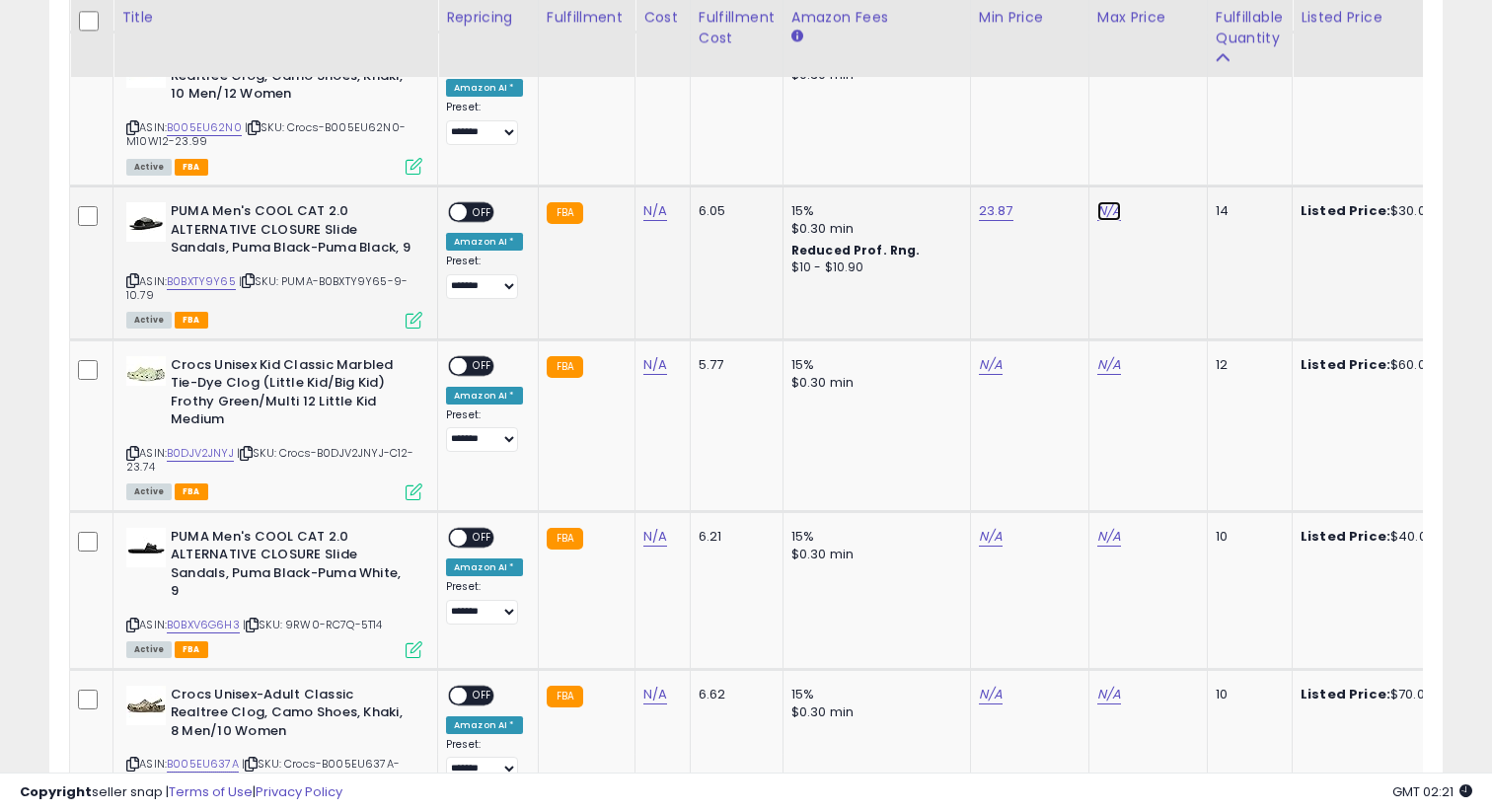 click on "N/A" at bounding box center [1109, 211] 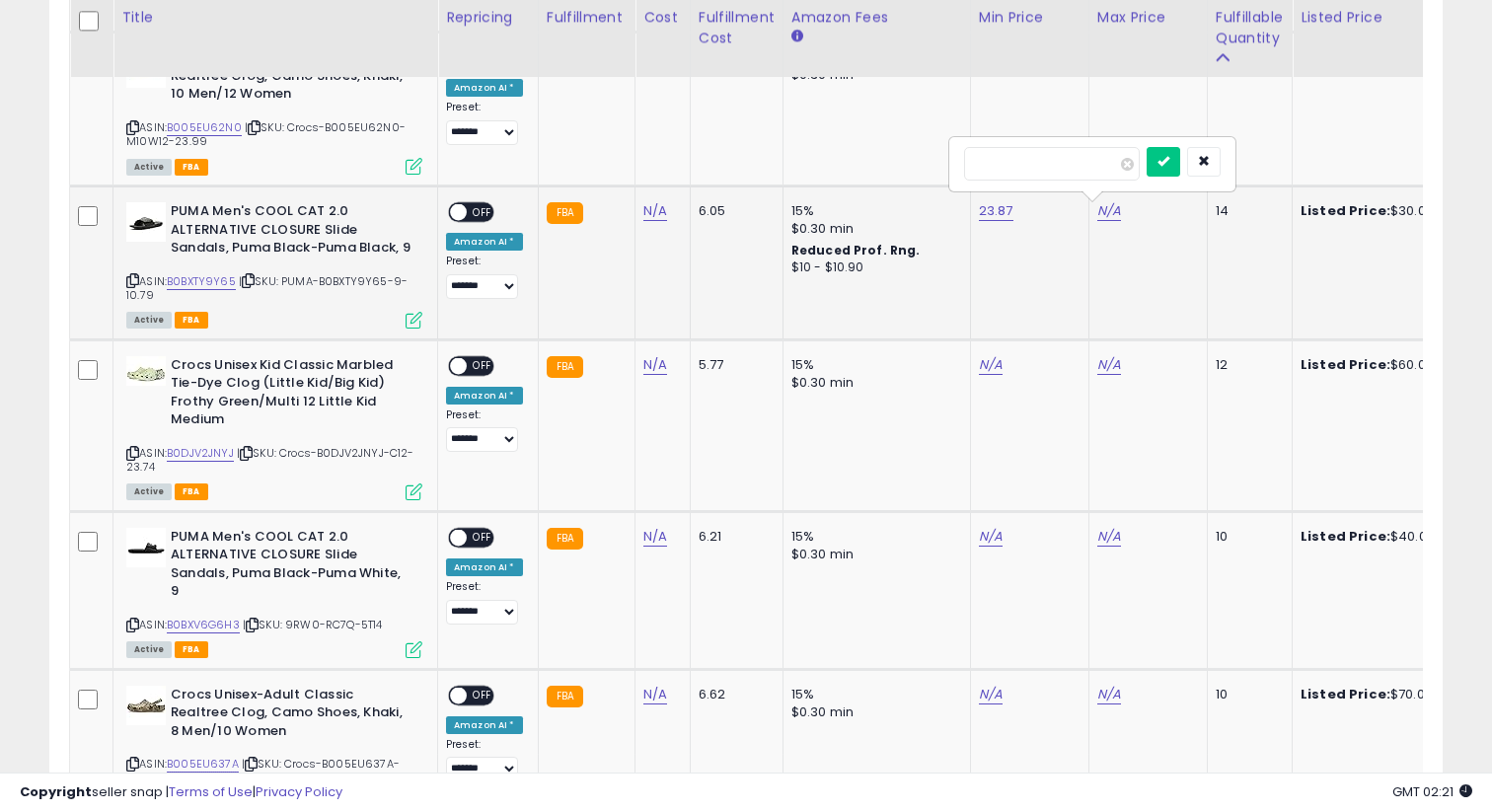 type on "*****" 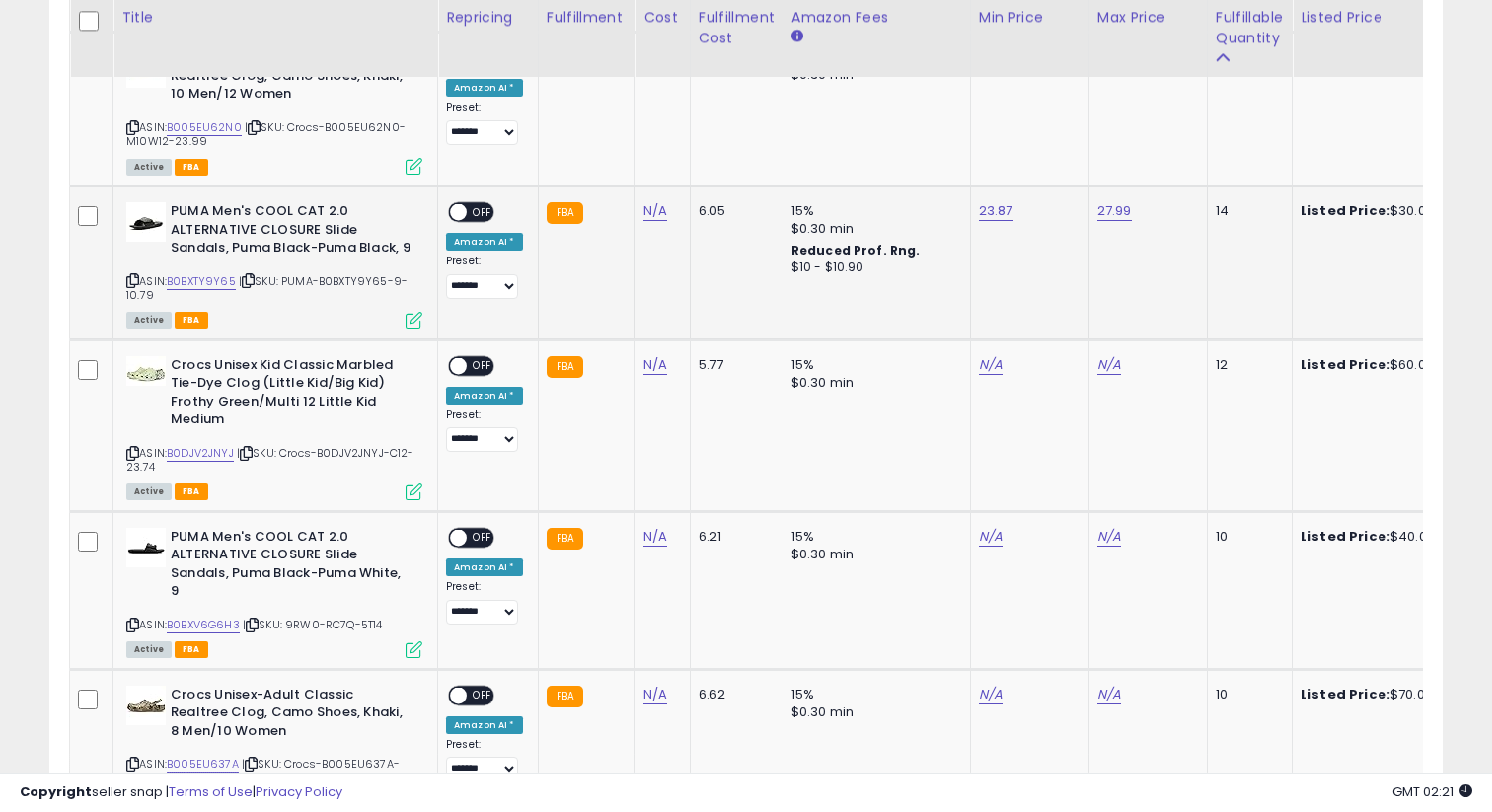 click on "ON   OFF Amazon AI * Preset:
**** ******* *** Success
Error" 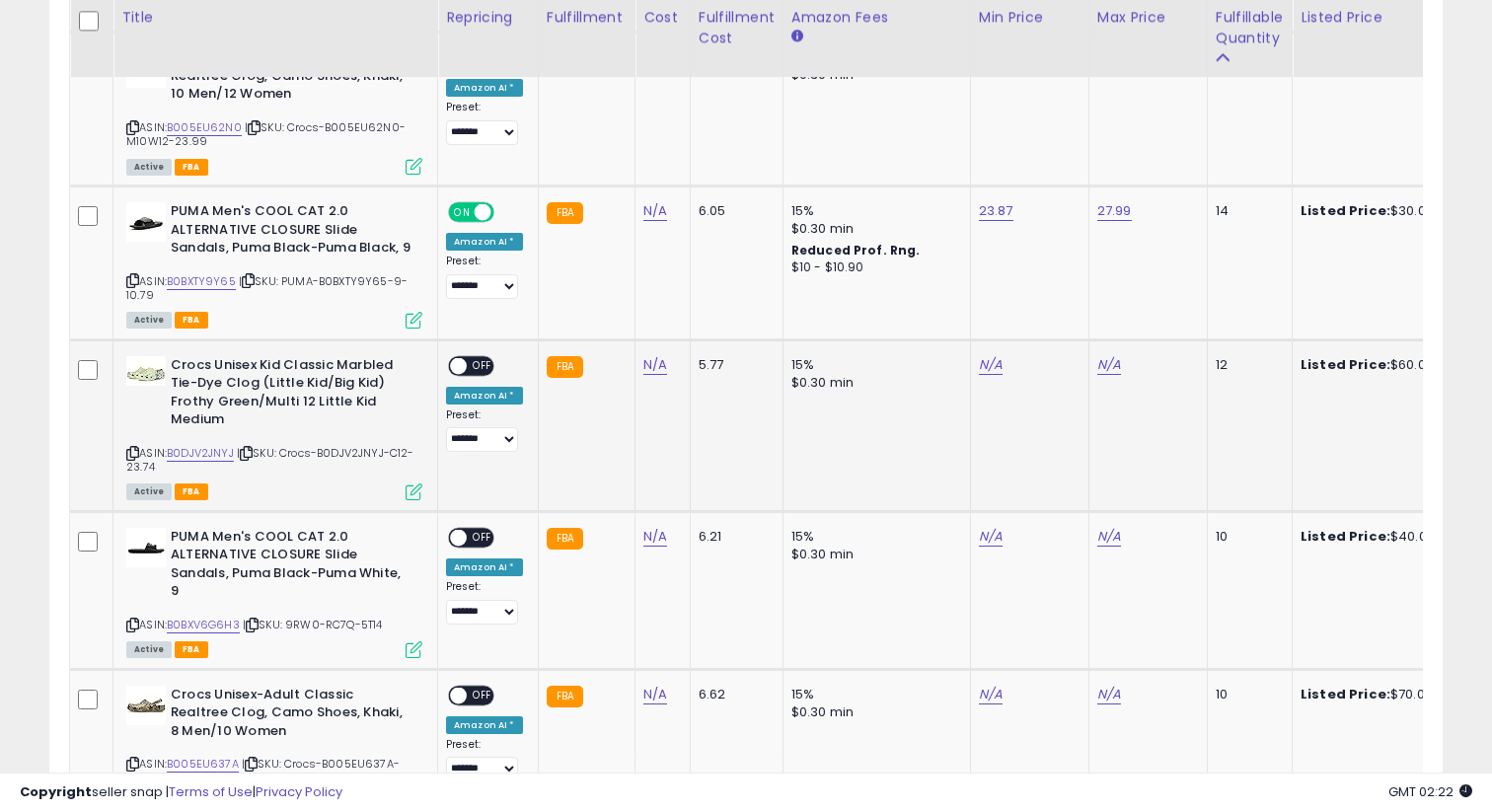 scroll, scrollTop: 0, scrollLeft: 333, axis: horizontal 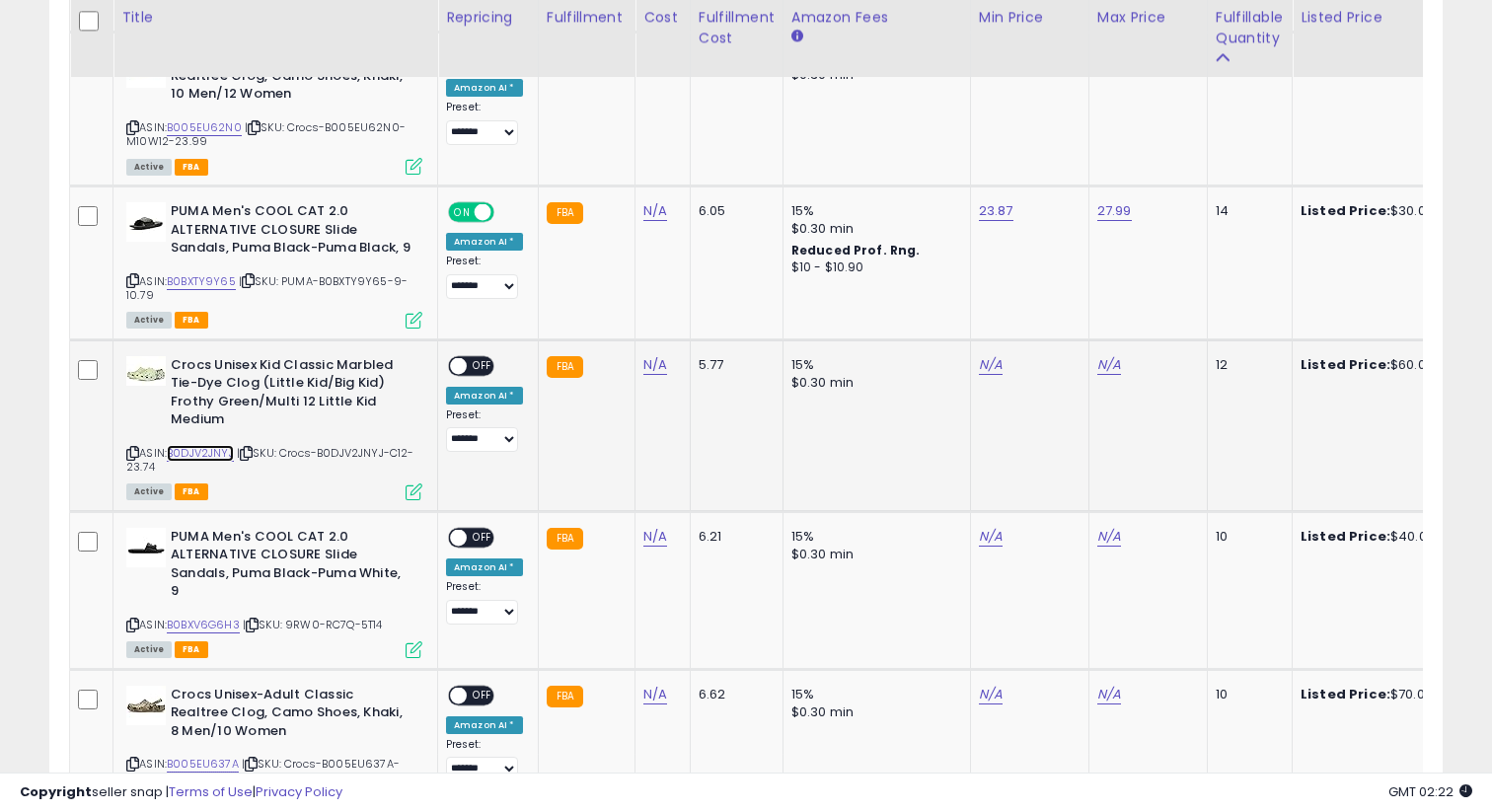 click on "B0DJV2JNYJ" at bounding box center [200, 453] 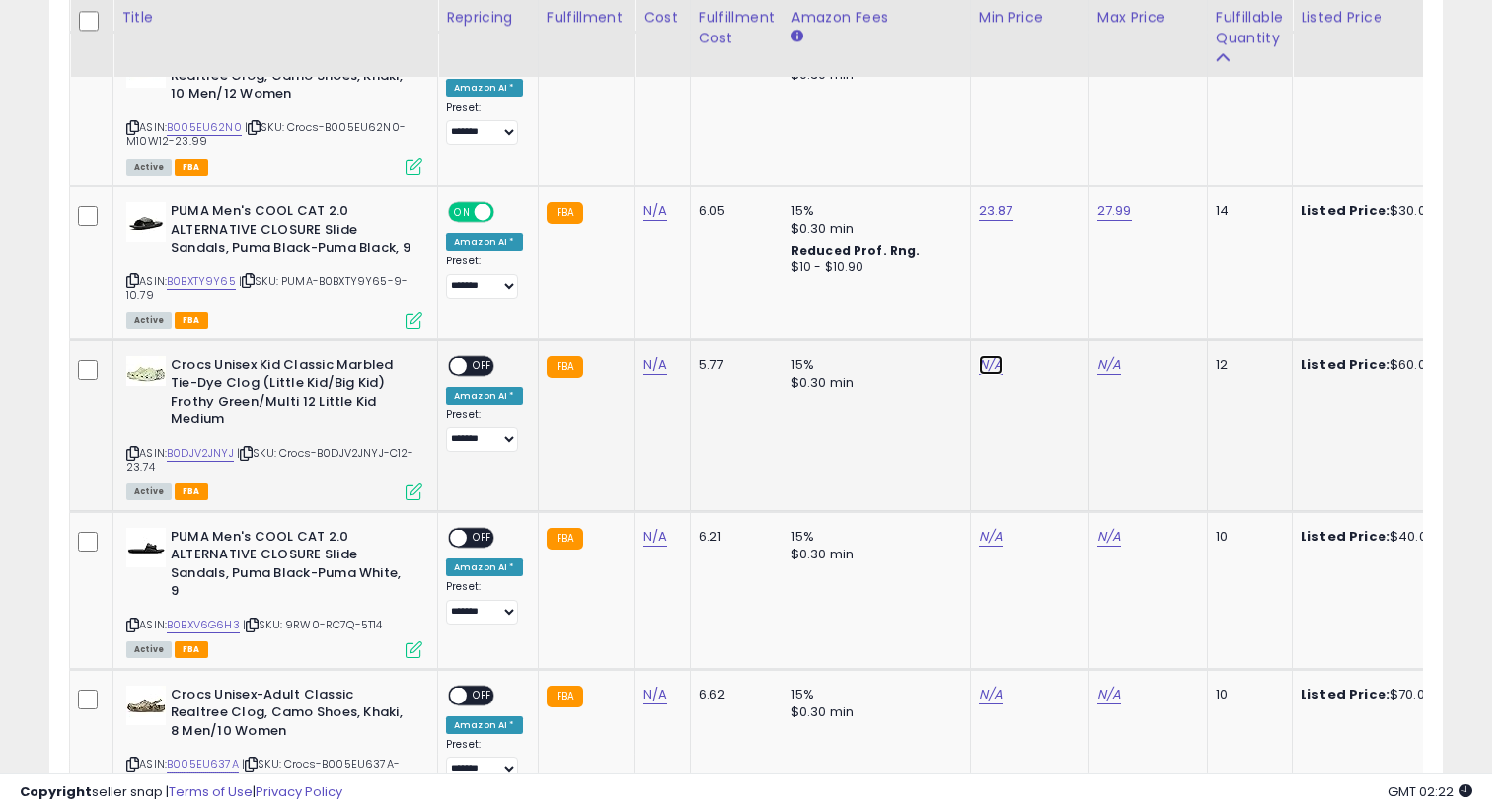 click on "N/A" at bounding box center (991, 365) 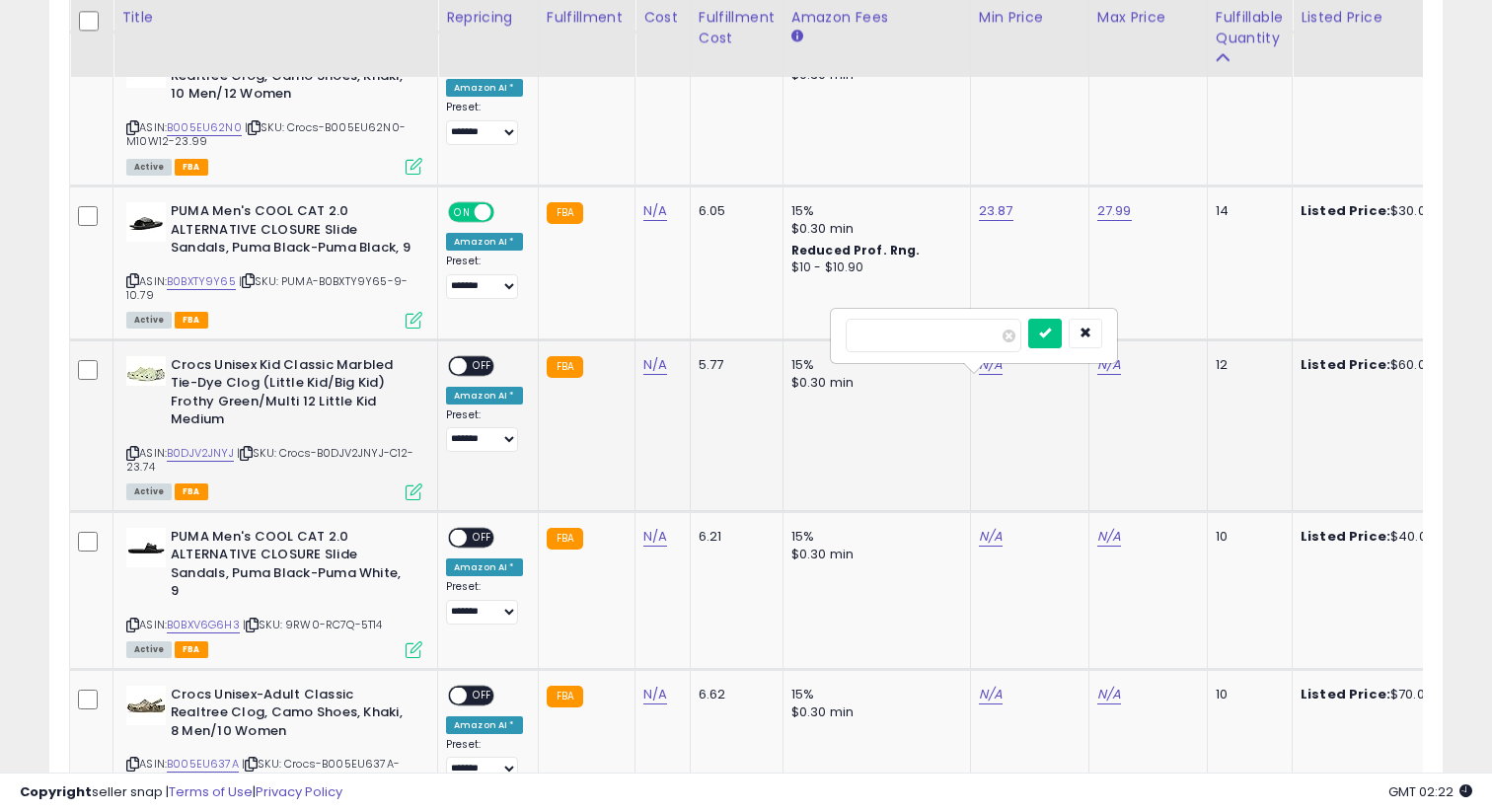 type on "*****" 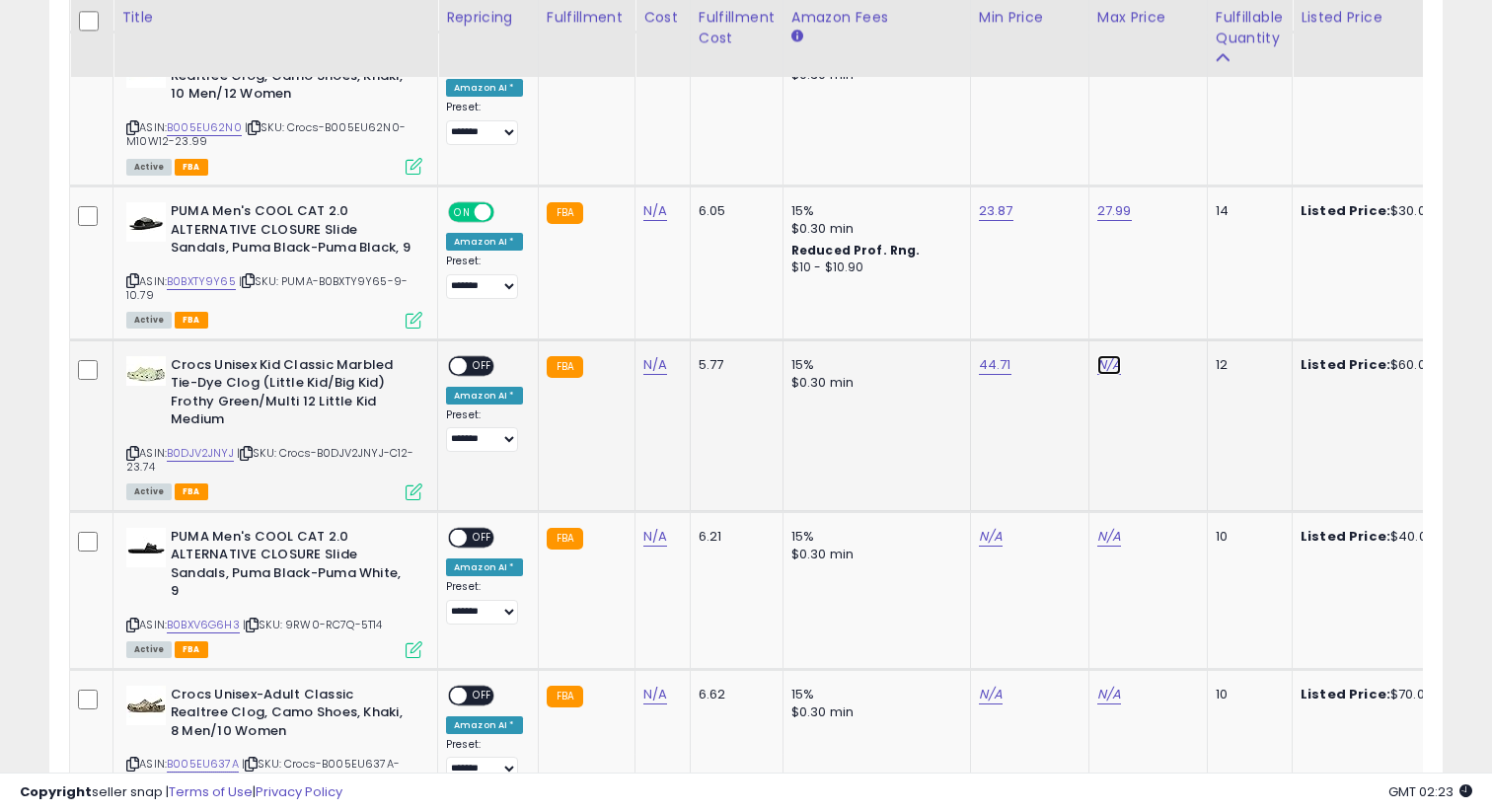 click on "N/A" at bounding box center [1109, 365] 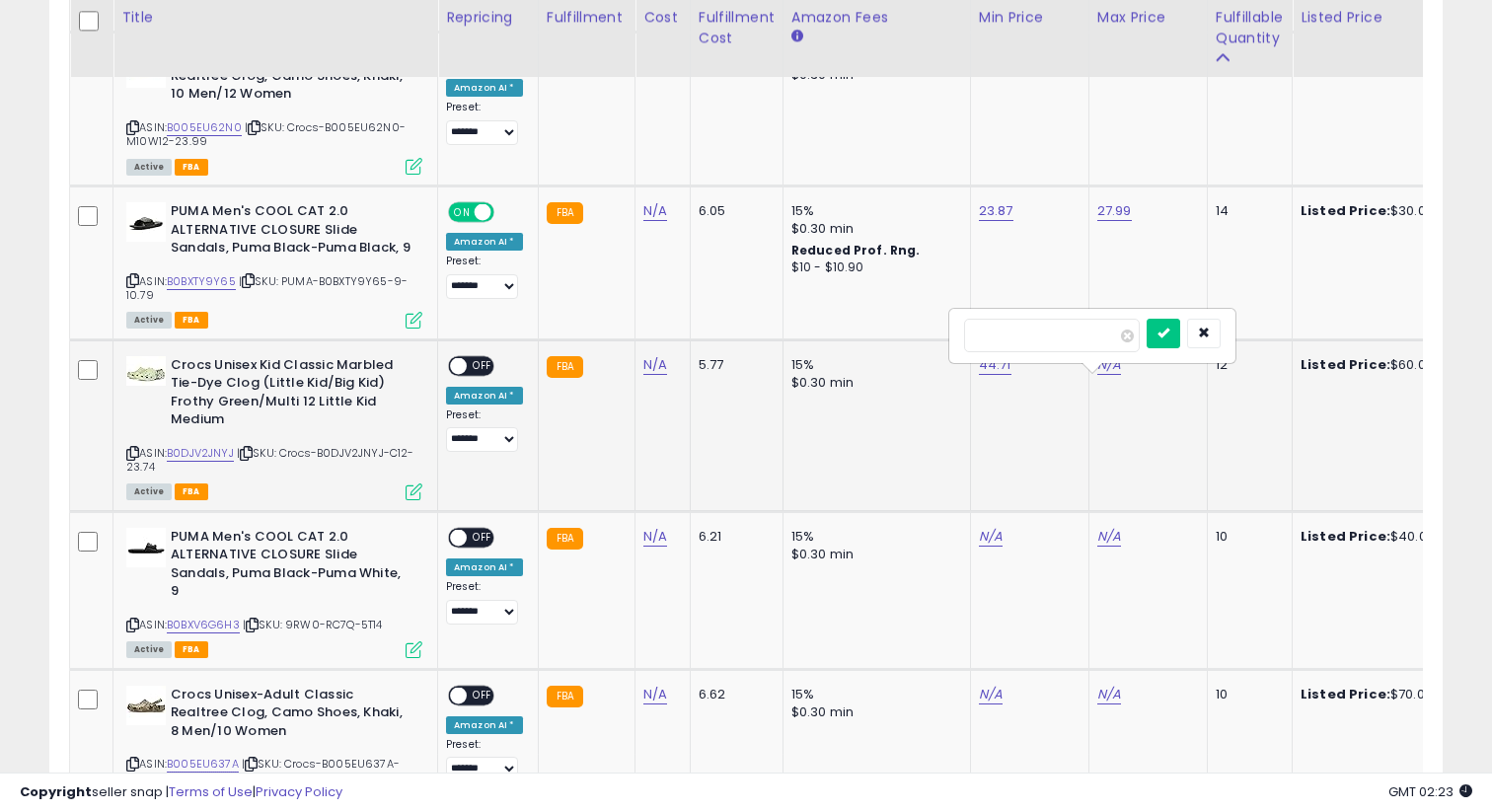 type on "**" 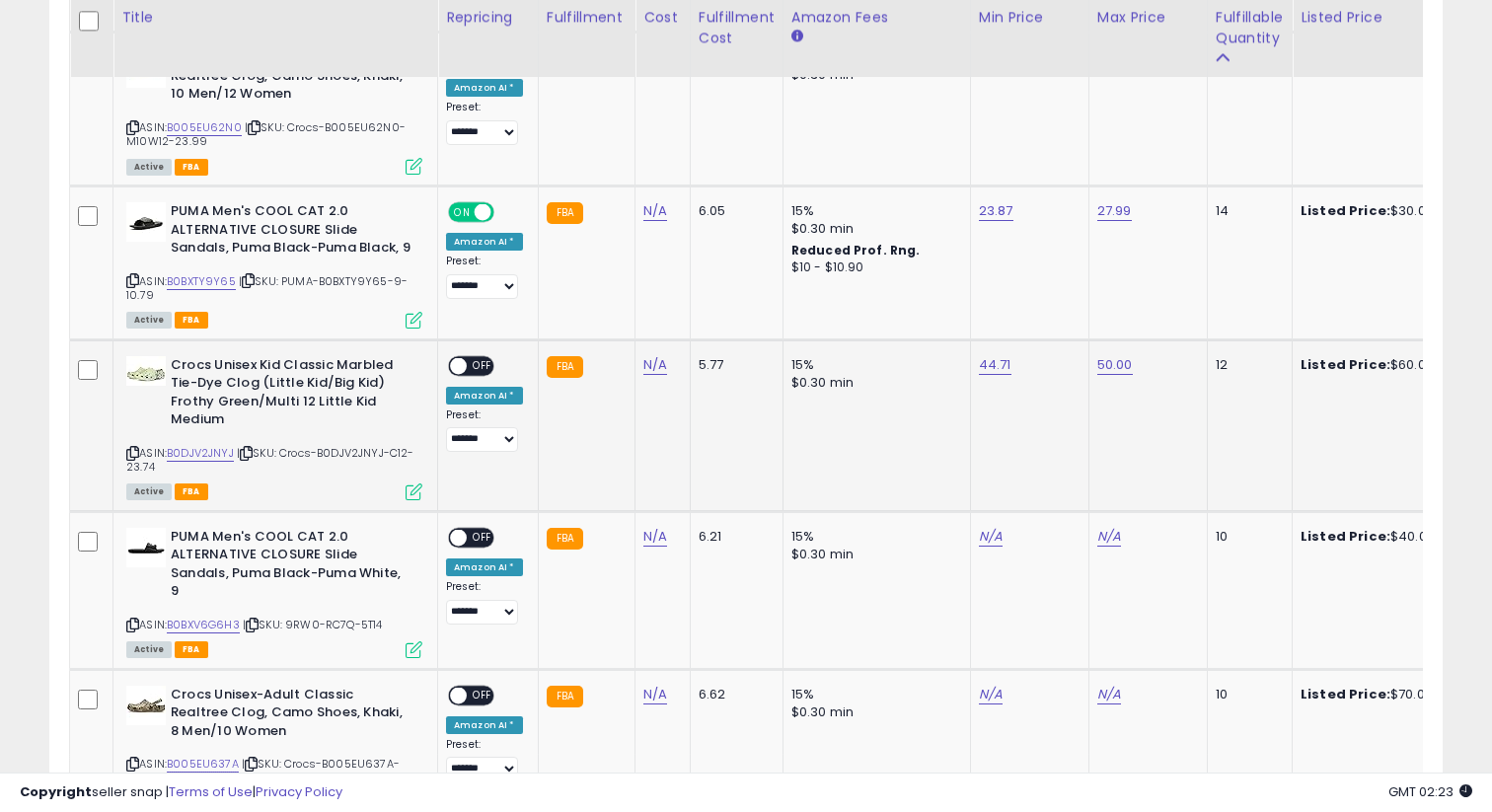 click at bounding box center [458, 365] 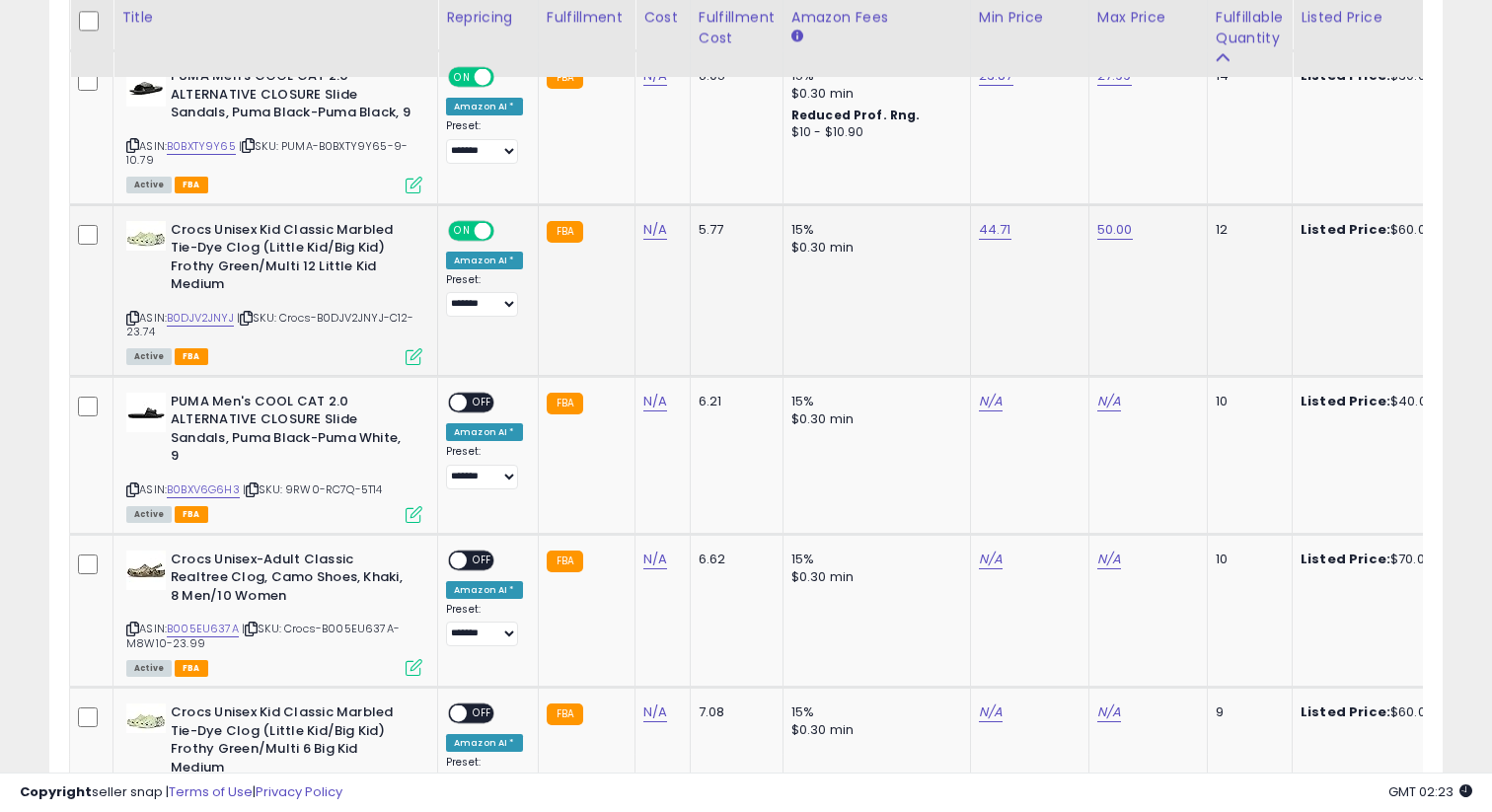 scroll, scrollTop: 1429, scrollLeft: 0, axis: vertical 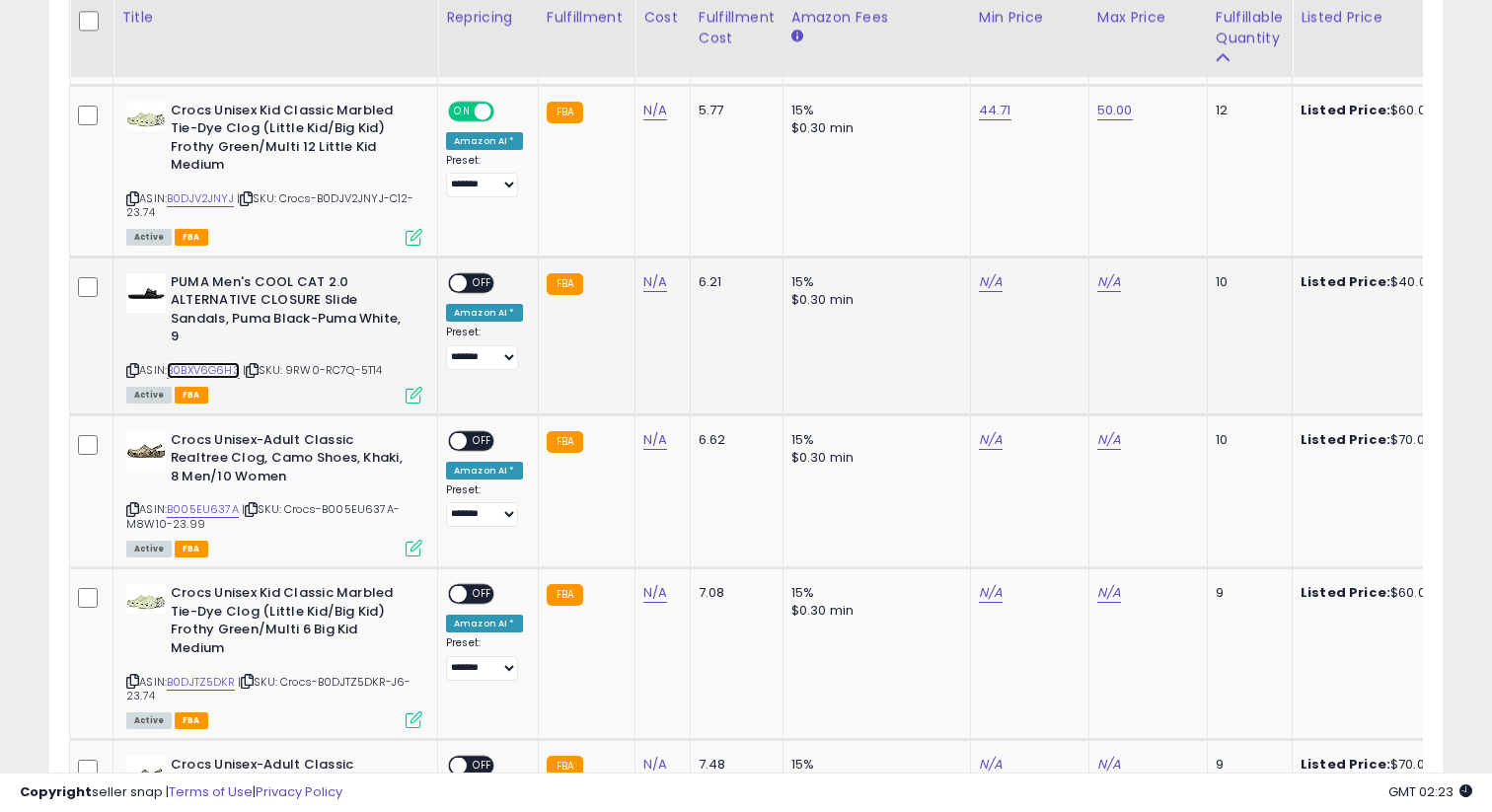 click on "B0BXV6G6H3" at bounding box center (203, 370) 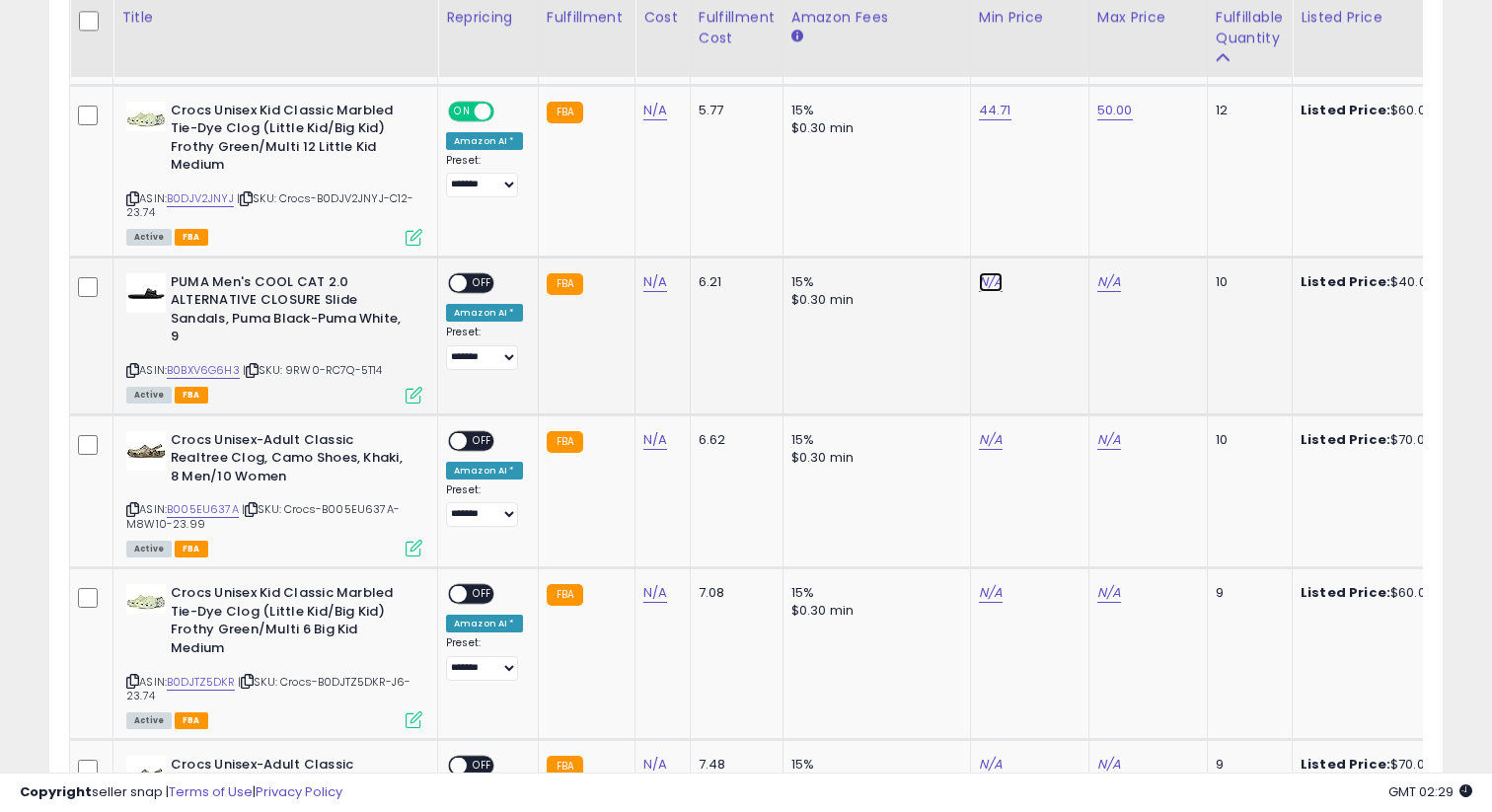 click on "N/A" at bounding box center [991, 282] 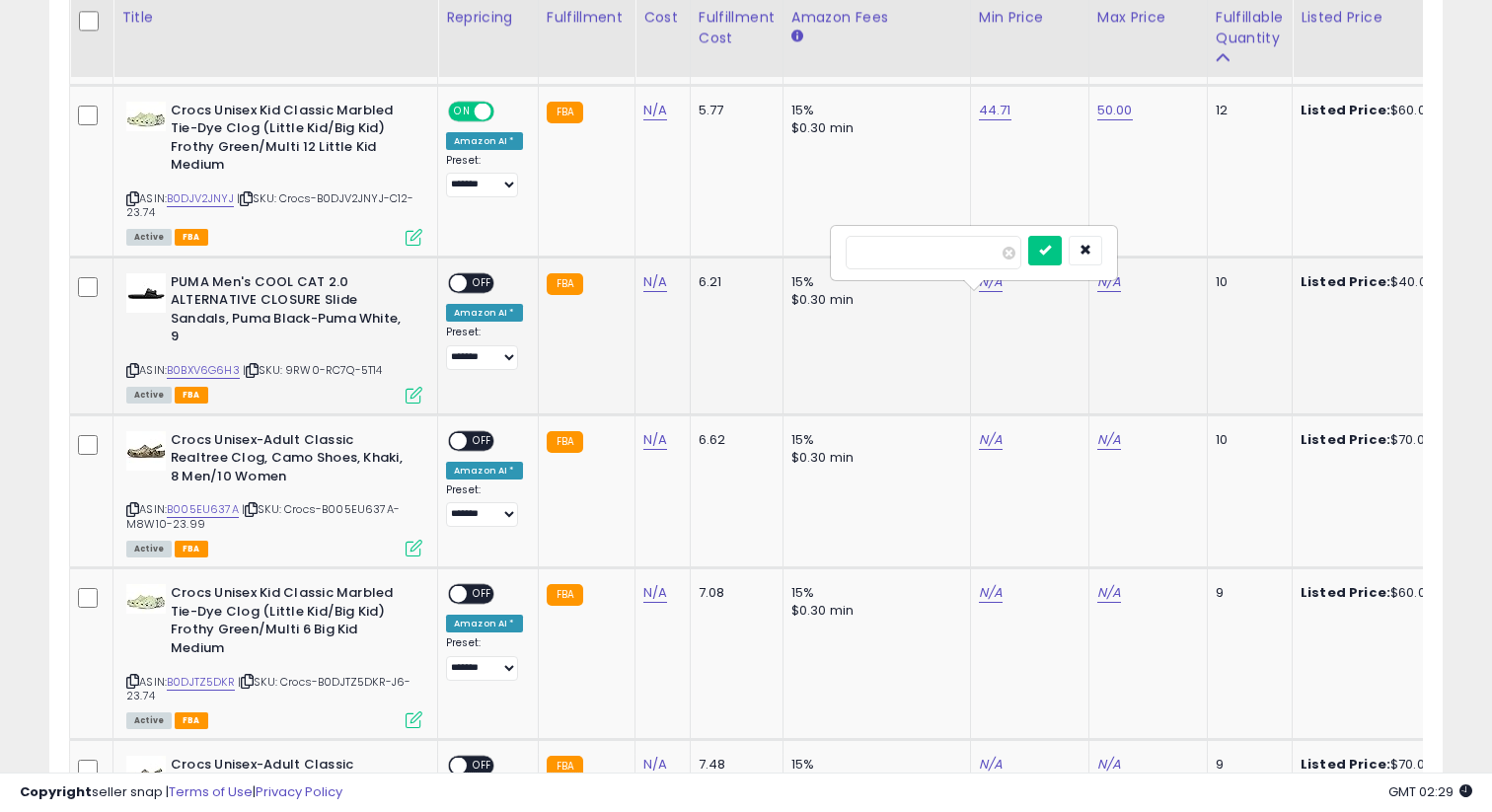 type on "*****" 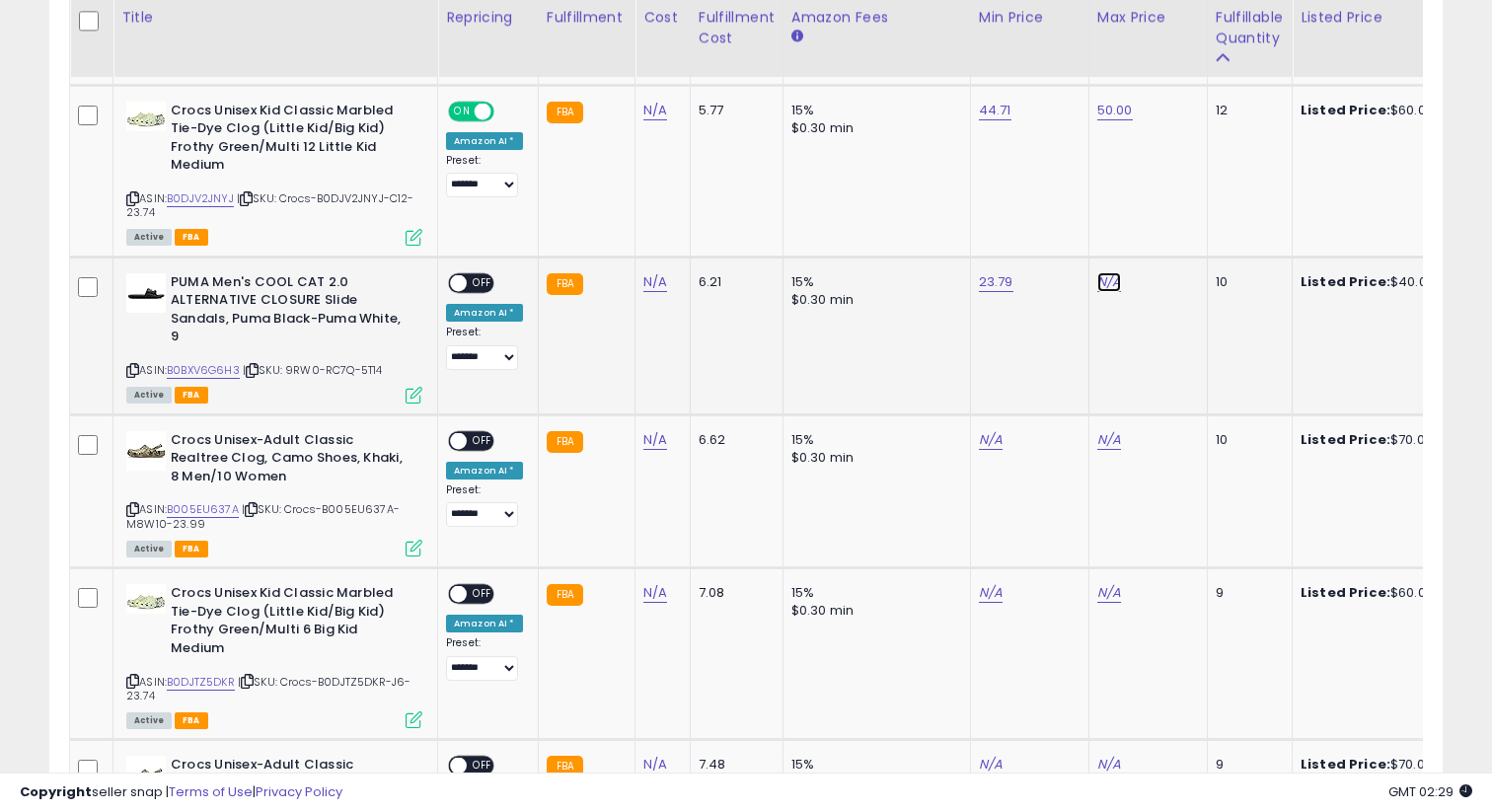 click on "N/A" at bounding box center (1109, 282) 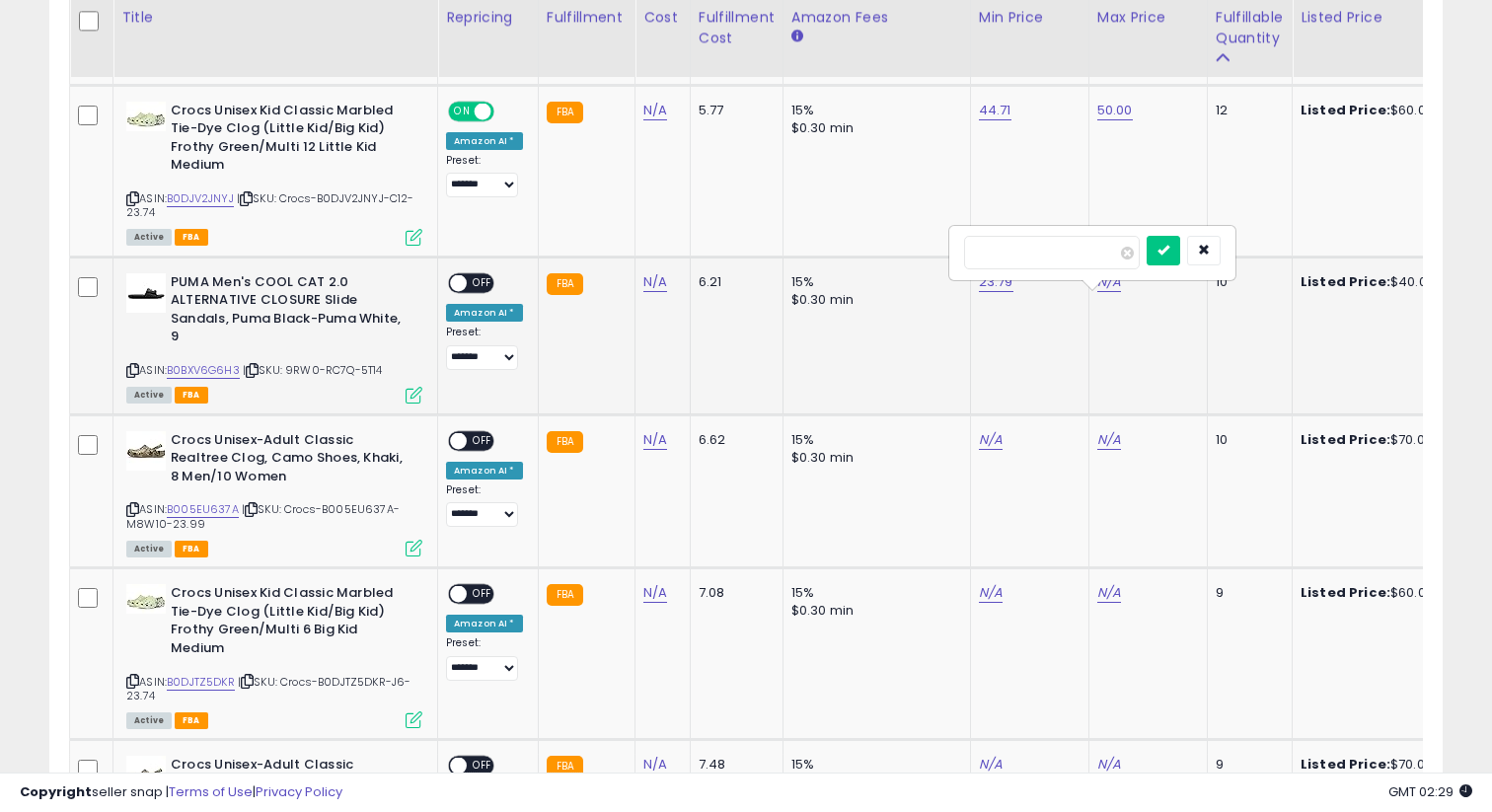 type on "*****" 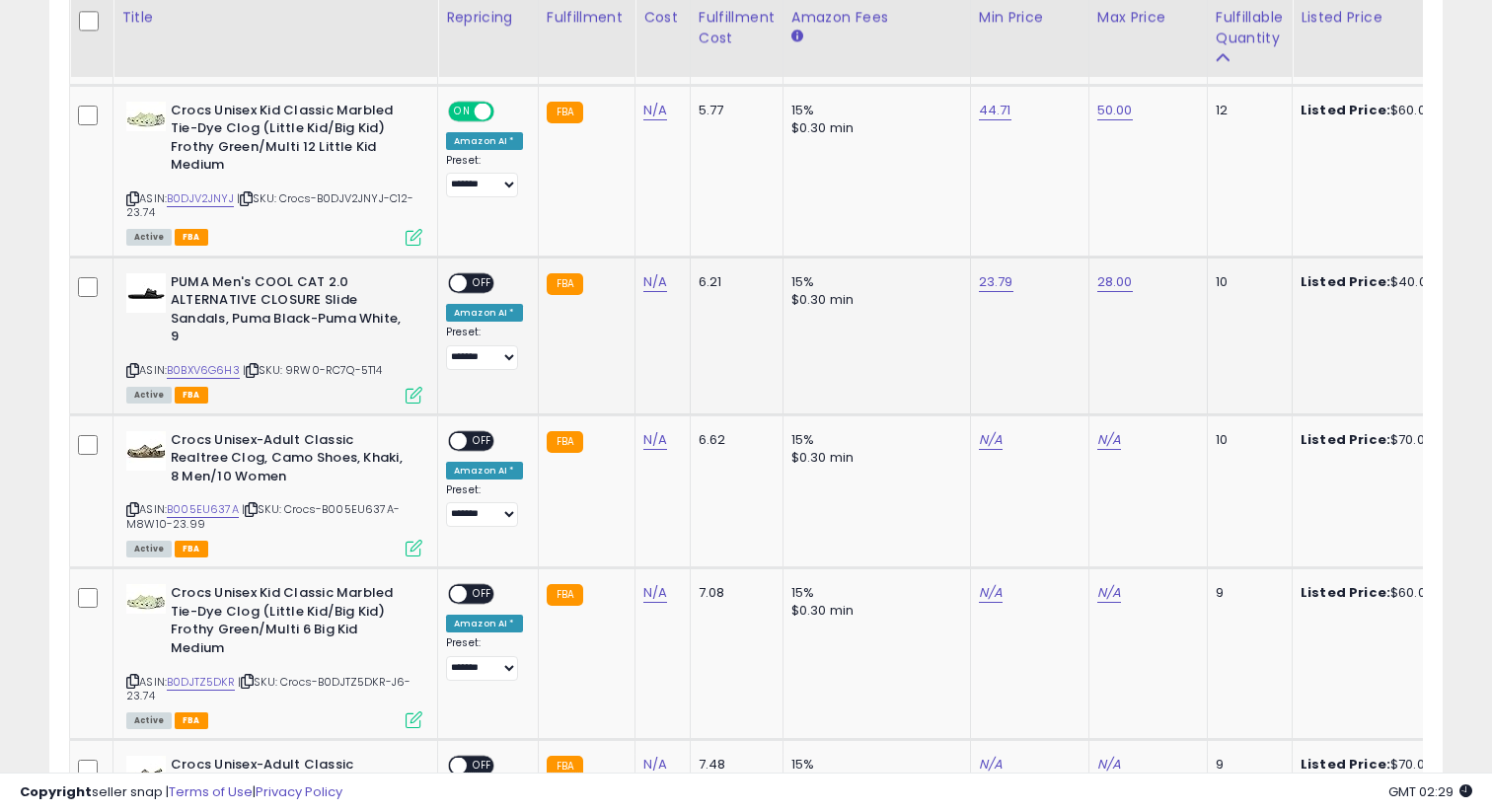 click on "OFF" at bounding box center (483, 282) 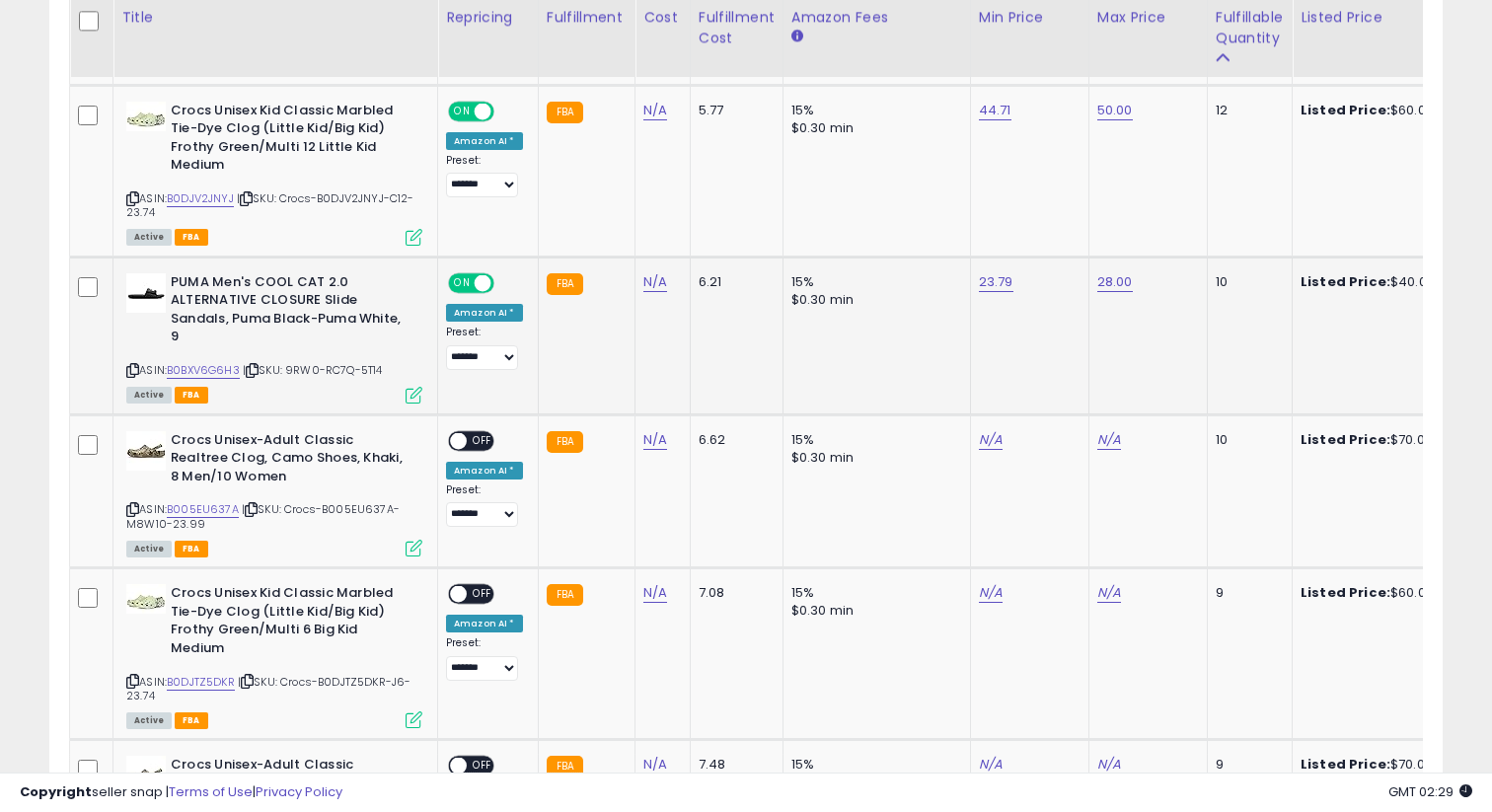 scroll, scrollTop: 0, scrollLeft: 82, axis: horizontal 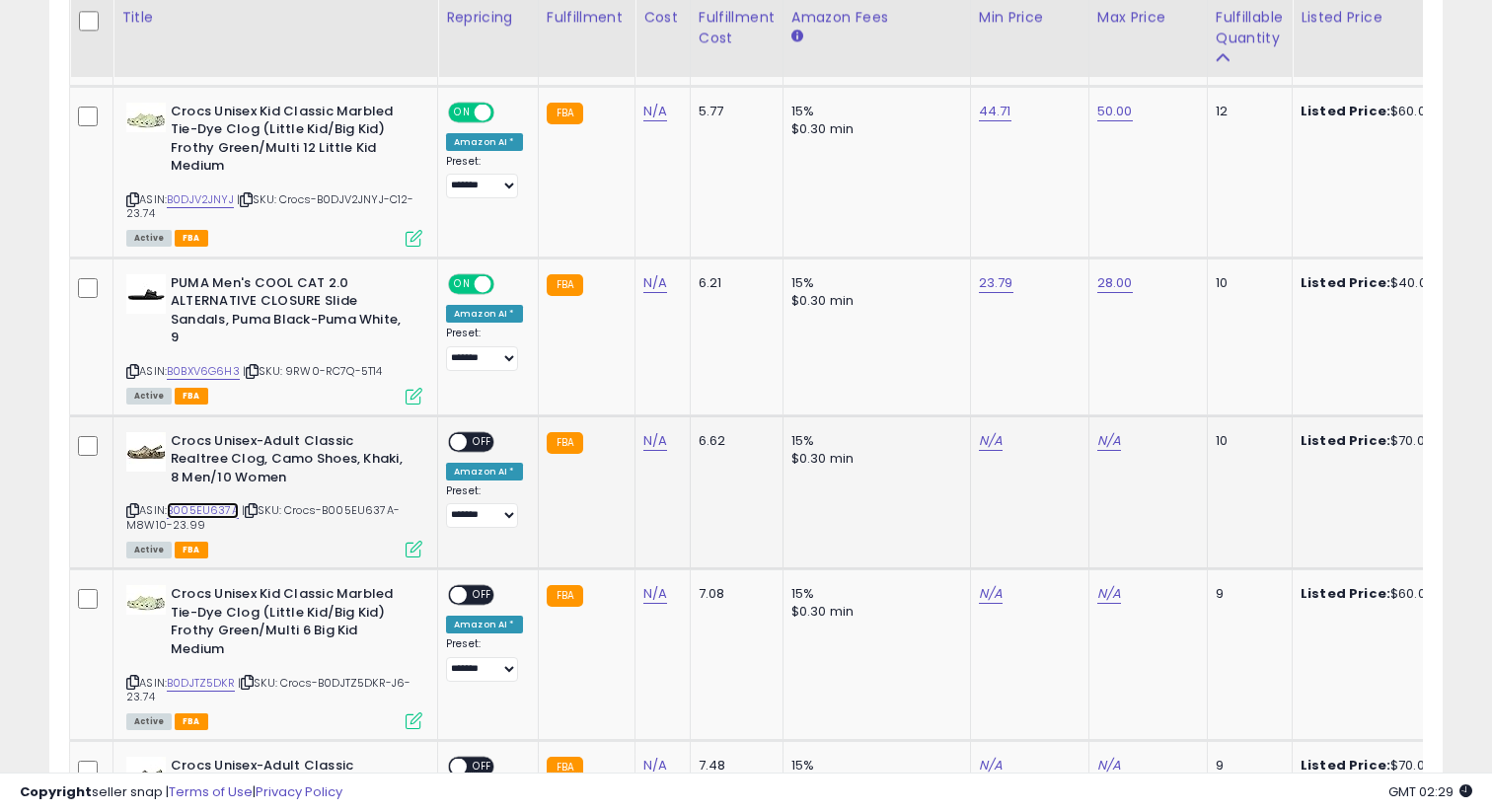 click on "B005EU637A" at bounding box center [202, 510] 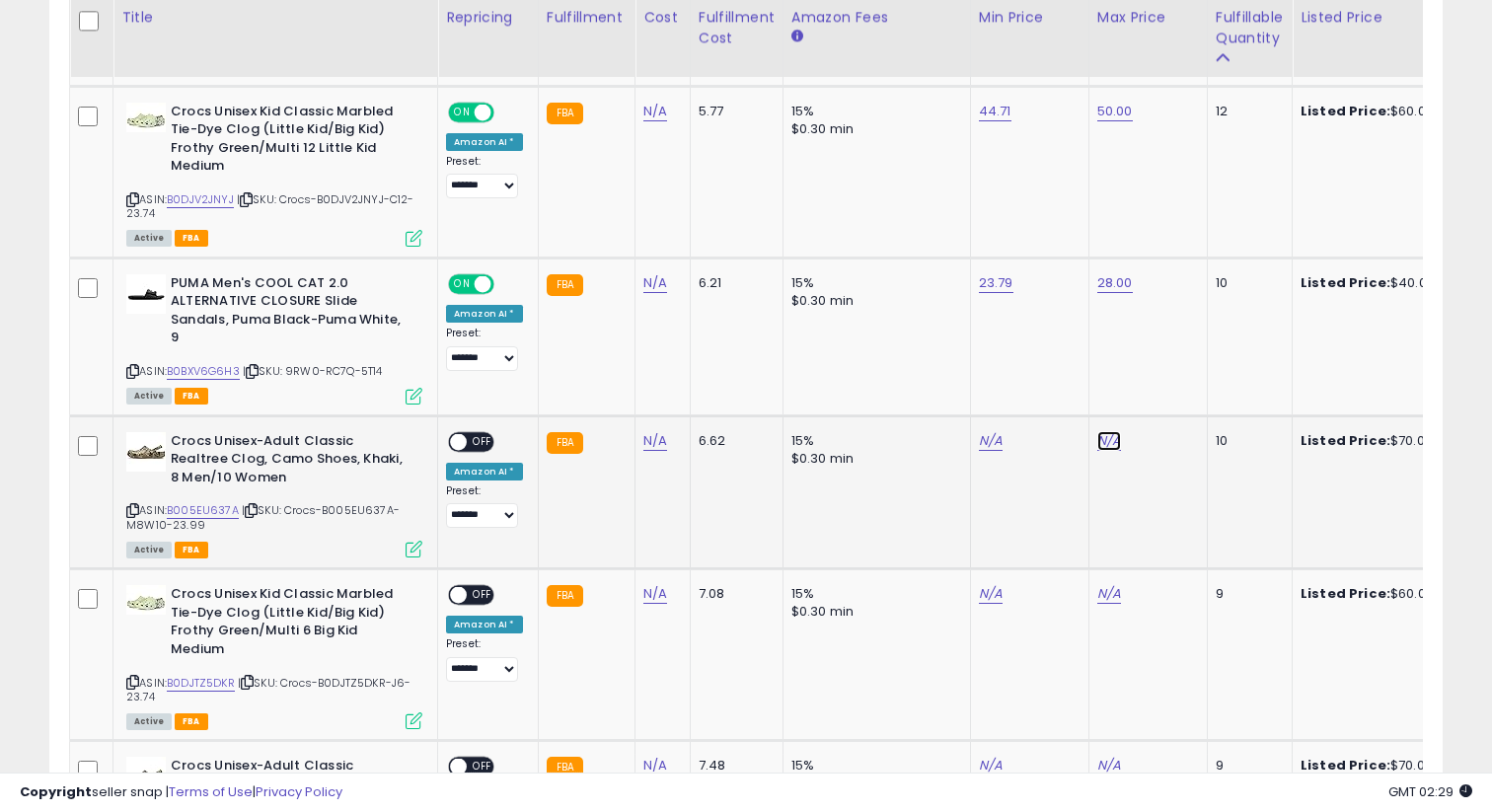 click on "N/A" at bounding box center [1109, 441] 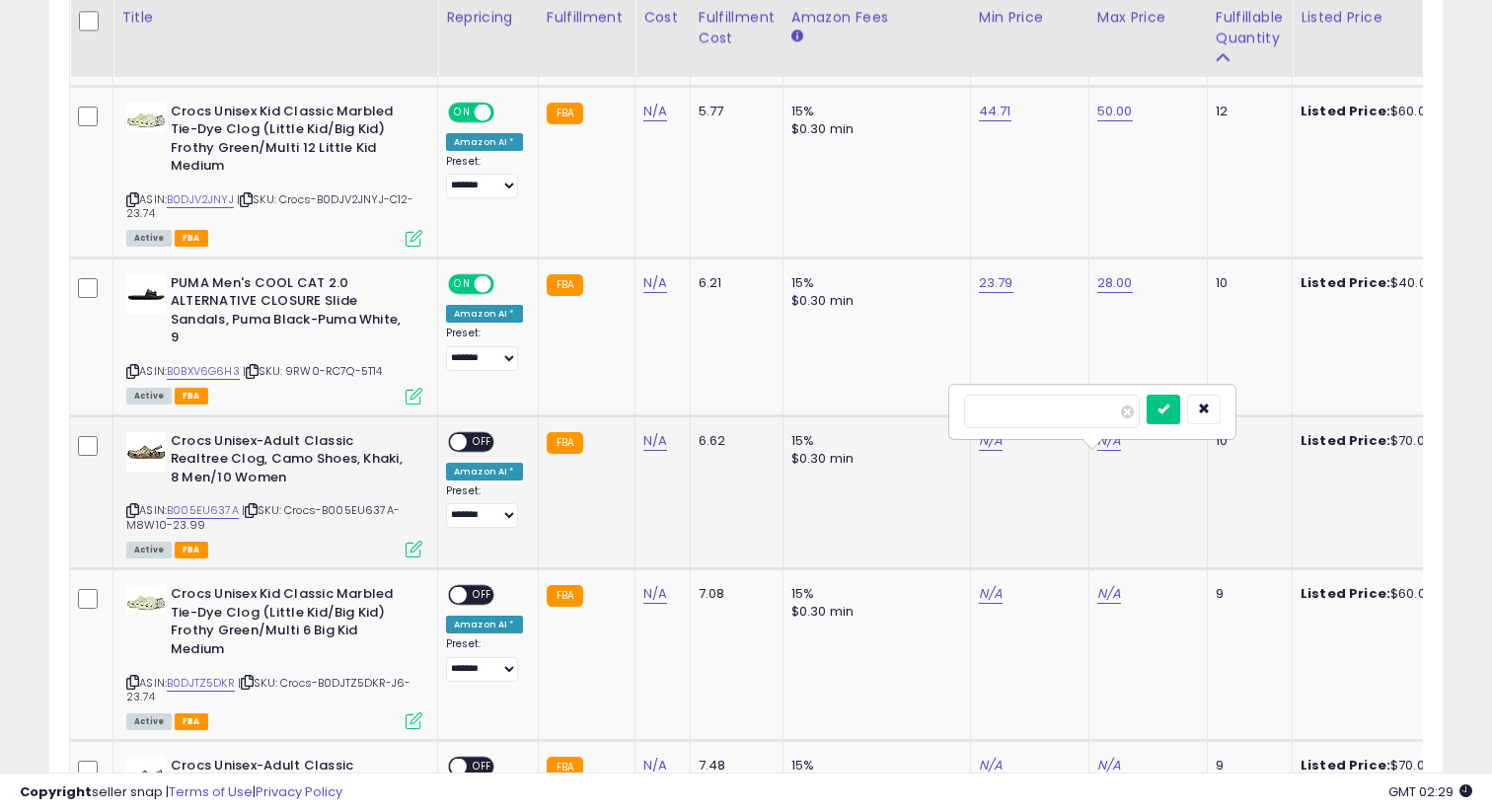 type on "*****" 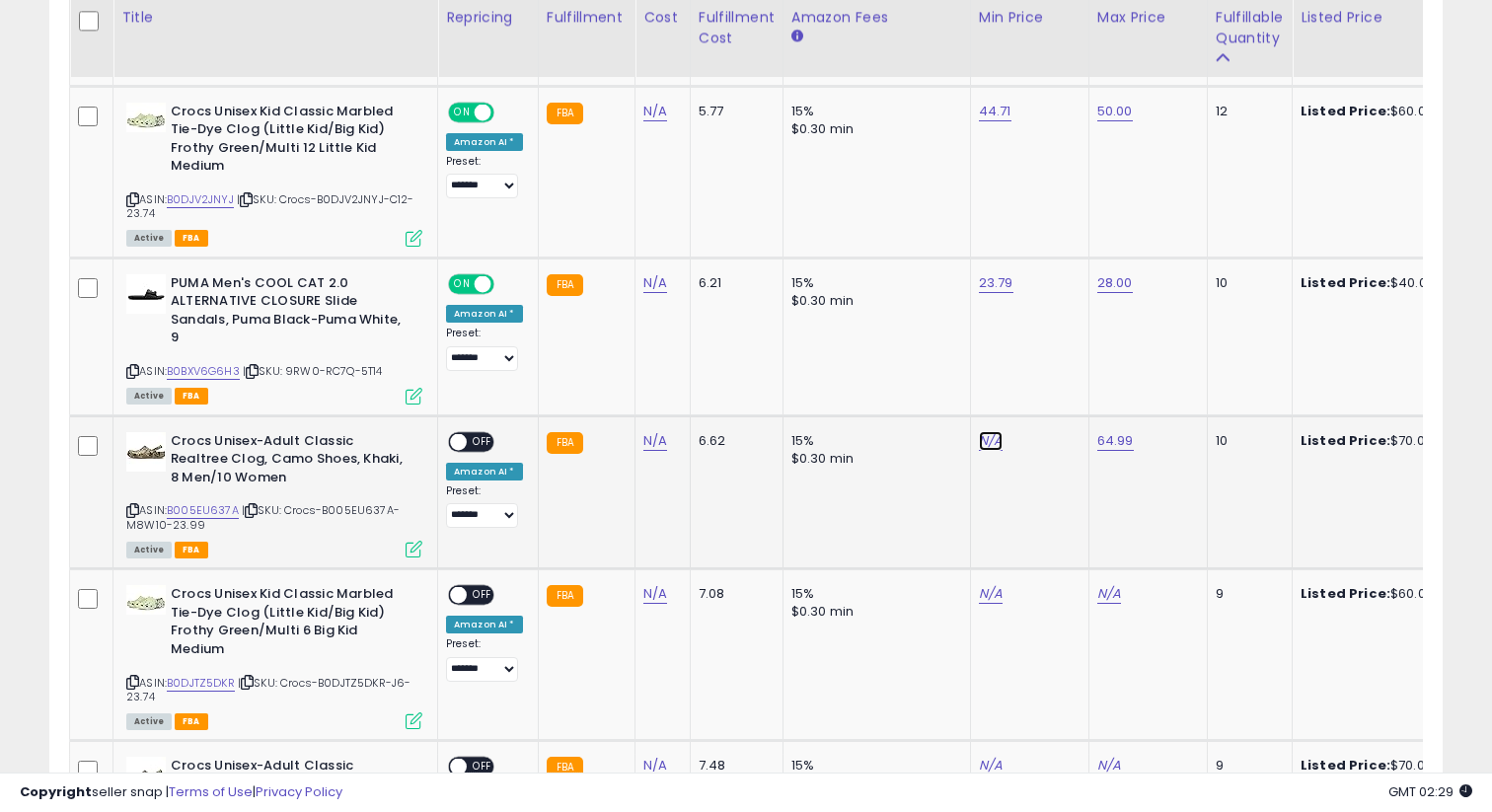 click on "N/A" at bounding box center [991, 441] 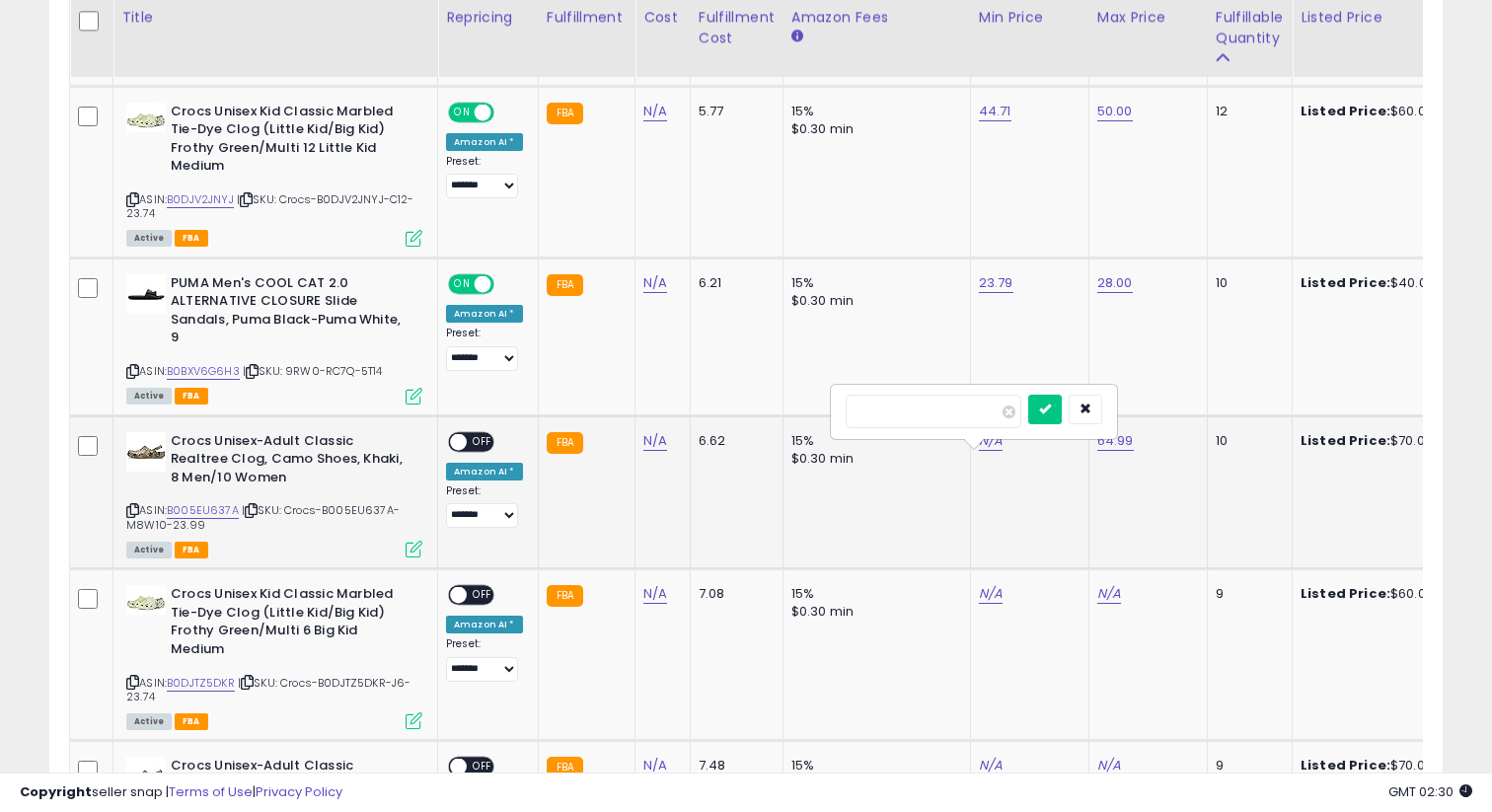 type on "*****" 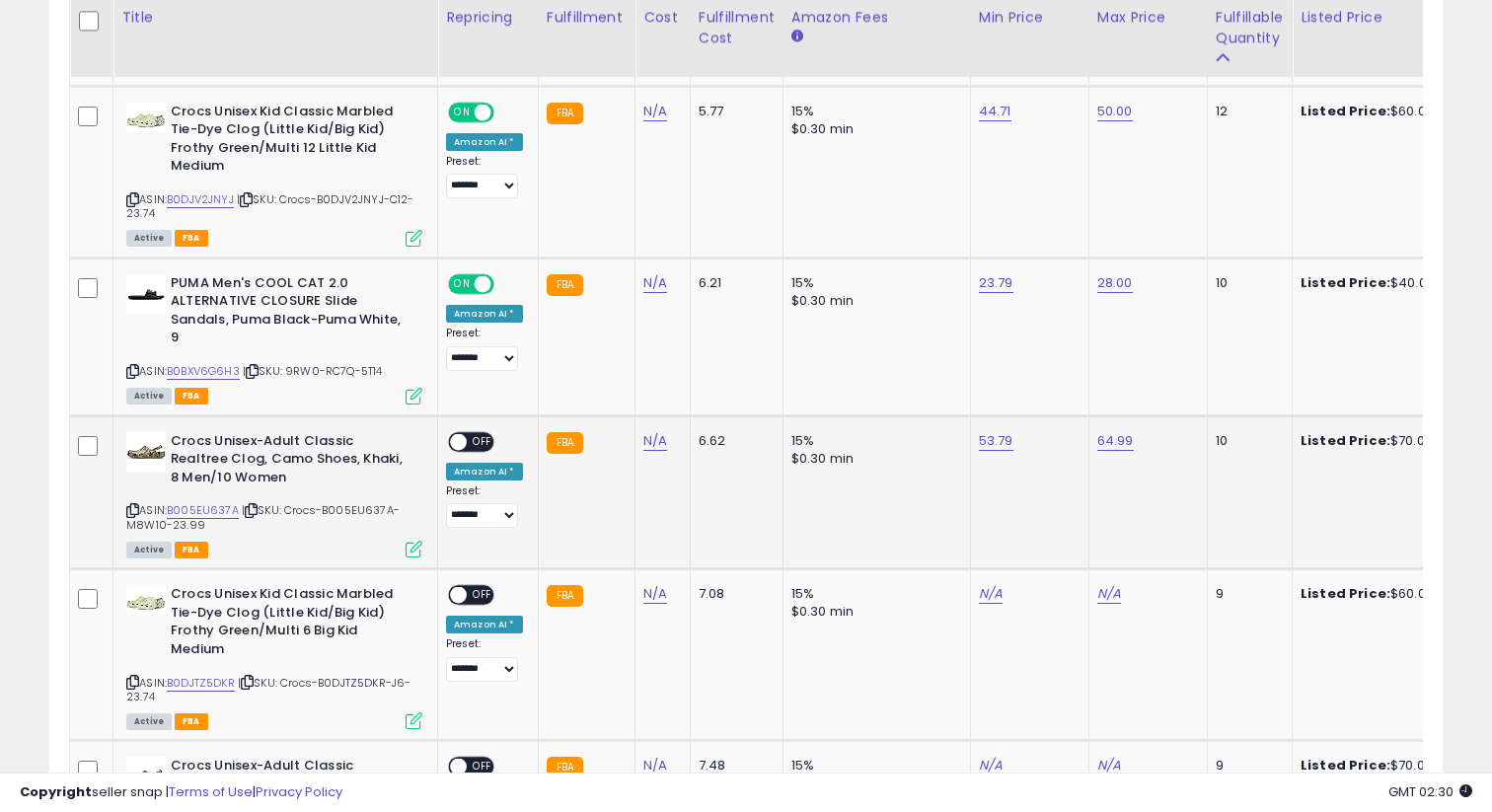 click on "OFF" at bounding box center [483, 441] 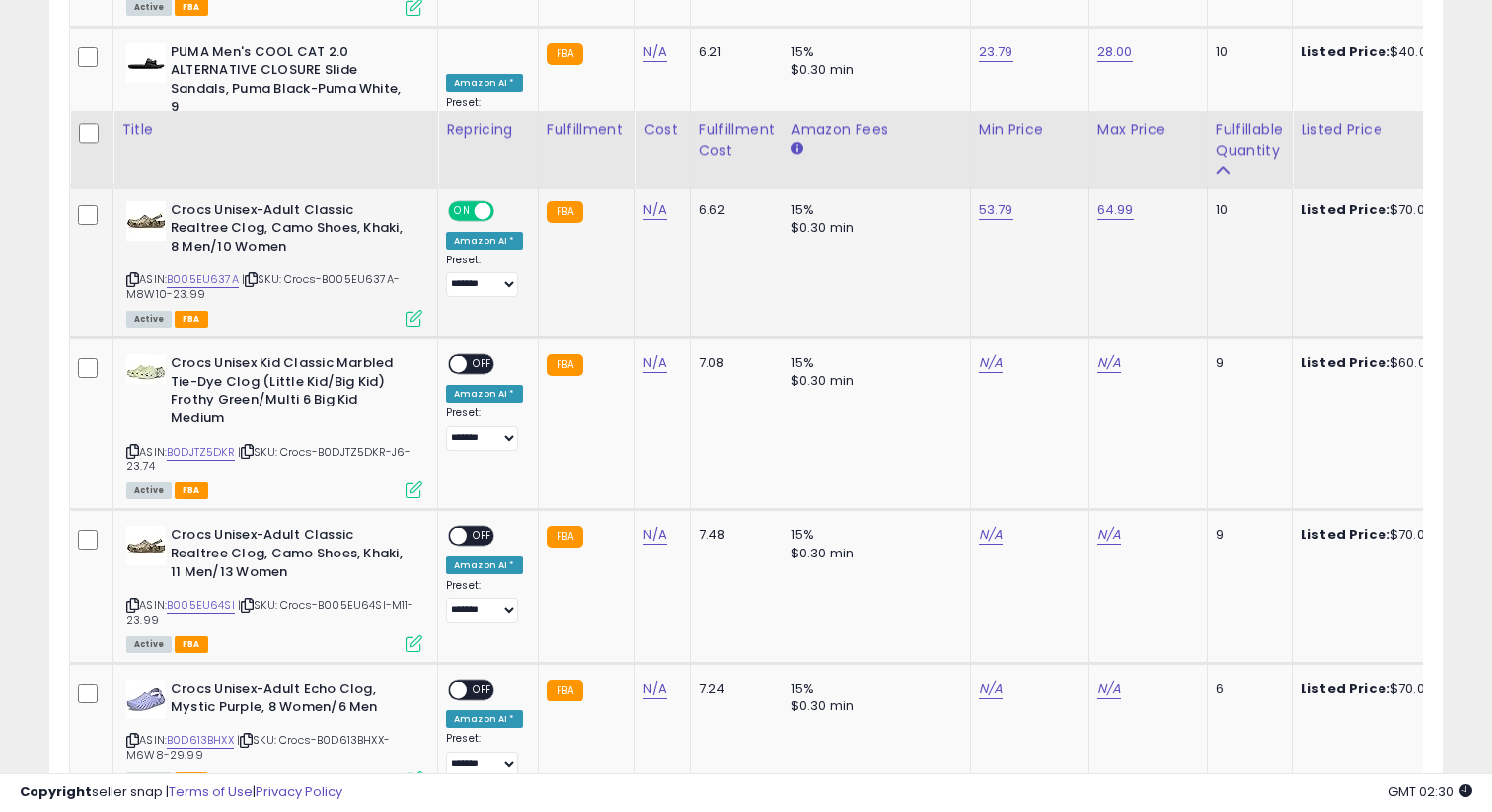 scroll, scrollTop: 1771, scrollLeft: 0, axis: vertical 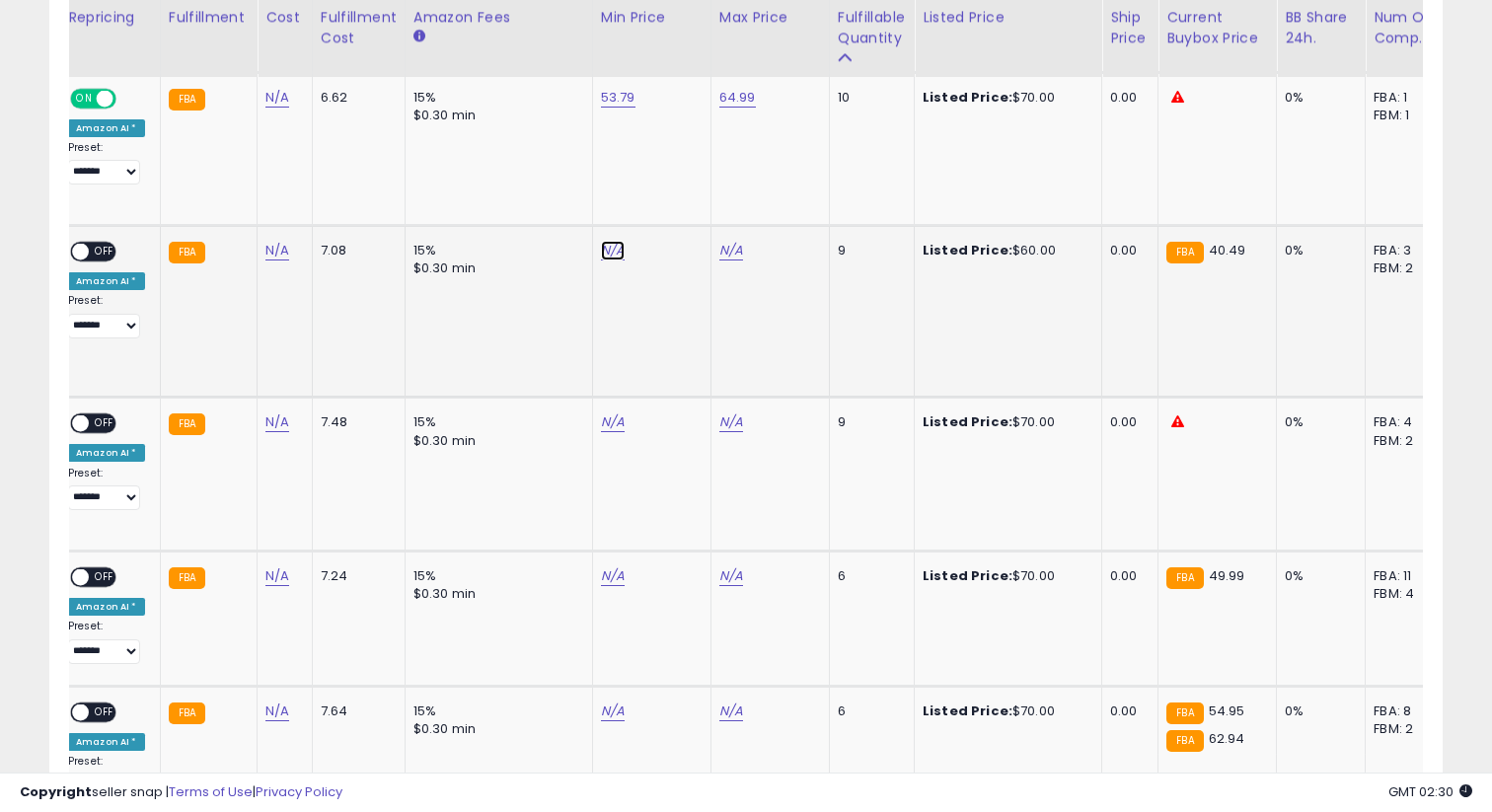 click on "N/A" at bounding box center (613, 251) 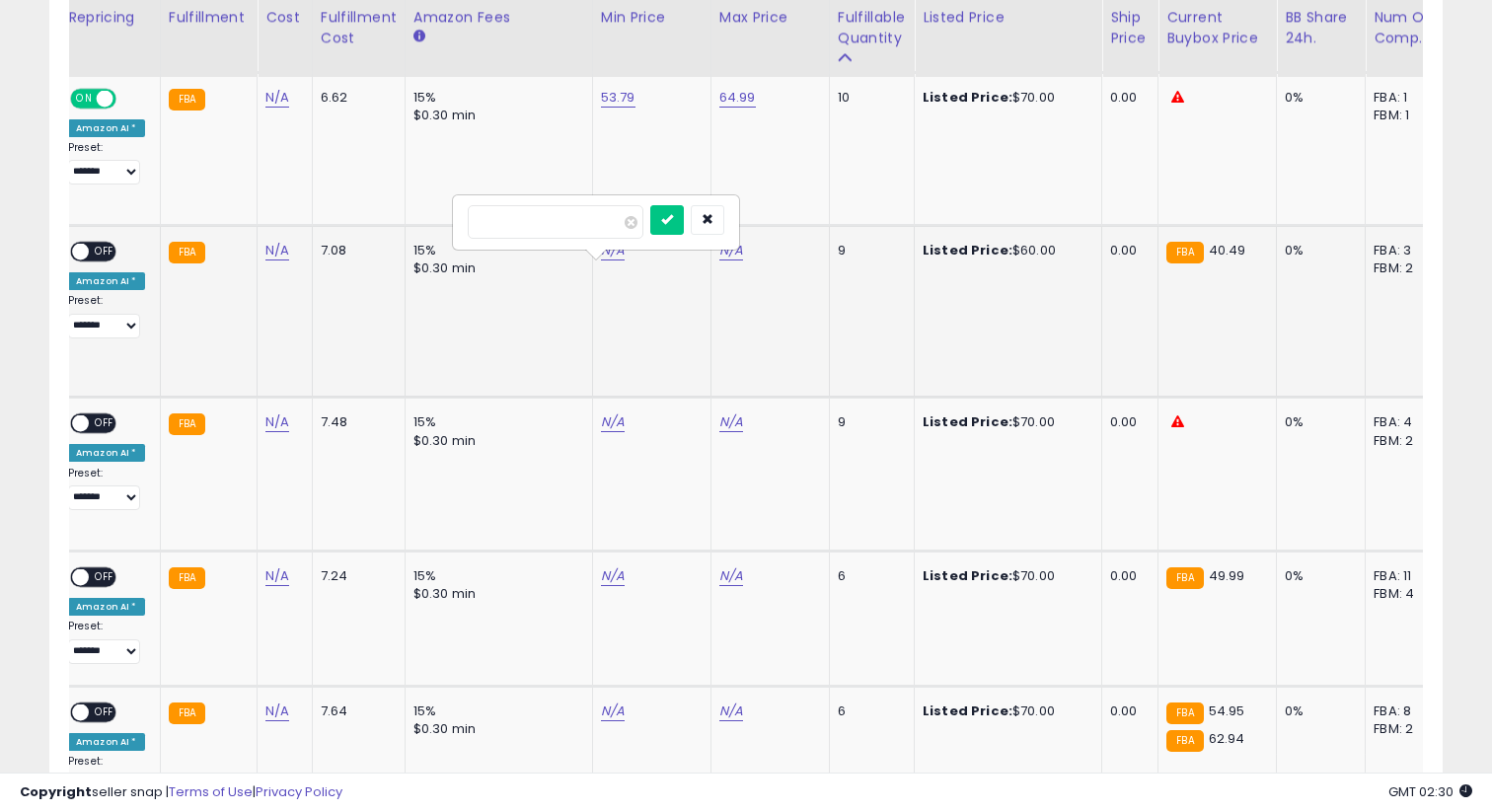 type on "*****" 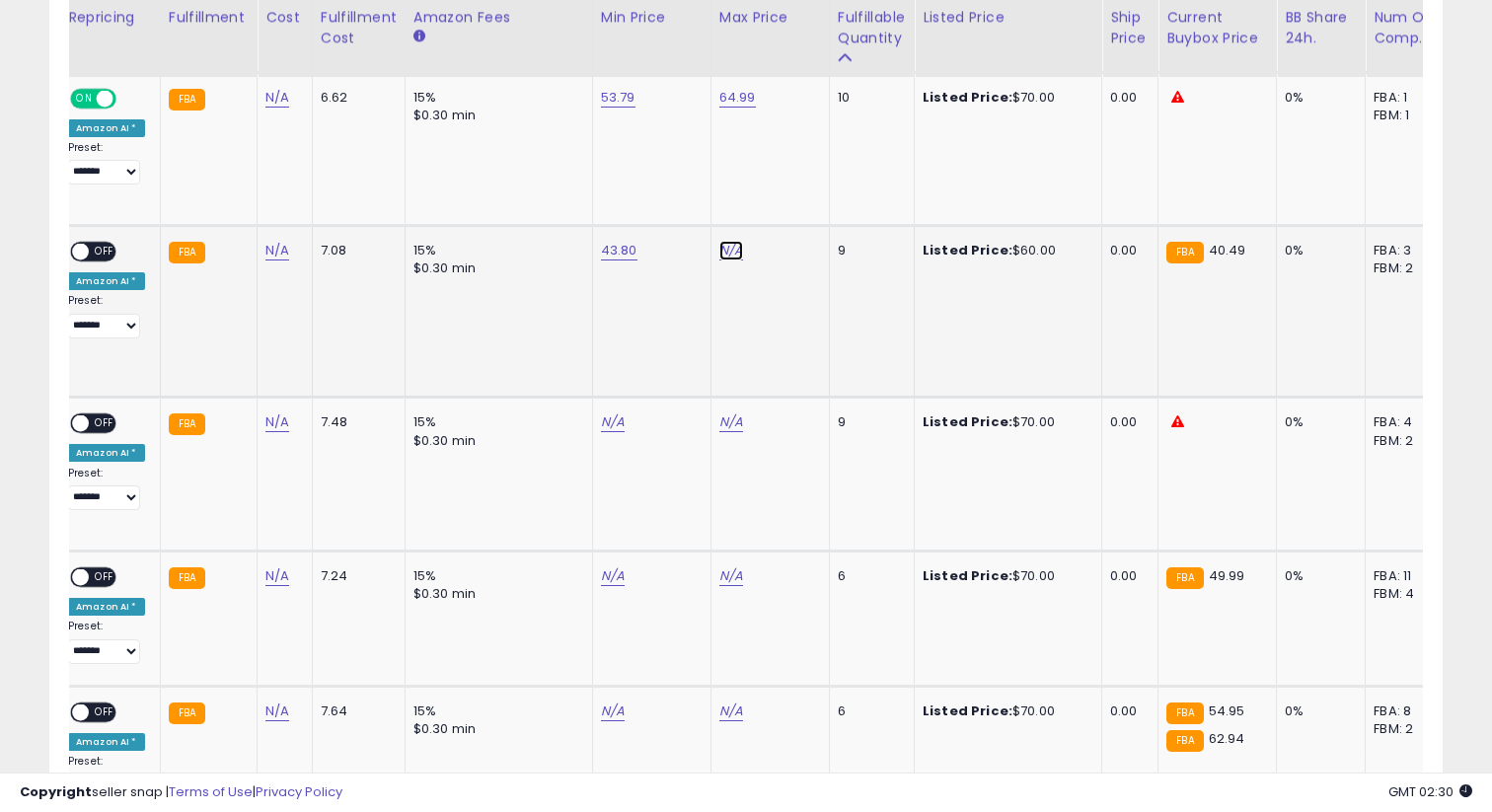 click on "N/A" at bounding box center (731, 251) 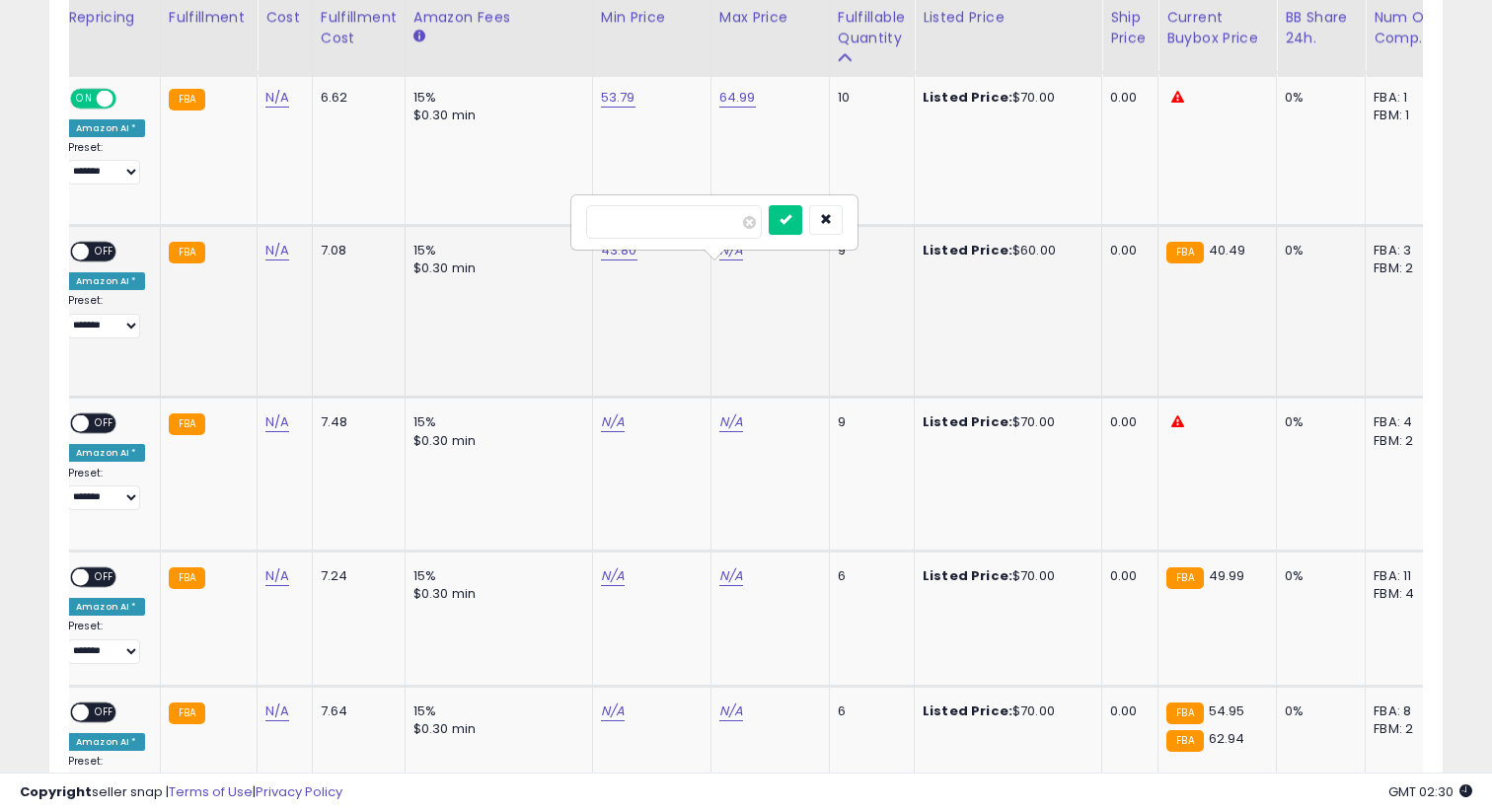 type on "**" 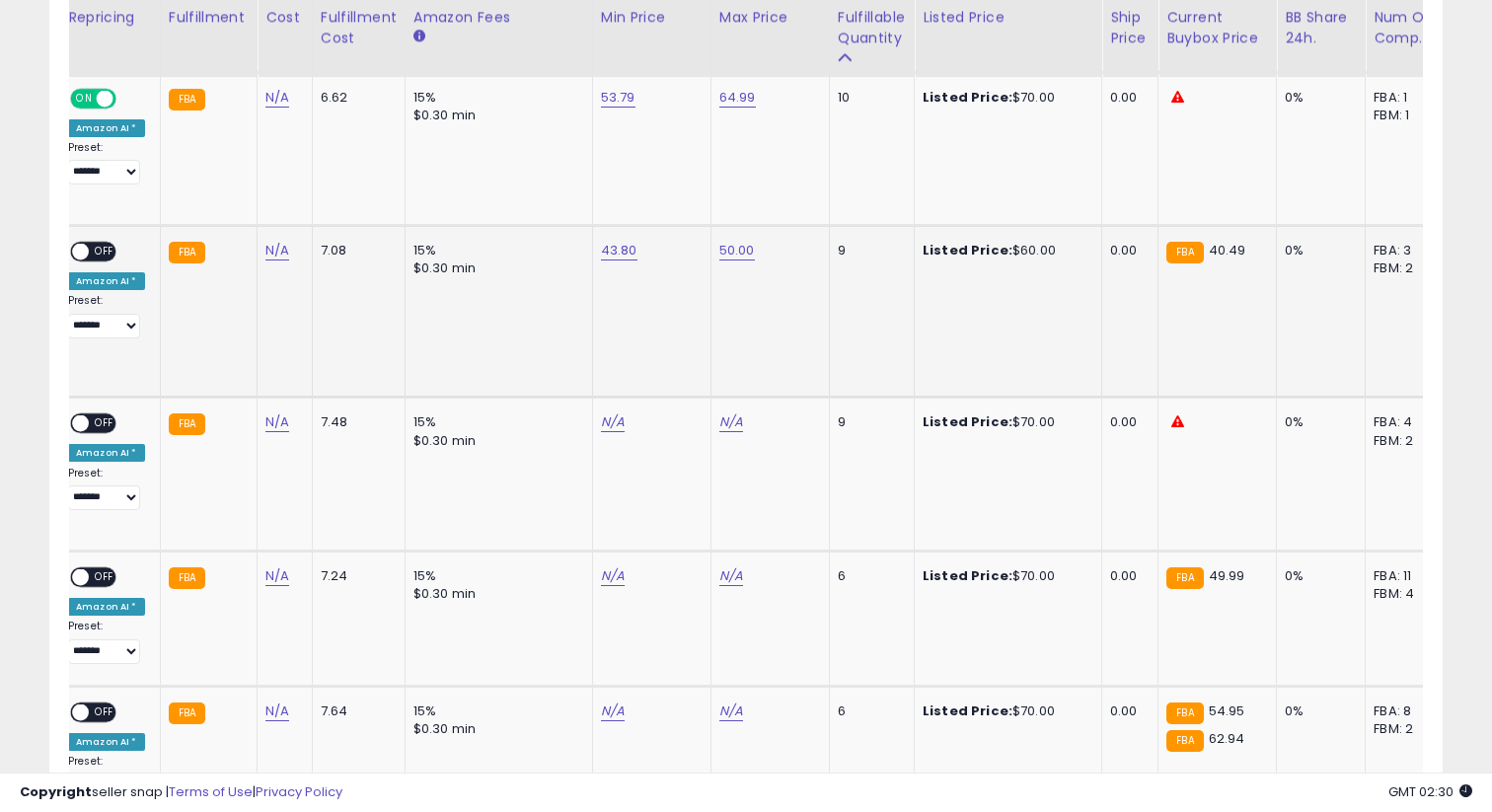 click on "ON   OFF" at bounding box center [71, 252] 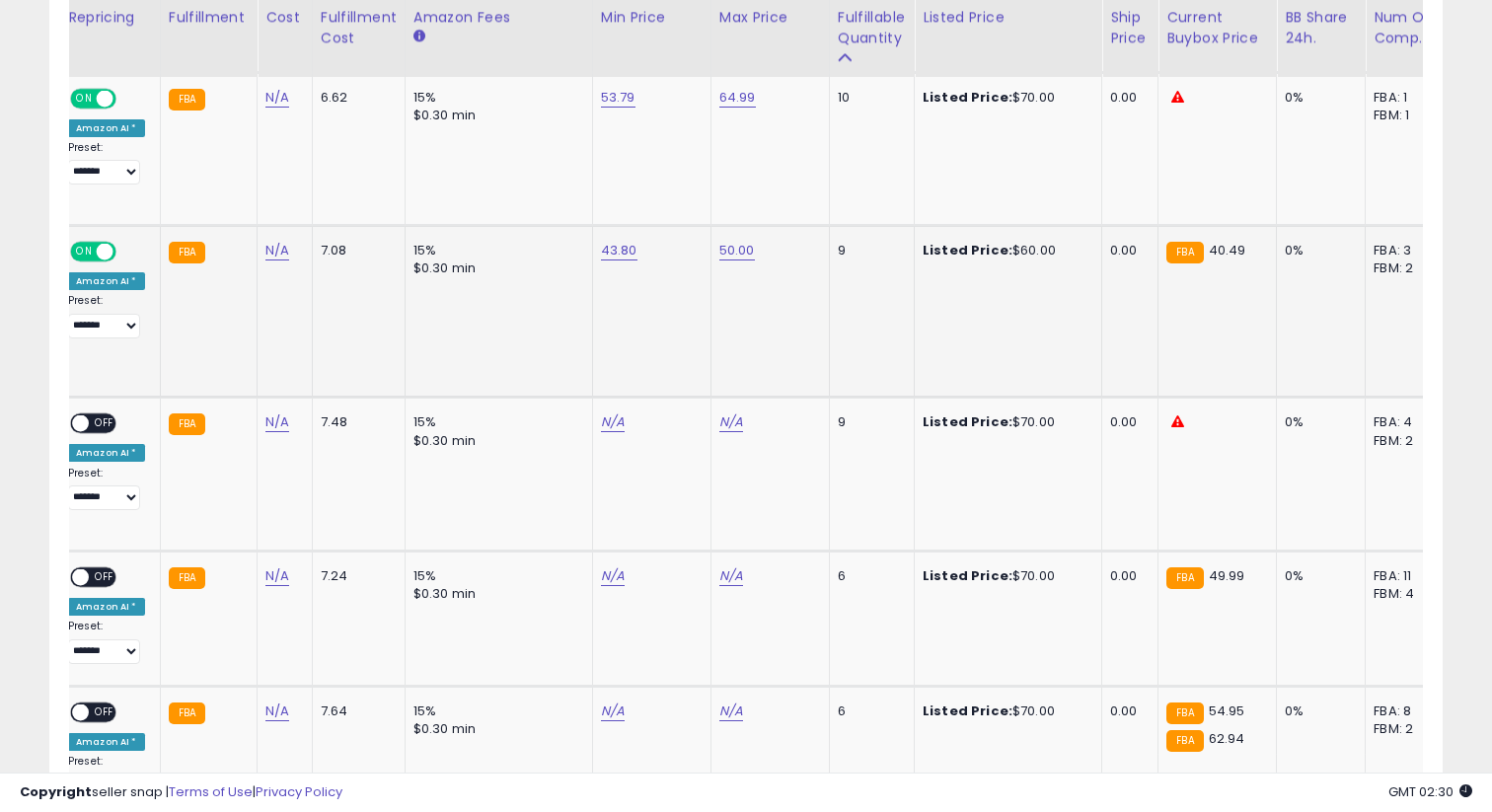scroll, scrollTop: 0, scrollLeft: 153, axis: horizontal 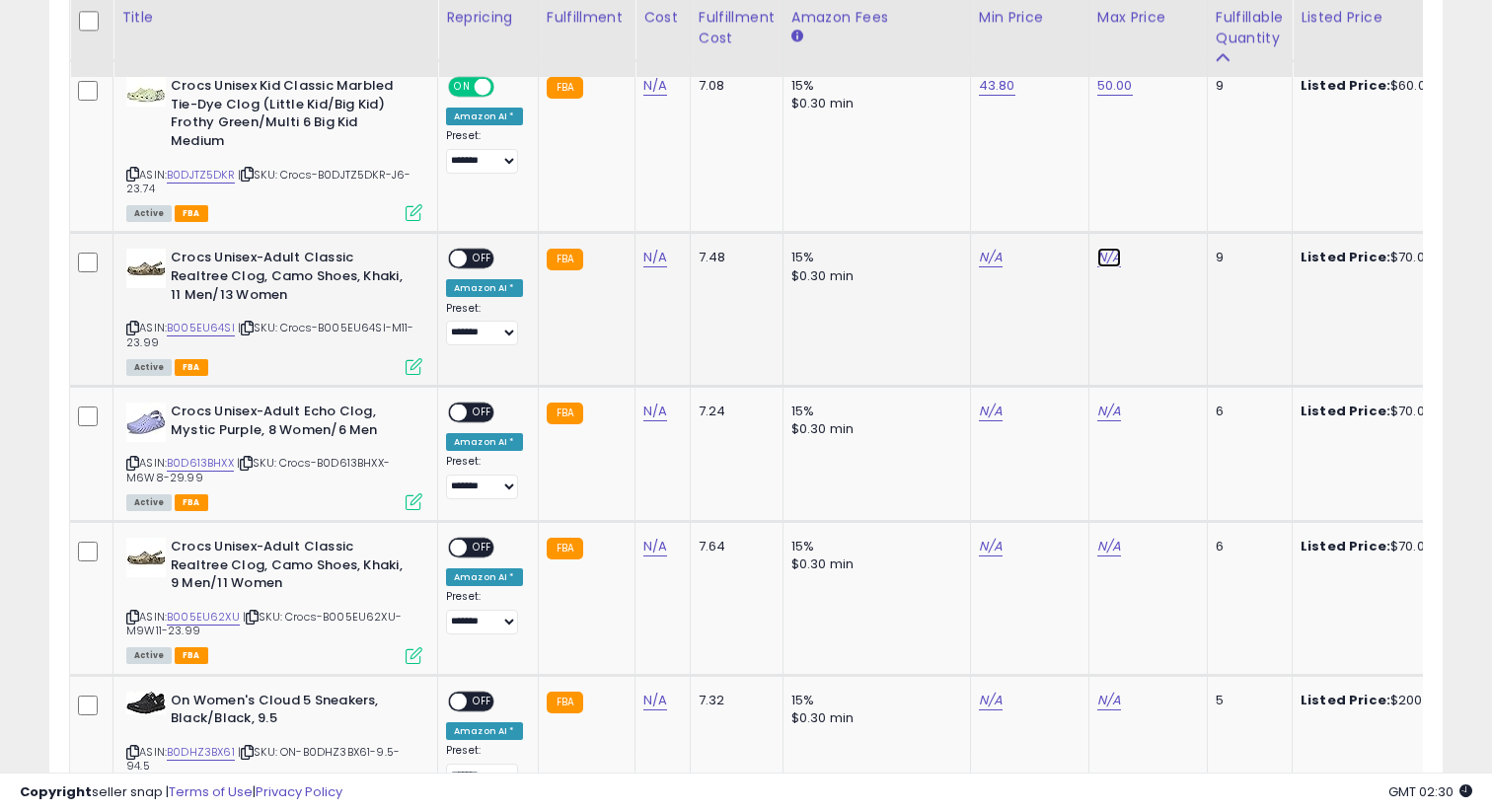 click on "N/A" at bounding box center (1109, 258) 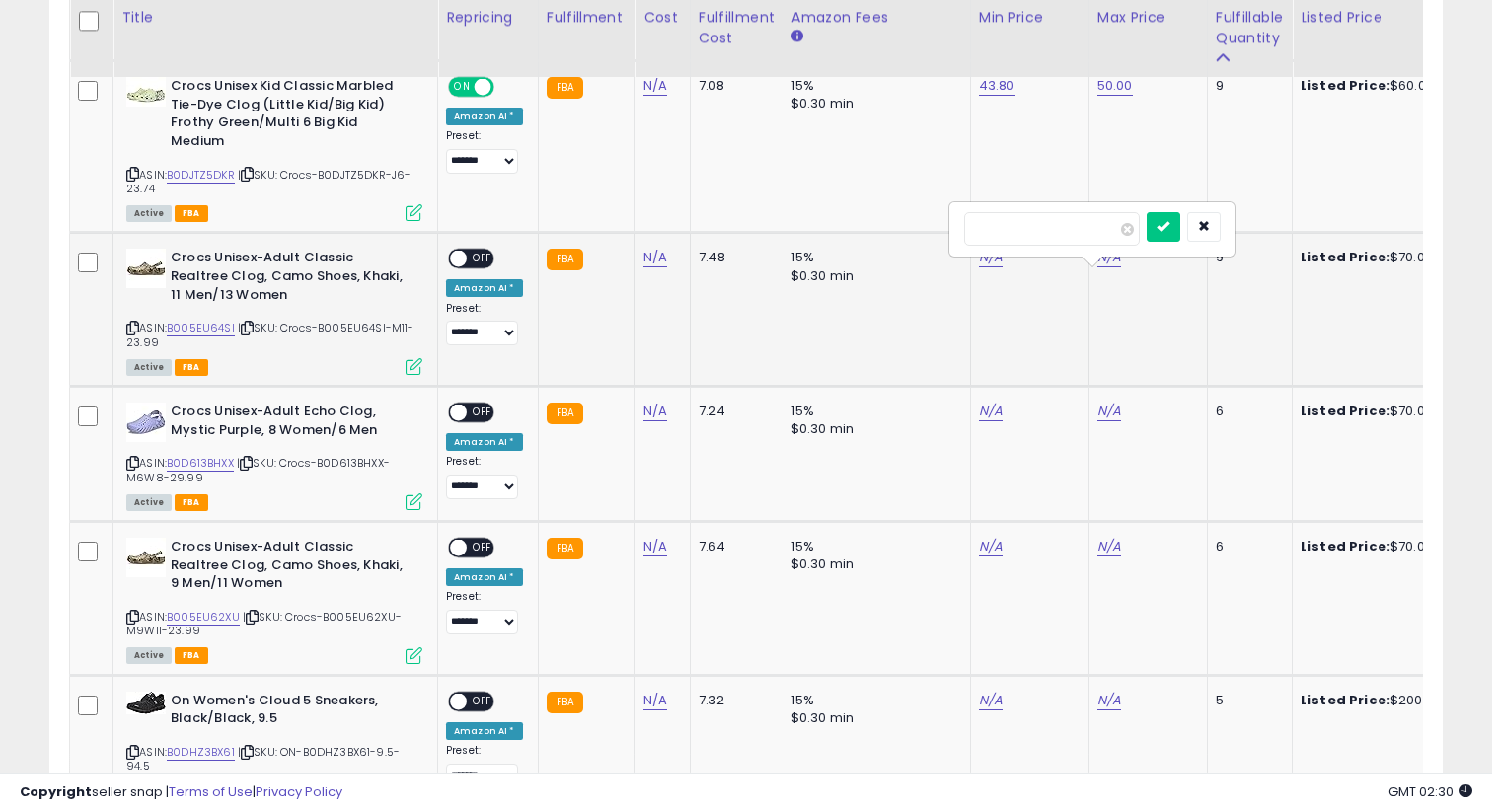type on "*****" 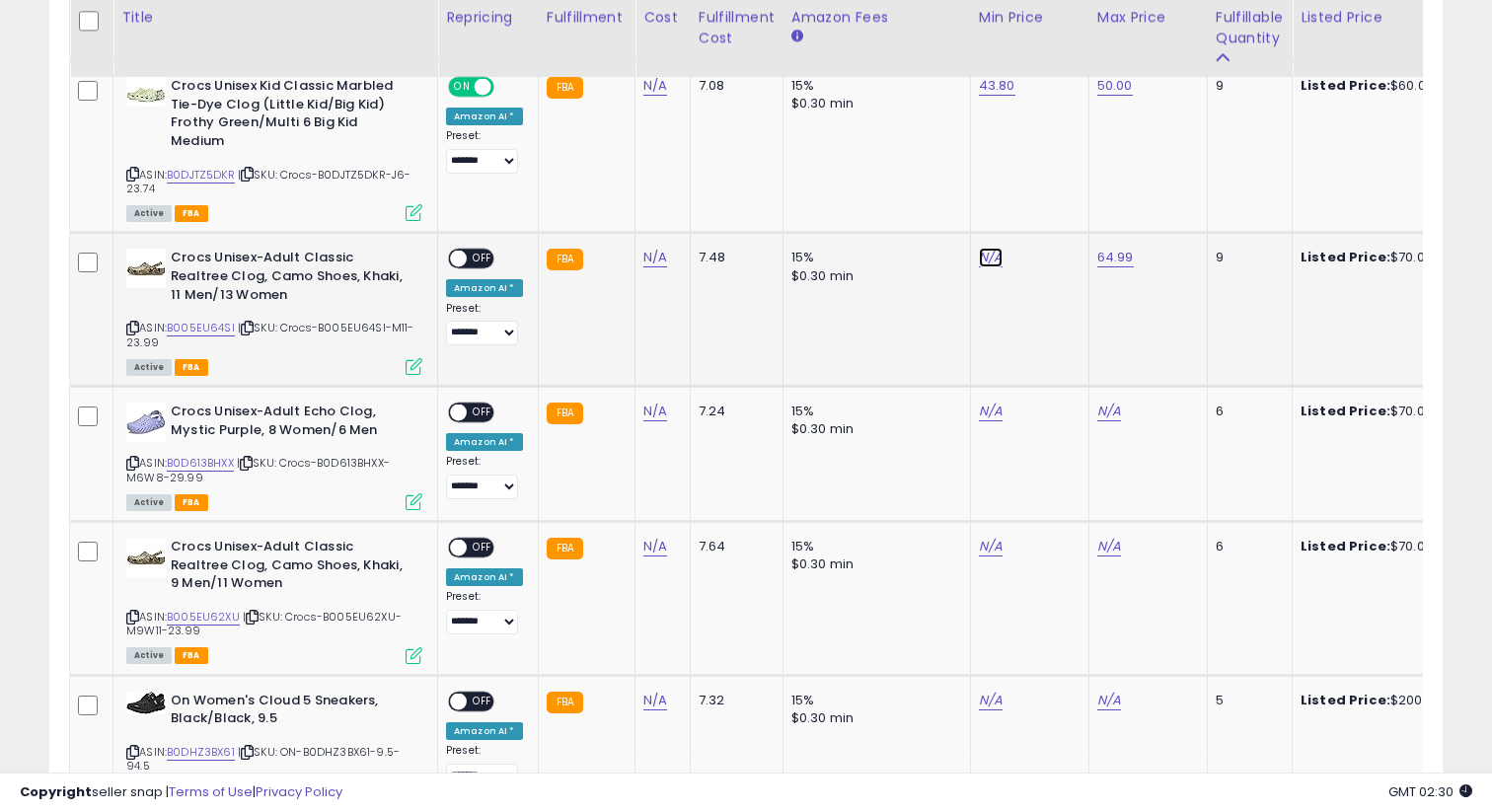 click on "N/A" at bounding box center [991, 258] 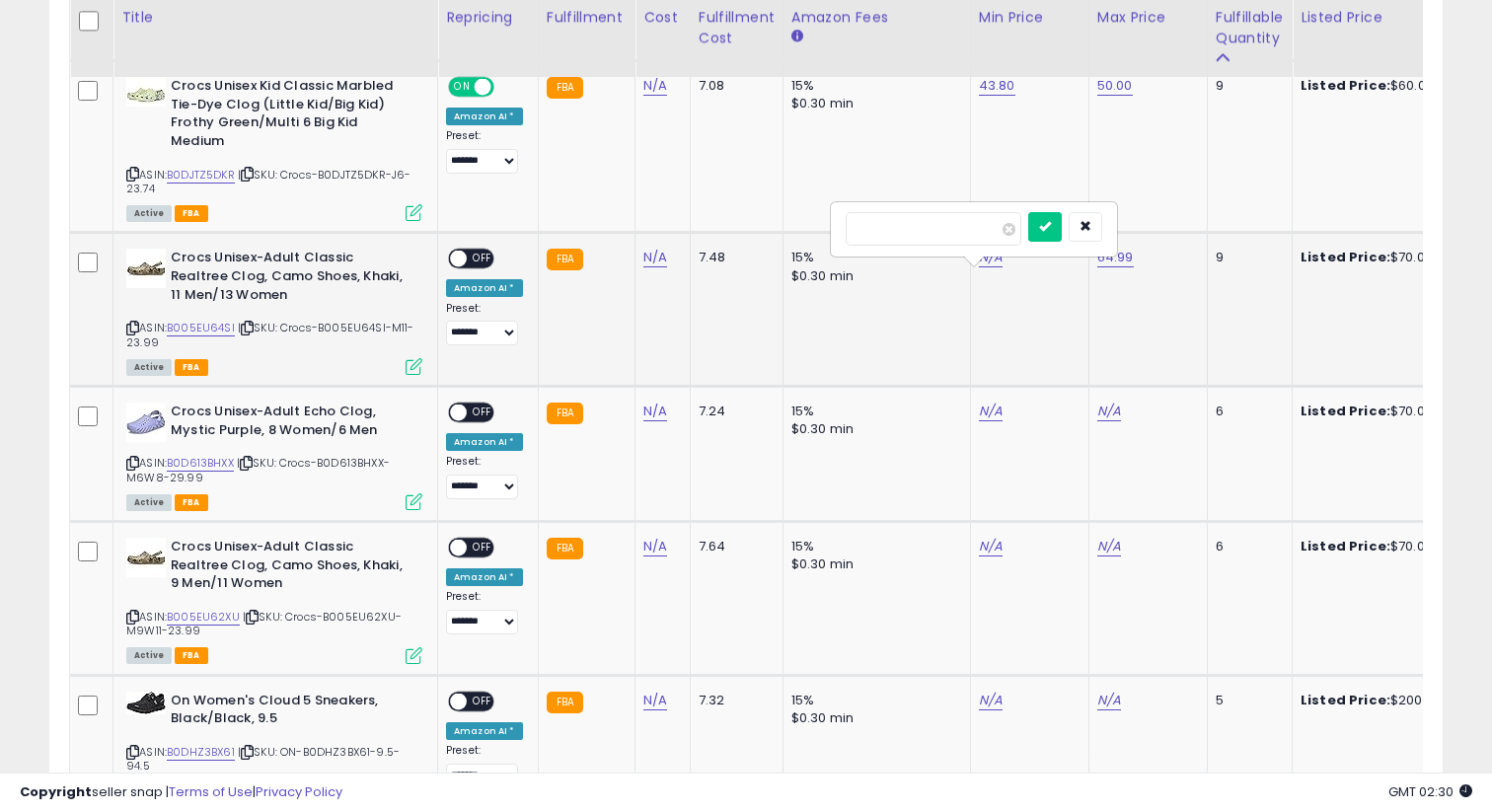 type on "*****" 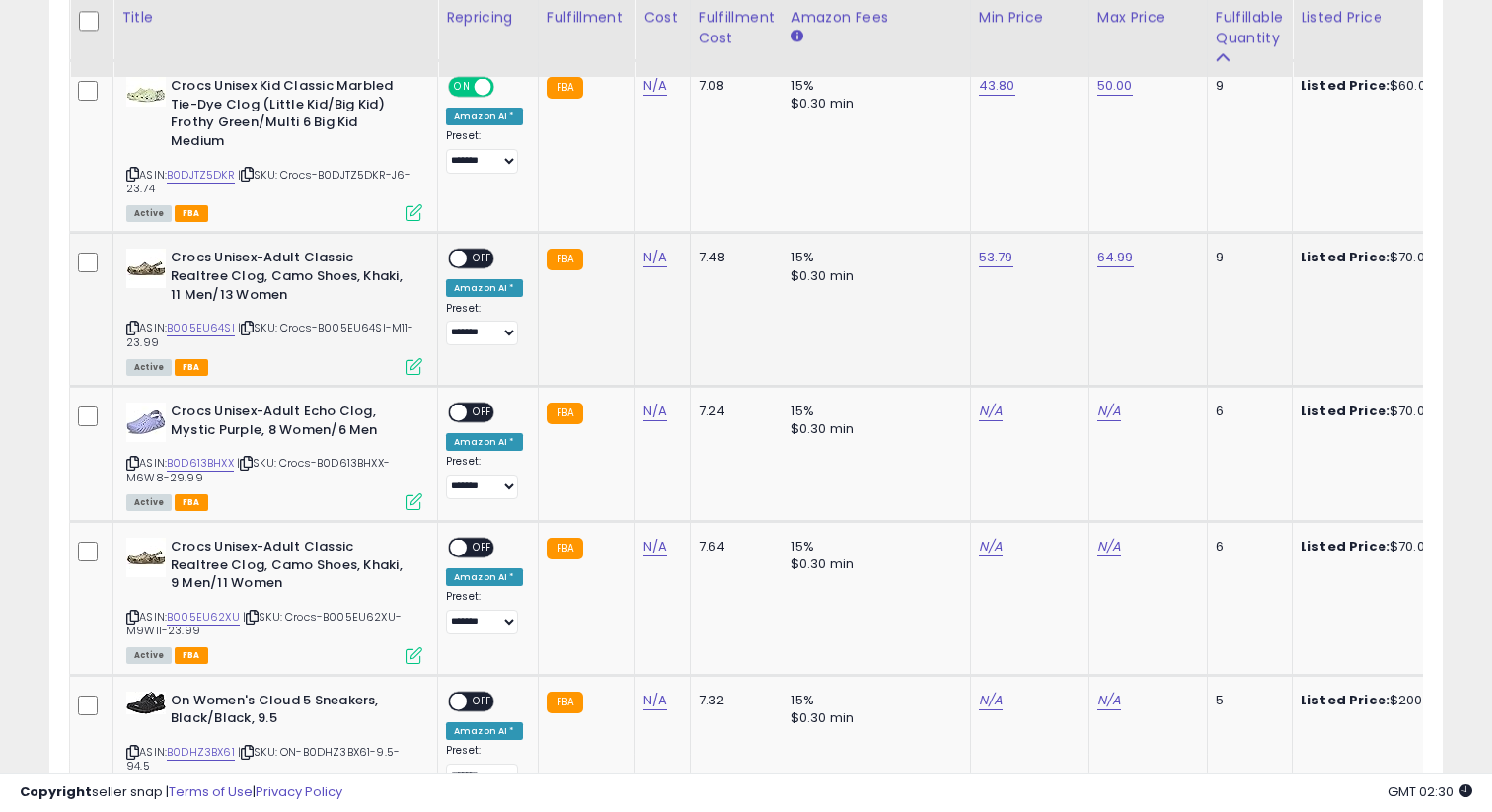 click on "OFF" at bounding box center [483, 258] 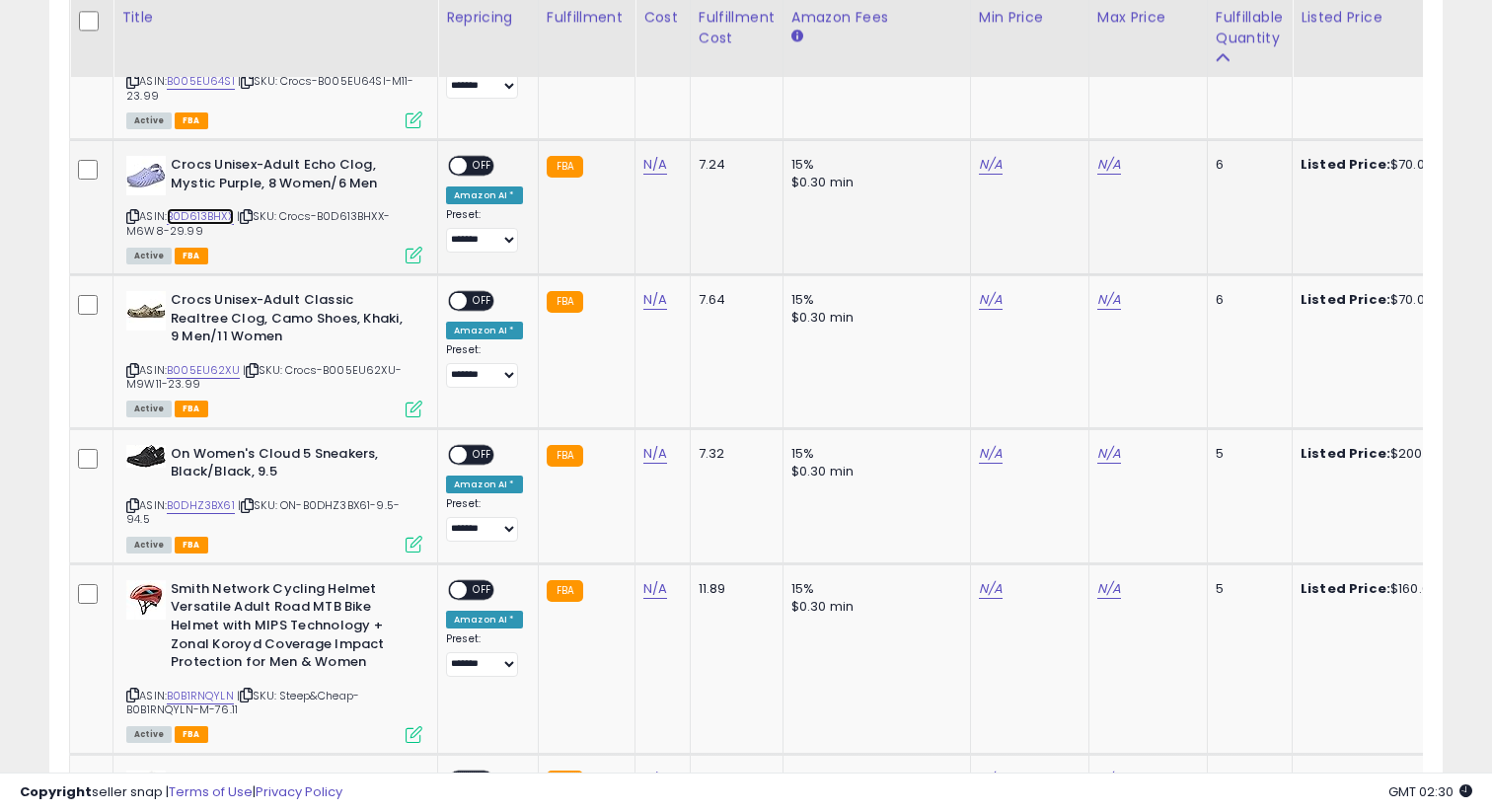 click on "B0D613BHXX" at bounding box center [200, 216] 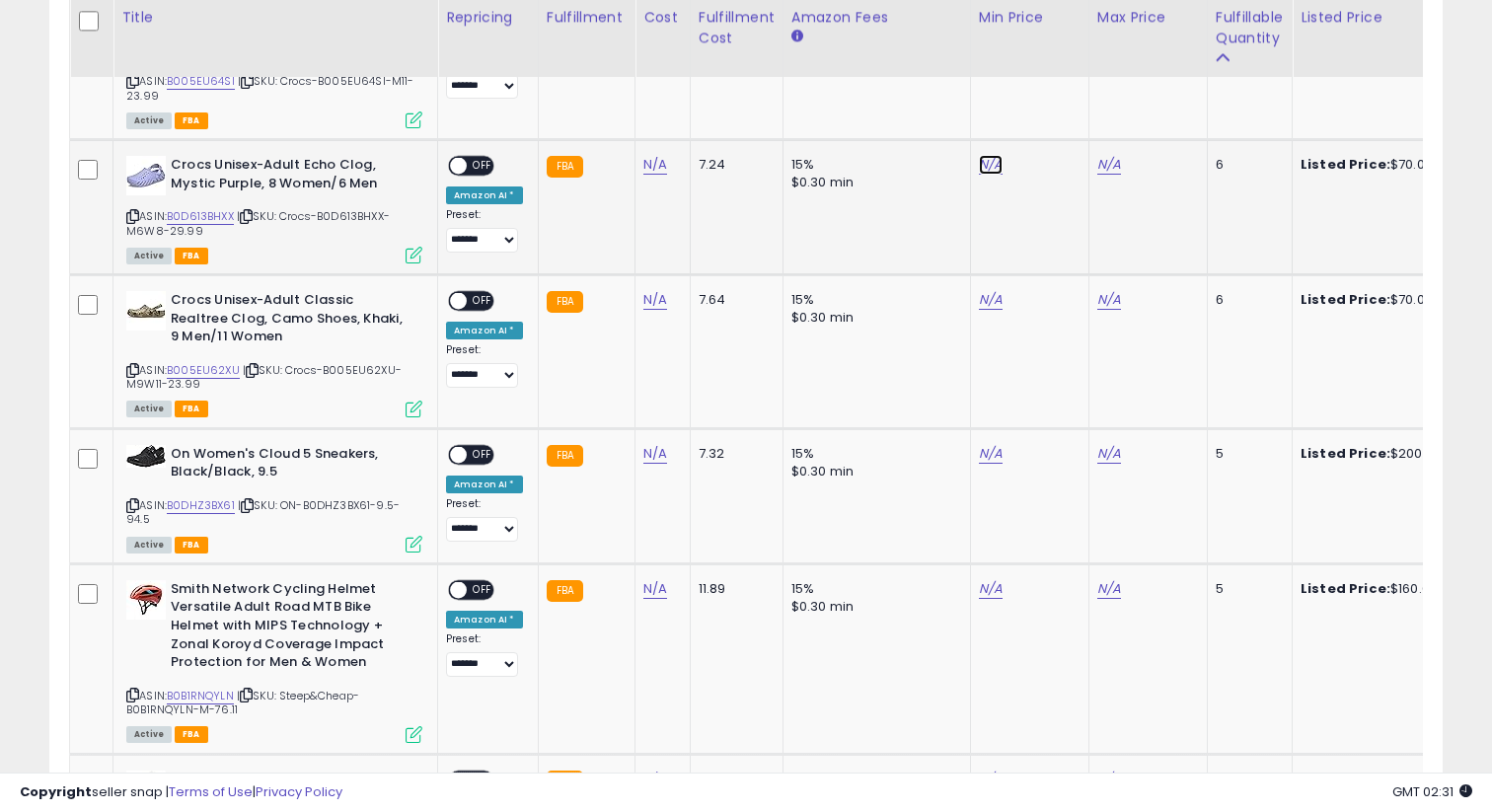 click on "N/A" at bounding box center (991, 165) 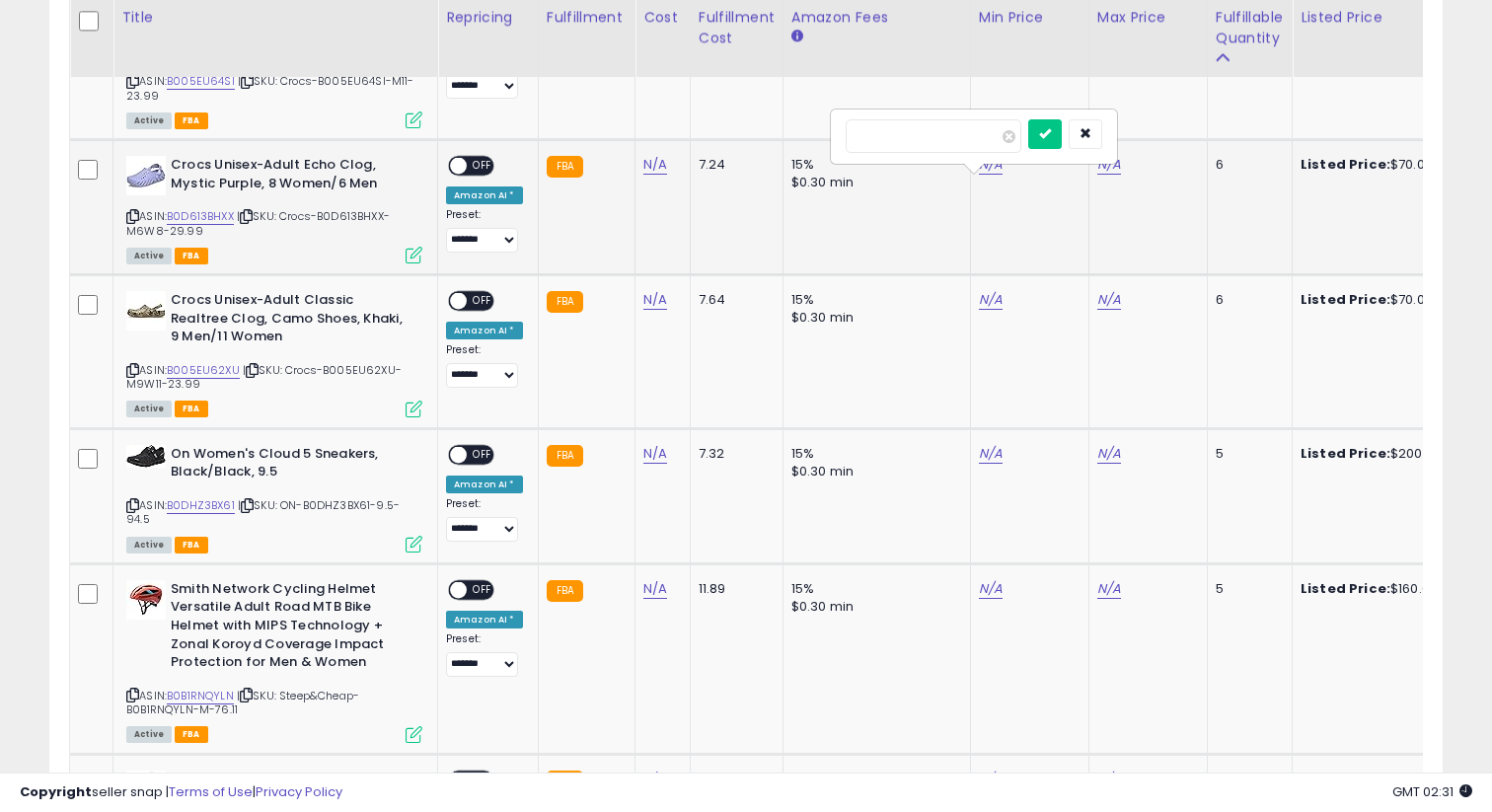 click at bounding box center (1045, 134) 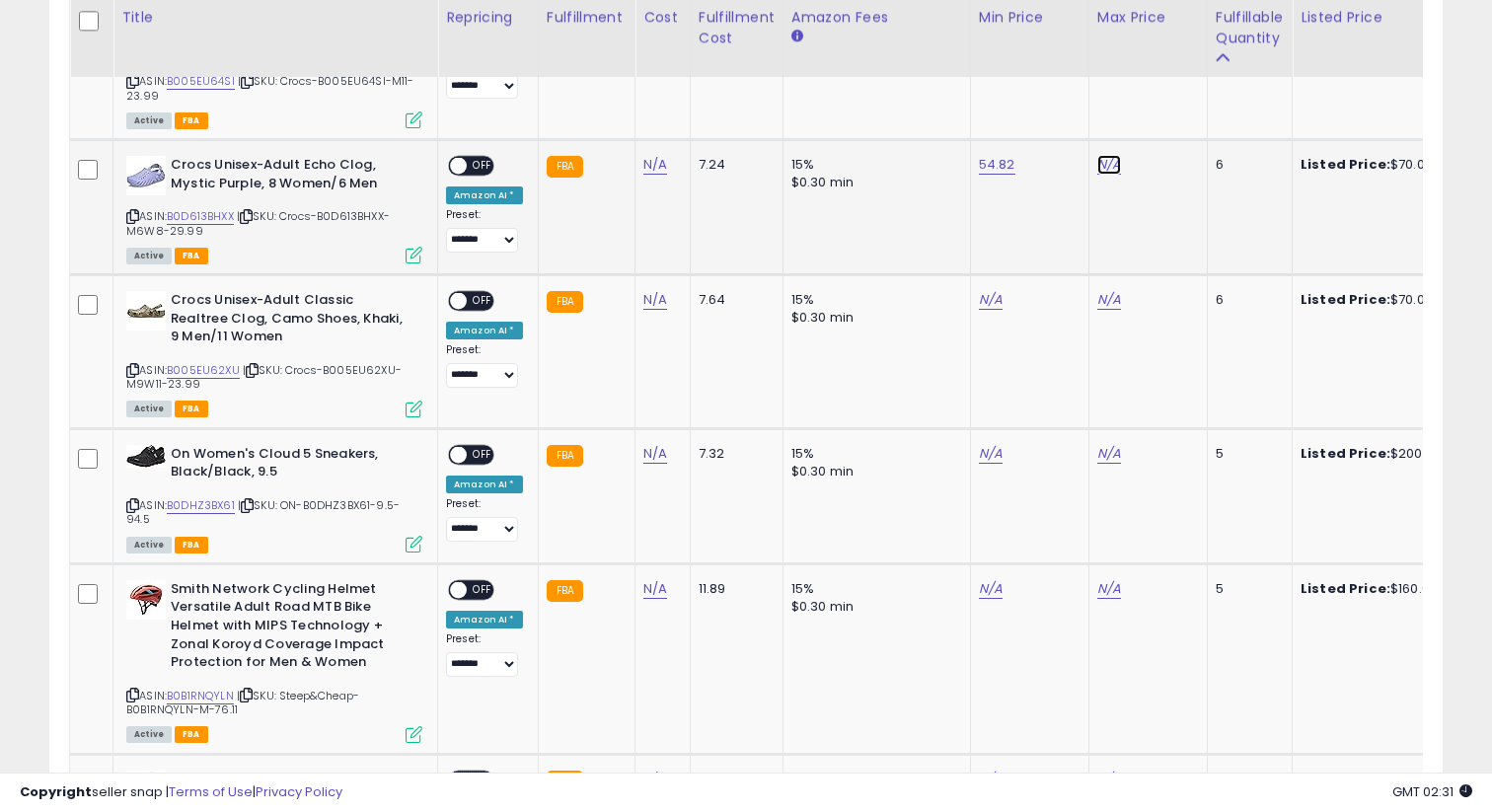 click on "N/A" at bounding box center (1109, 165) 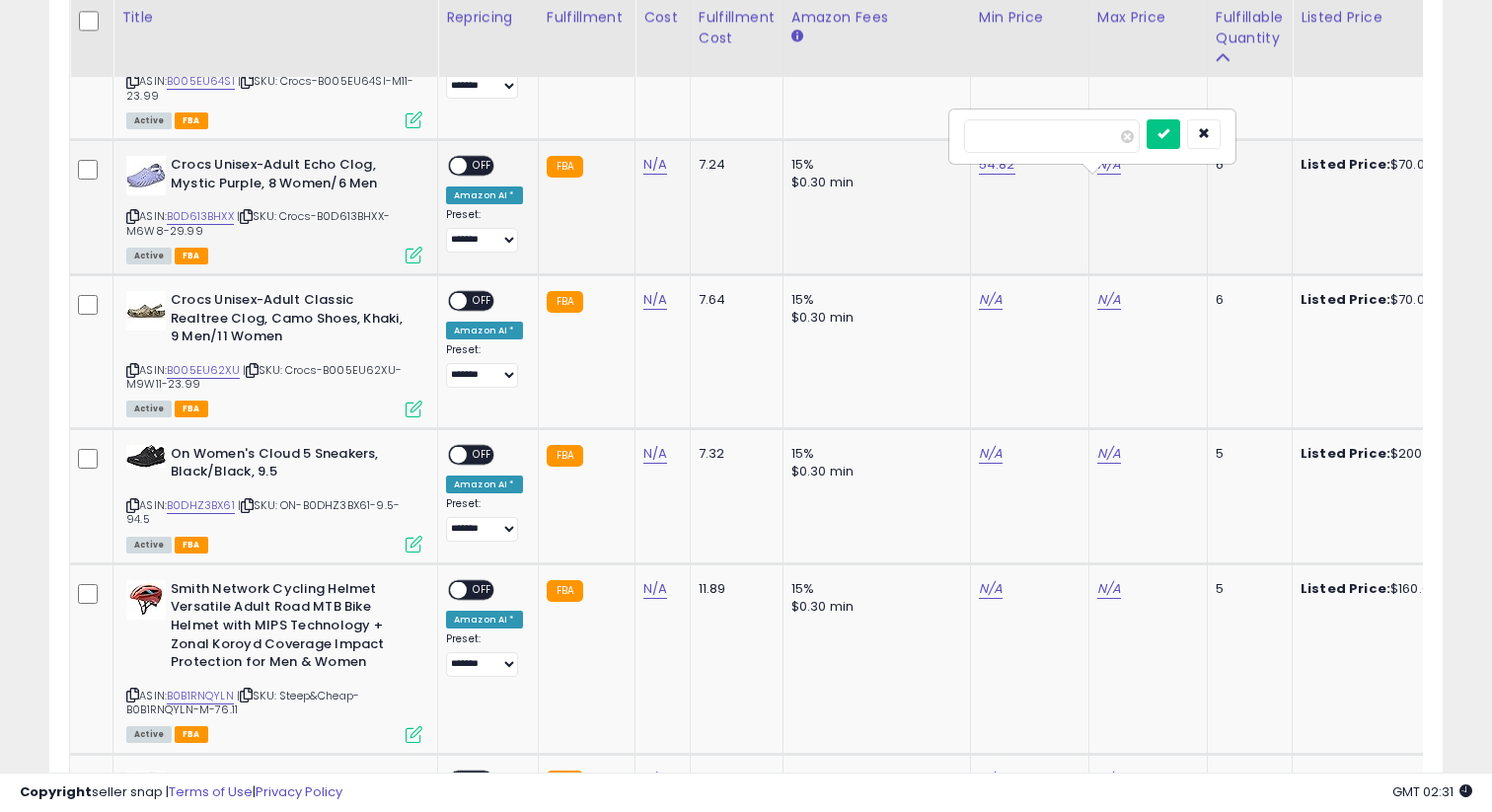 type on "**" 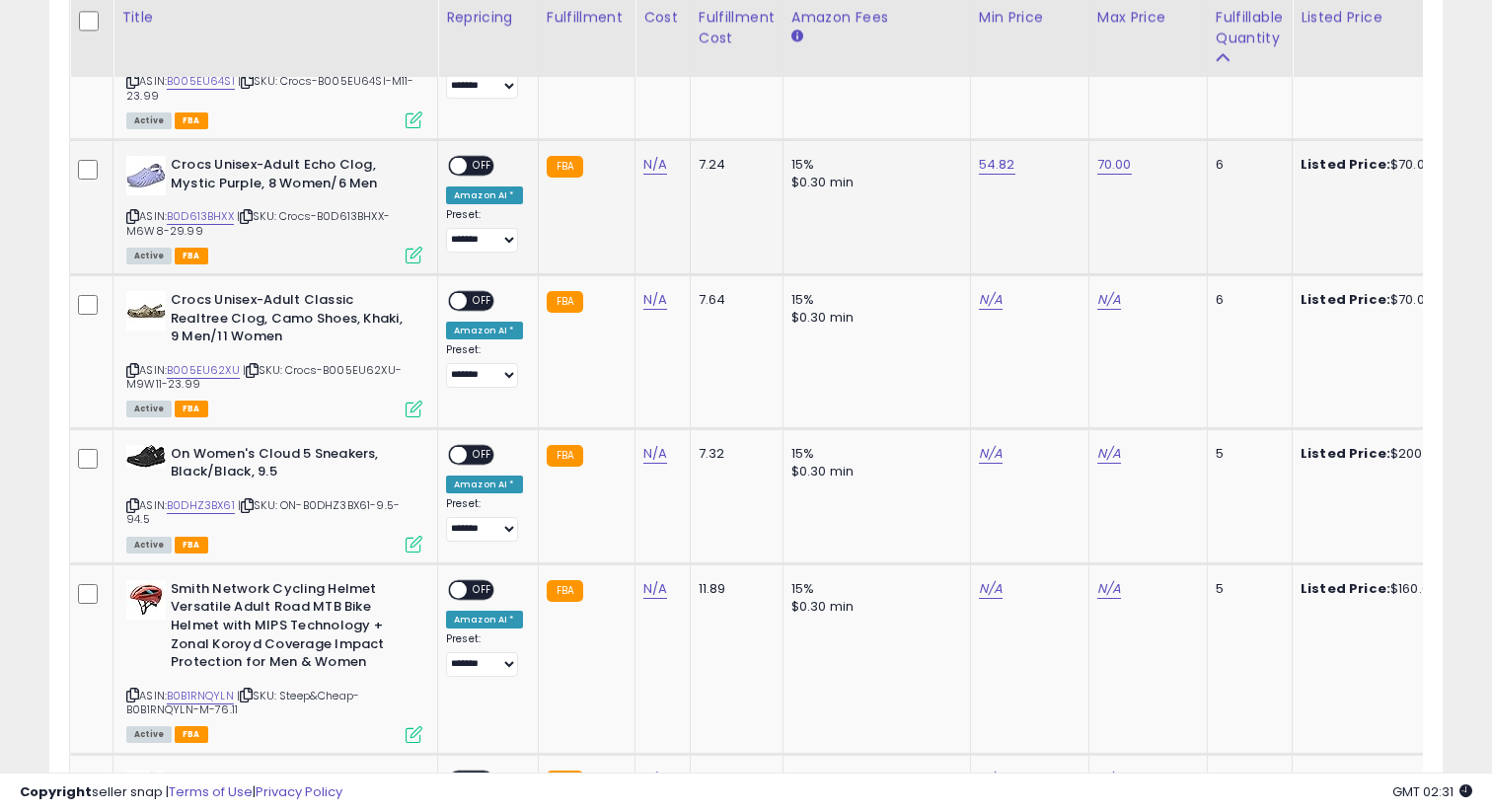 click on "OFF" at bounding box center [483, 166] 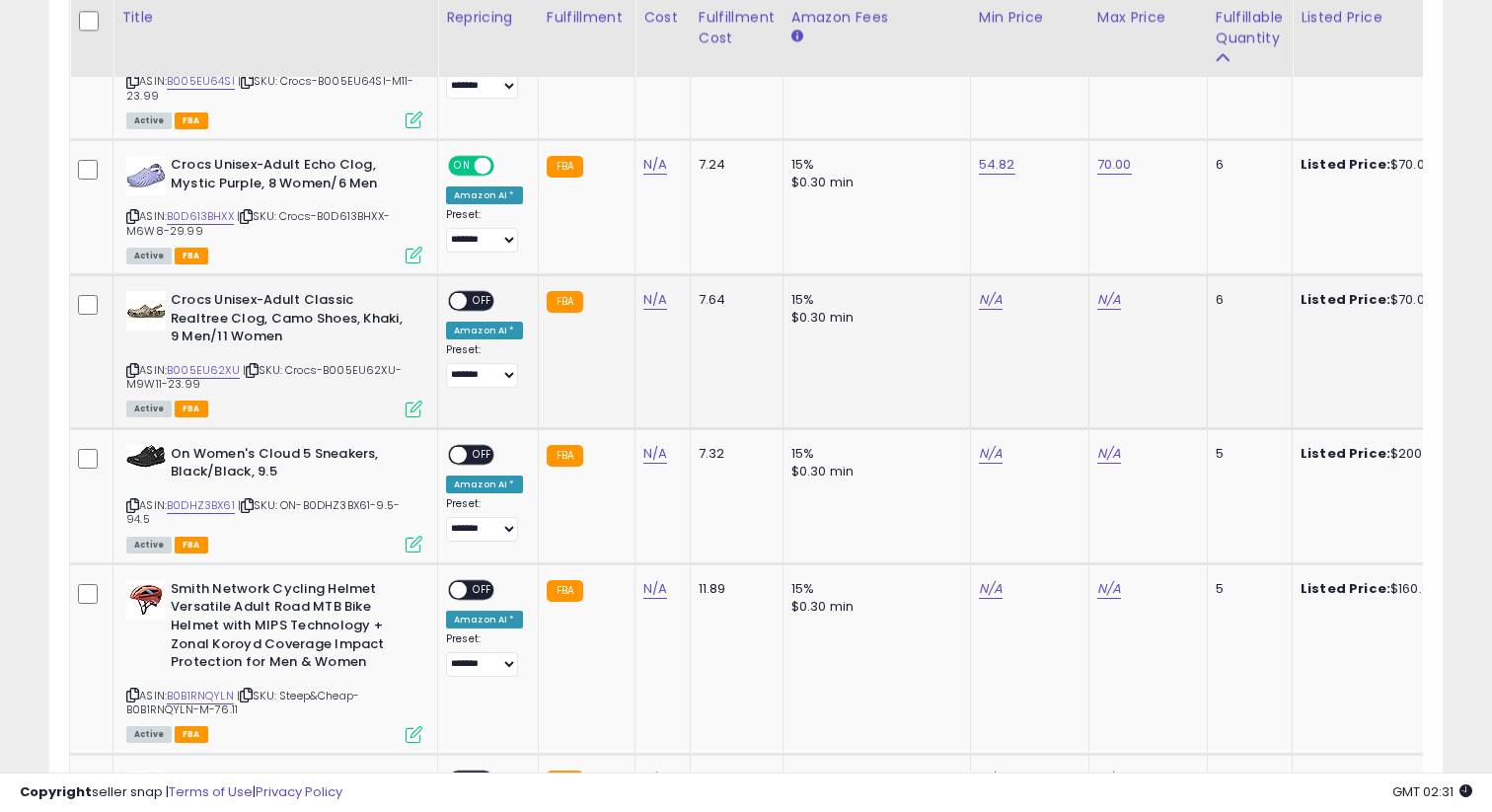 scroll, scrollTop: 0, scrollLeft: 112, axis: horizontal 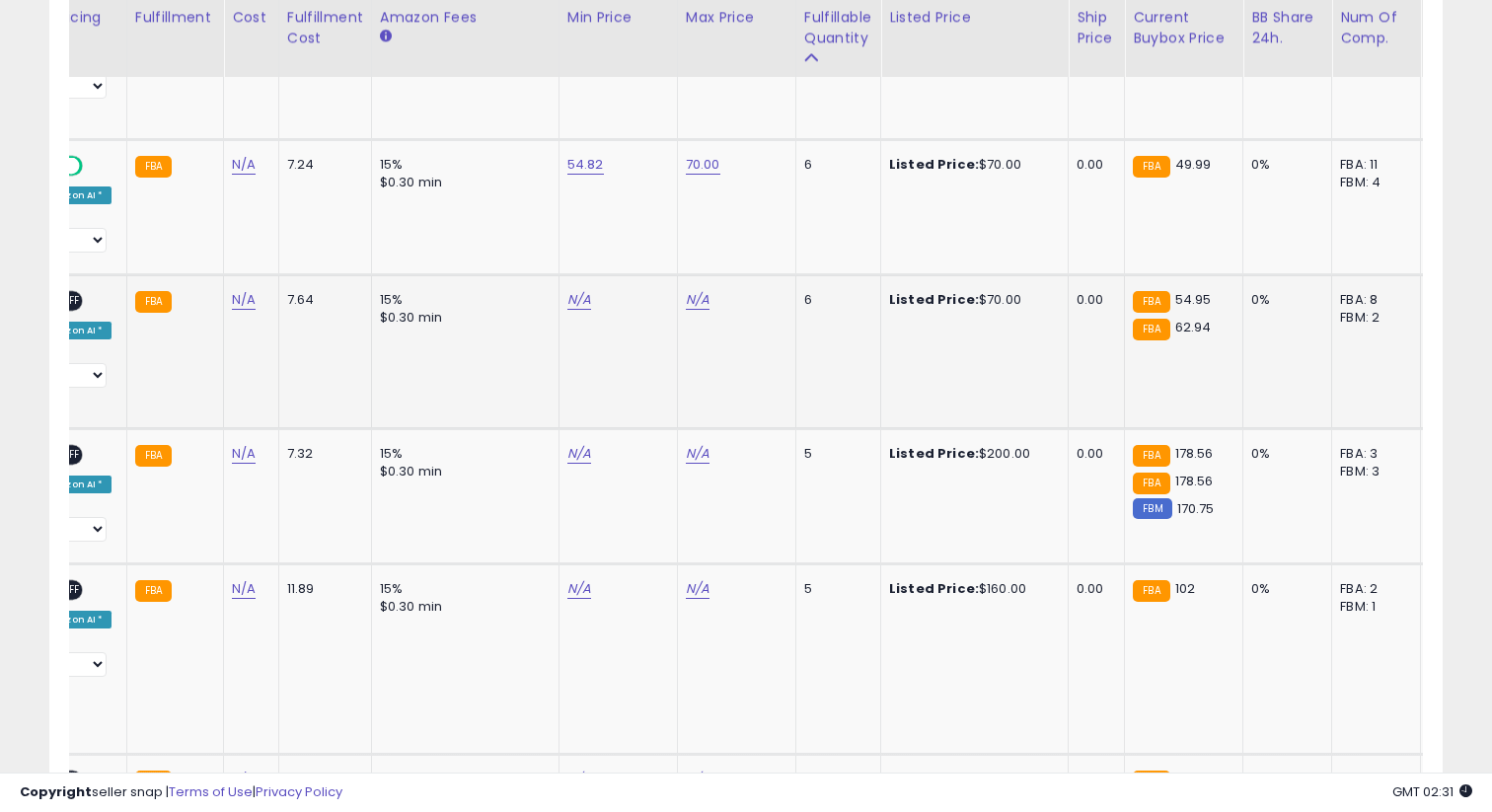 click on "N/A" 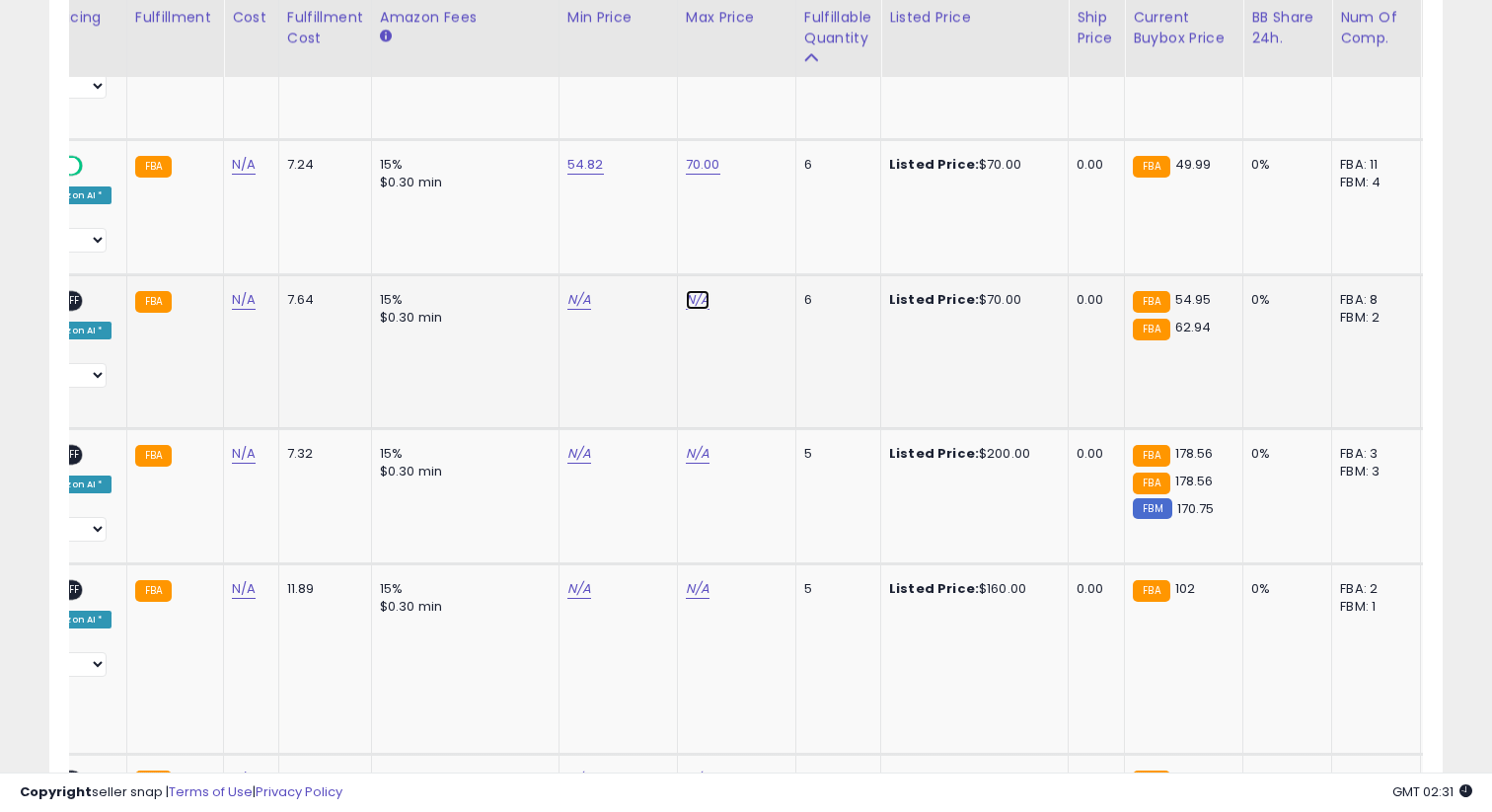 click on "N/A" at bounding box center [698, 300] 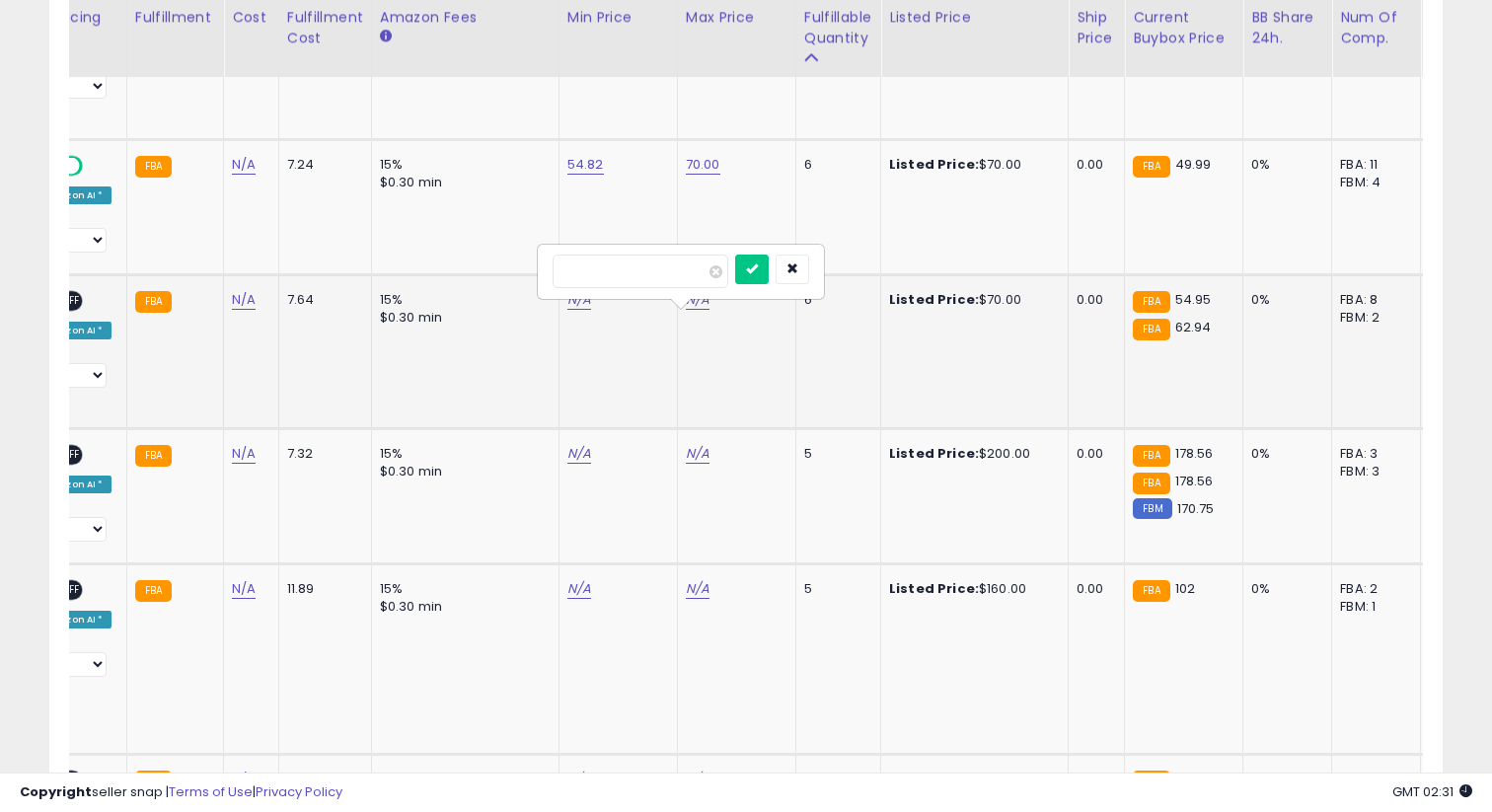 type on "*****" 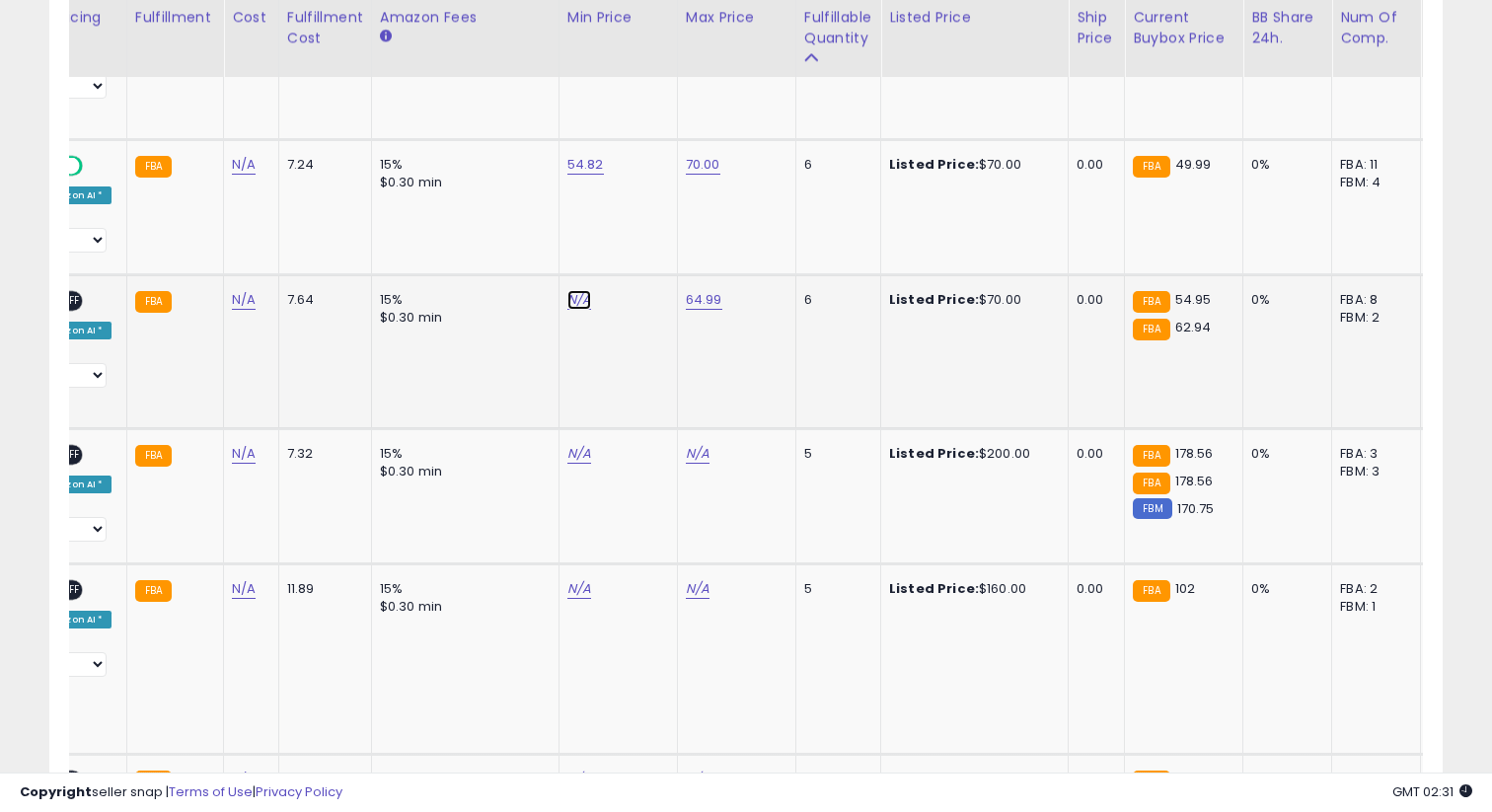 click on "N/A" at bounding box center [579, 300] 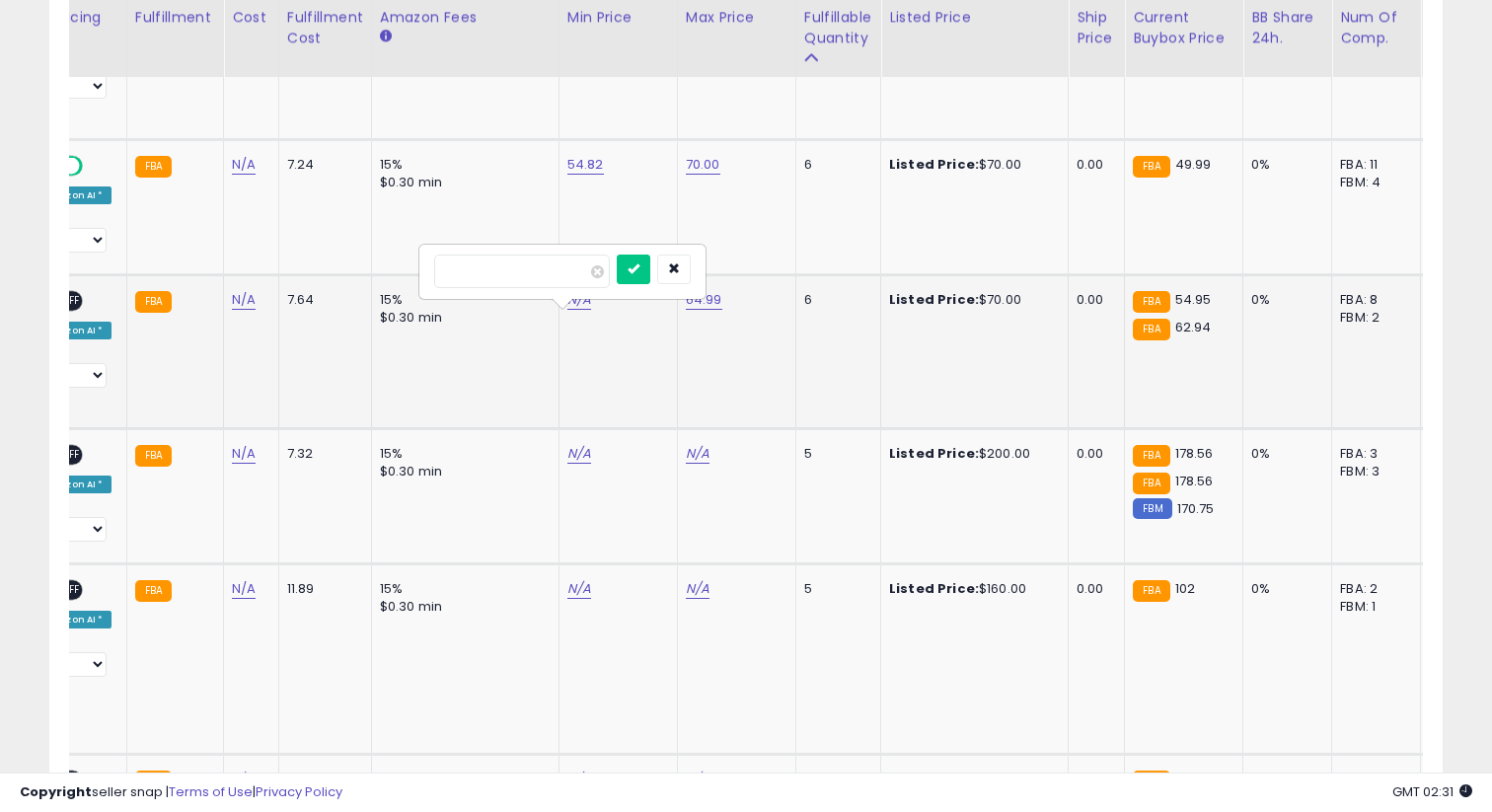 type on "*****" 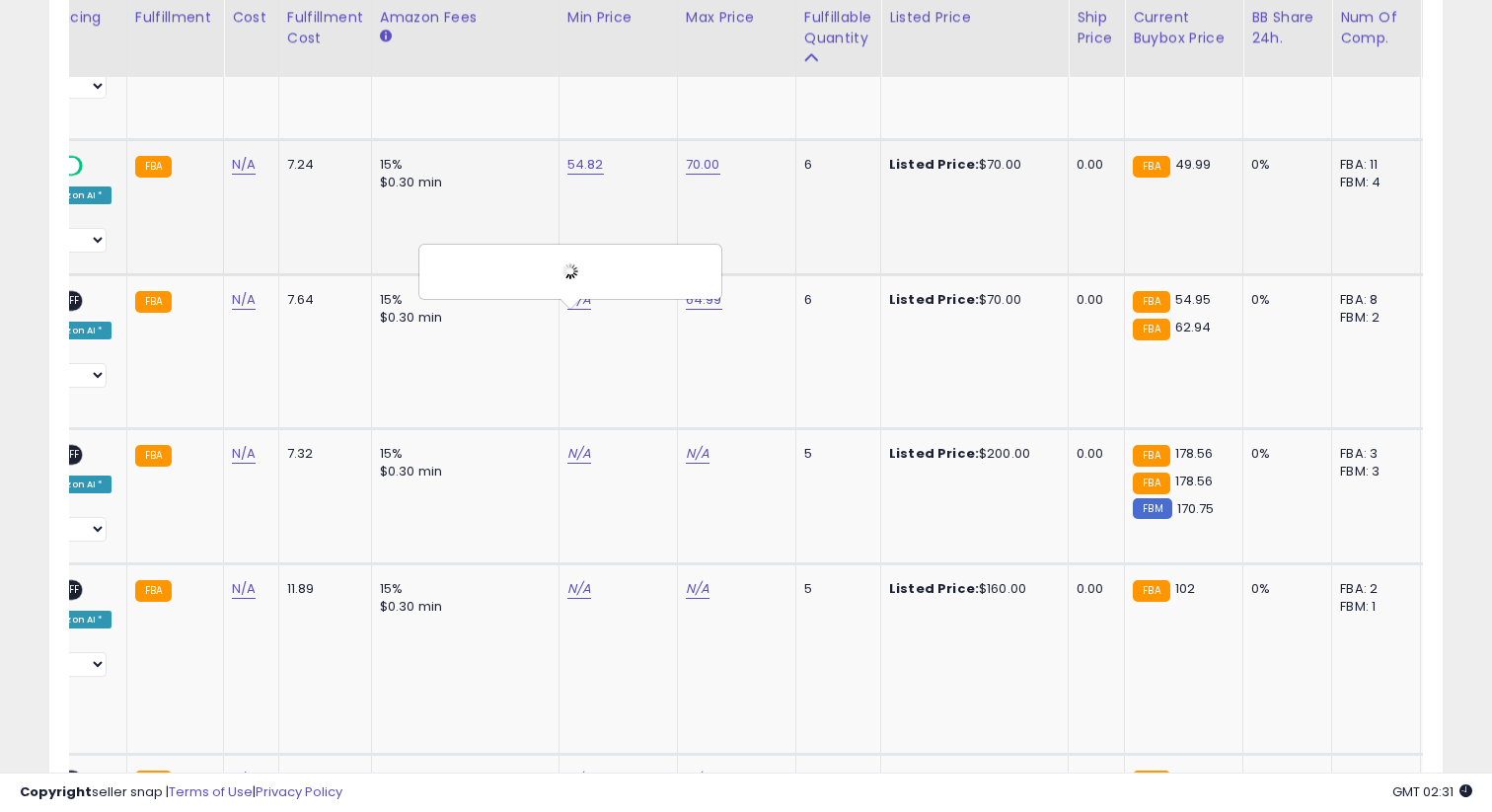 scroll, scrollTop: 0, scrollLeft: 0, axis: both 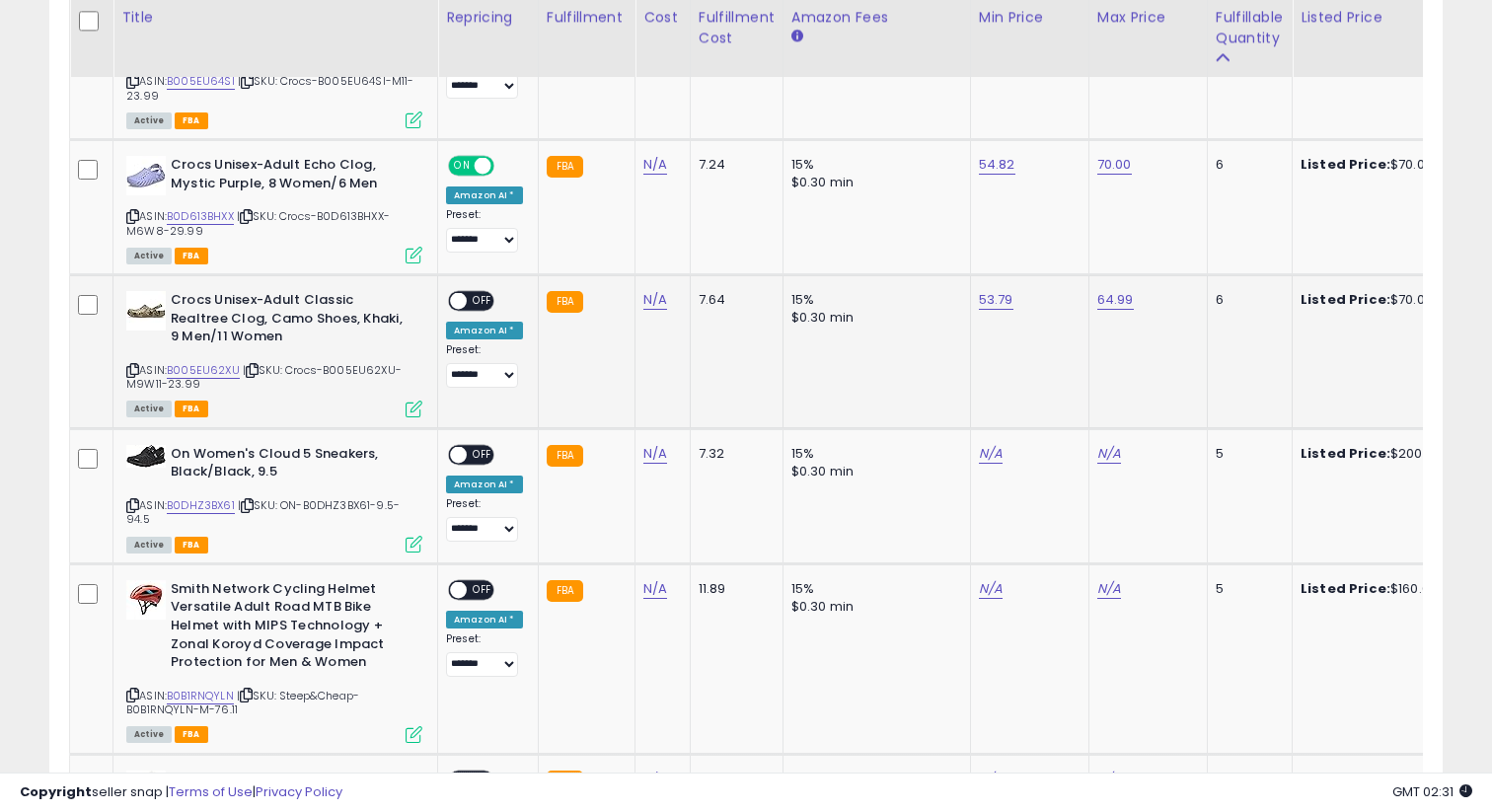 click at bounding box center [458, 301] 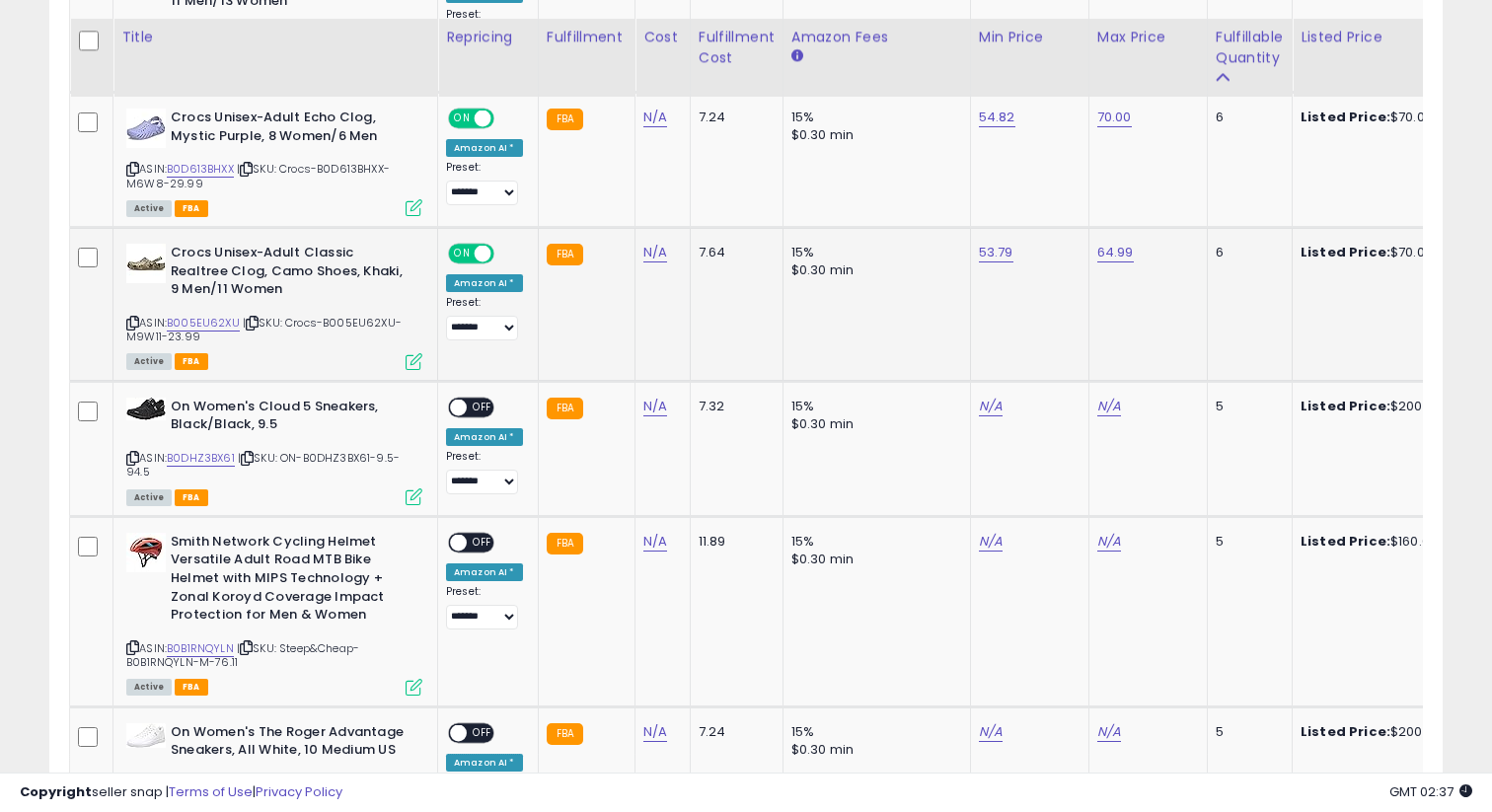 scroll, scrollTop: 2331, scrollLeft: 0, axis: vertical 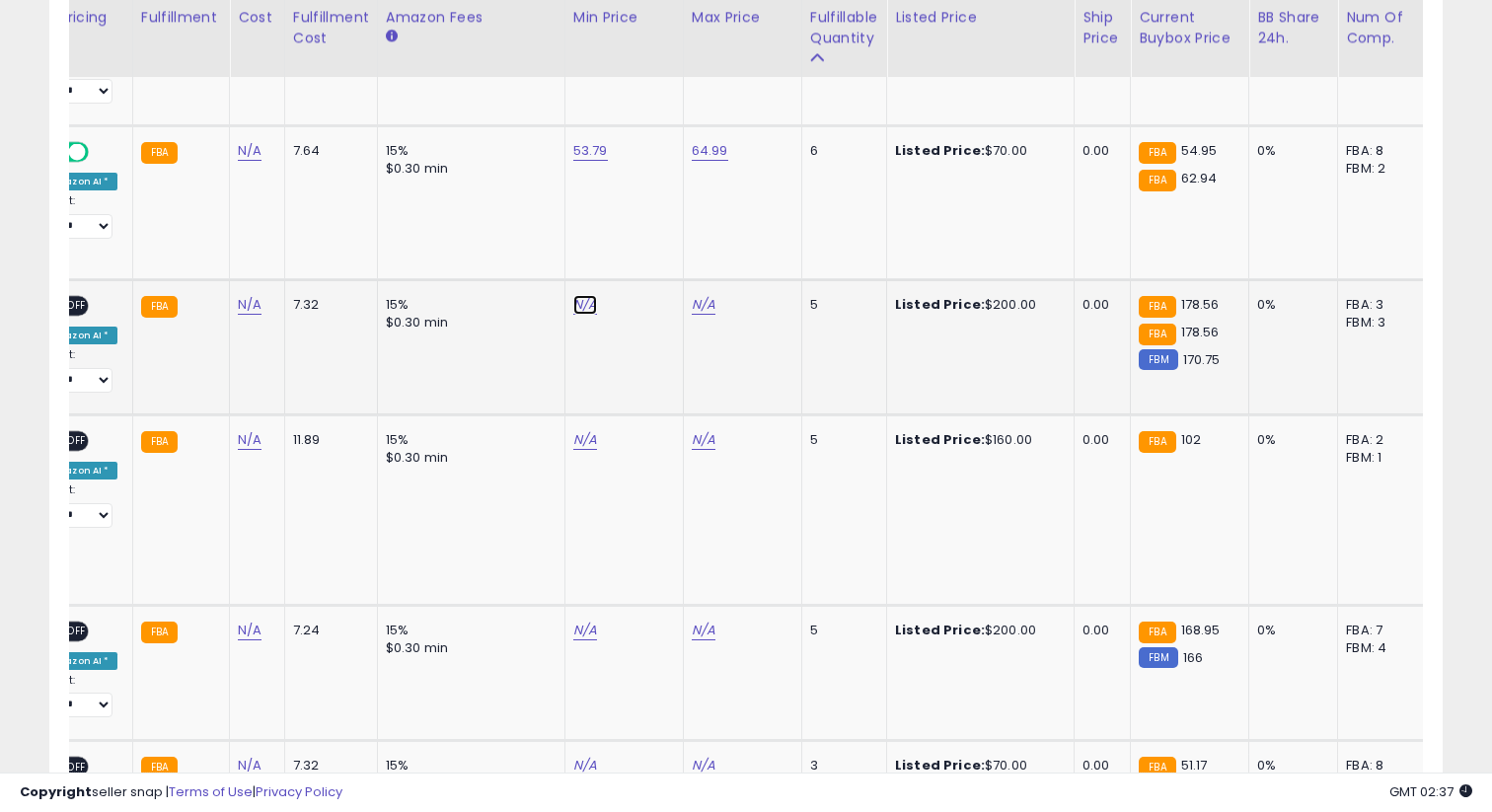 click on "N/A" at bounding box center [585, 305] 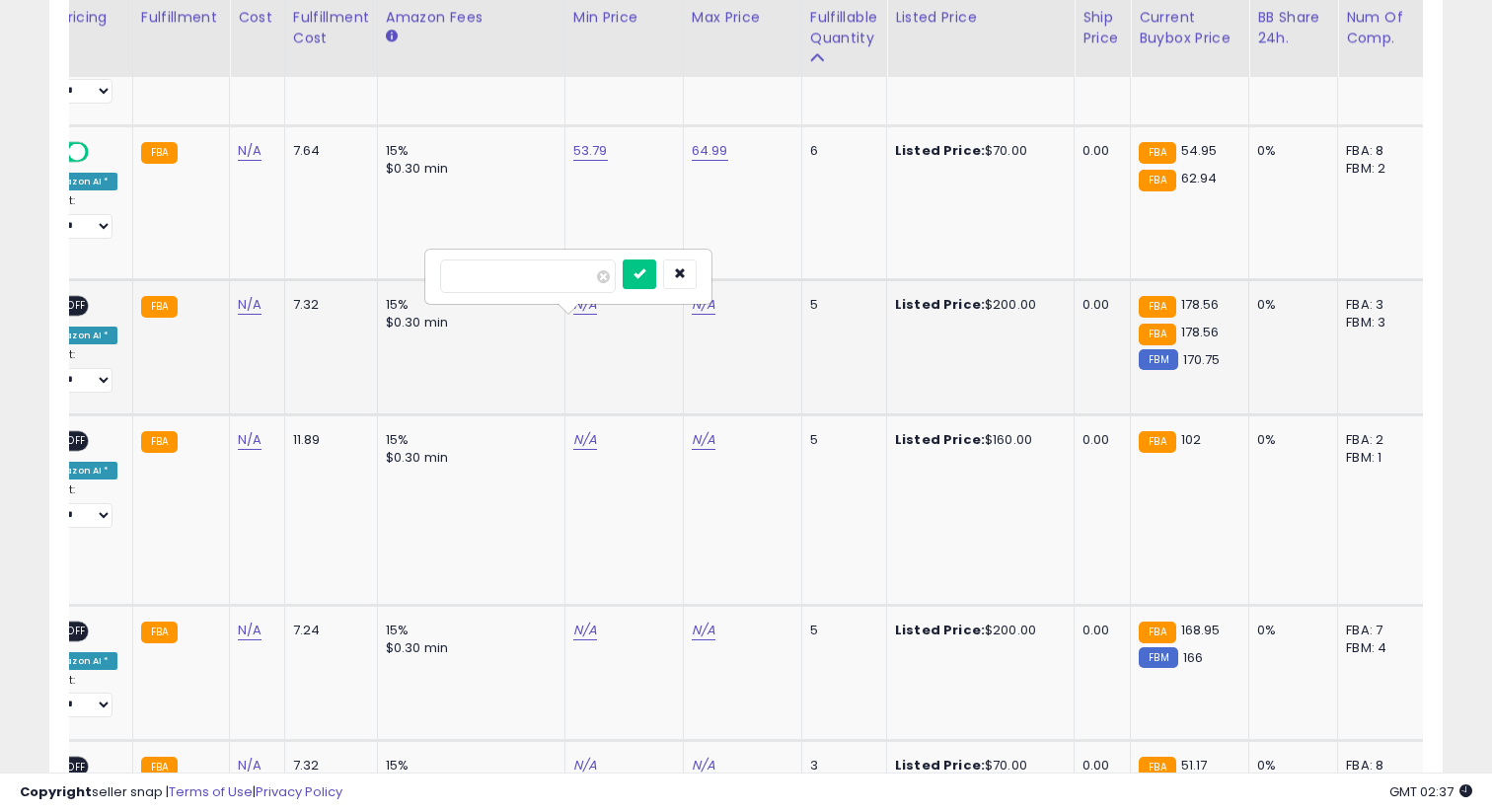 type on "******" 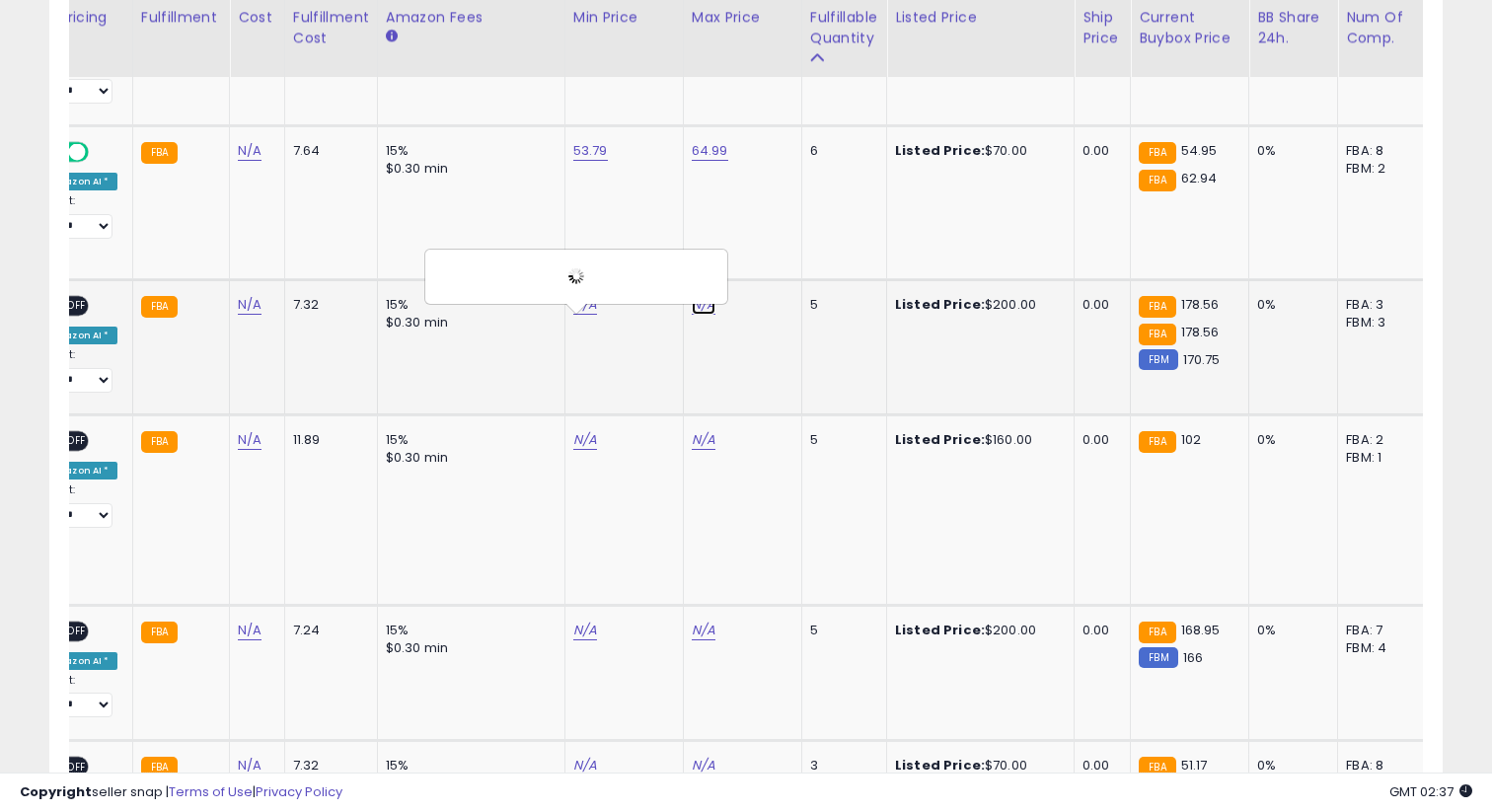 click on "N/A" at bounding box center [704, 305] 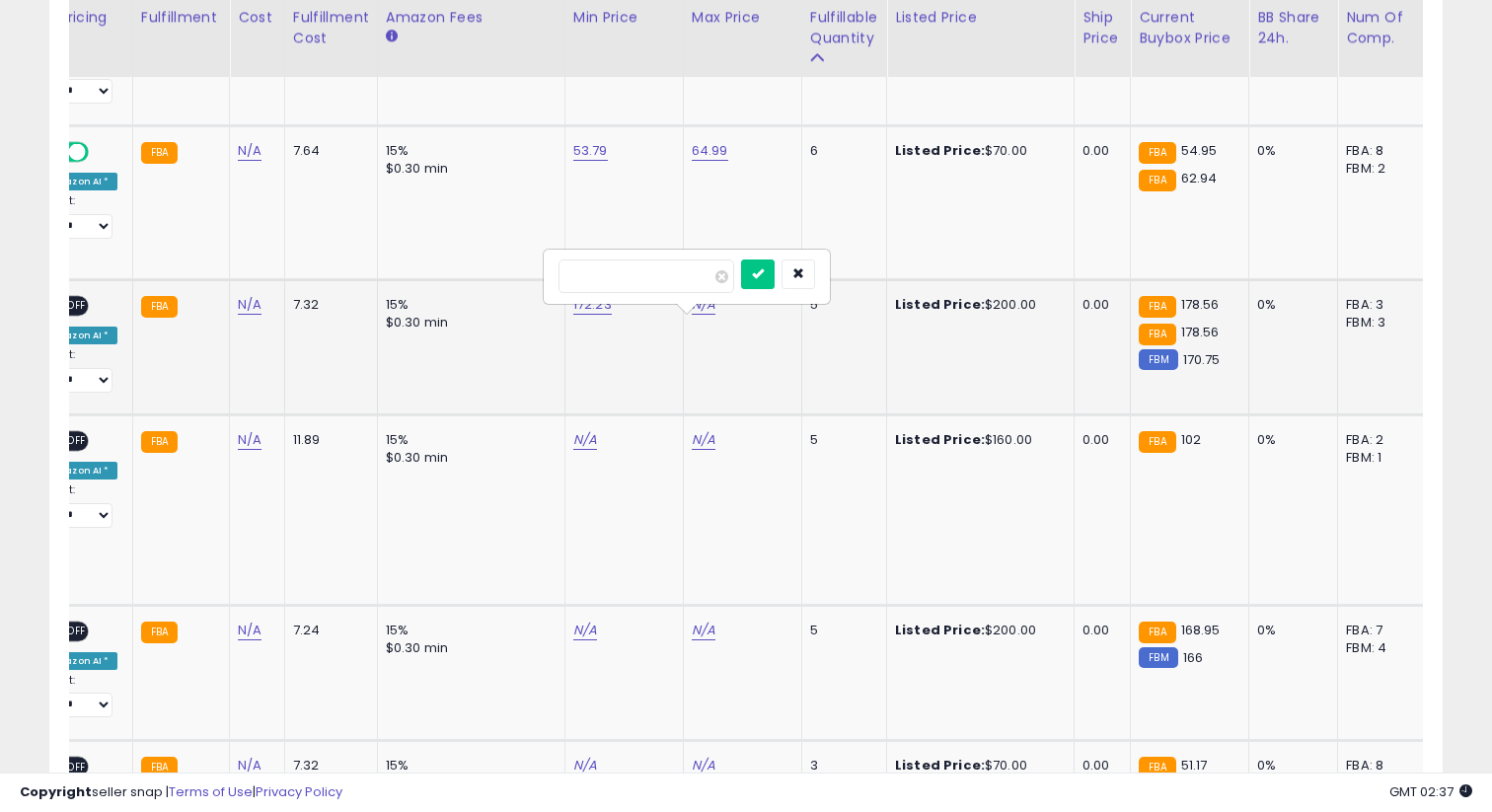 type on "***" 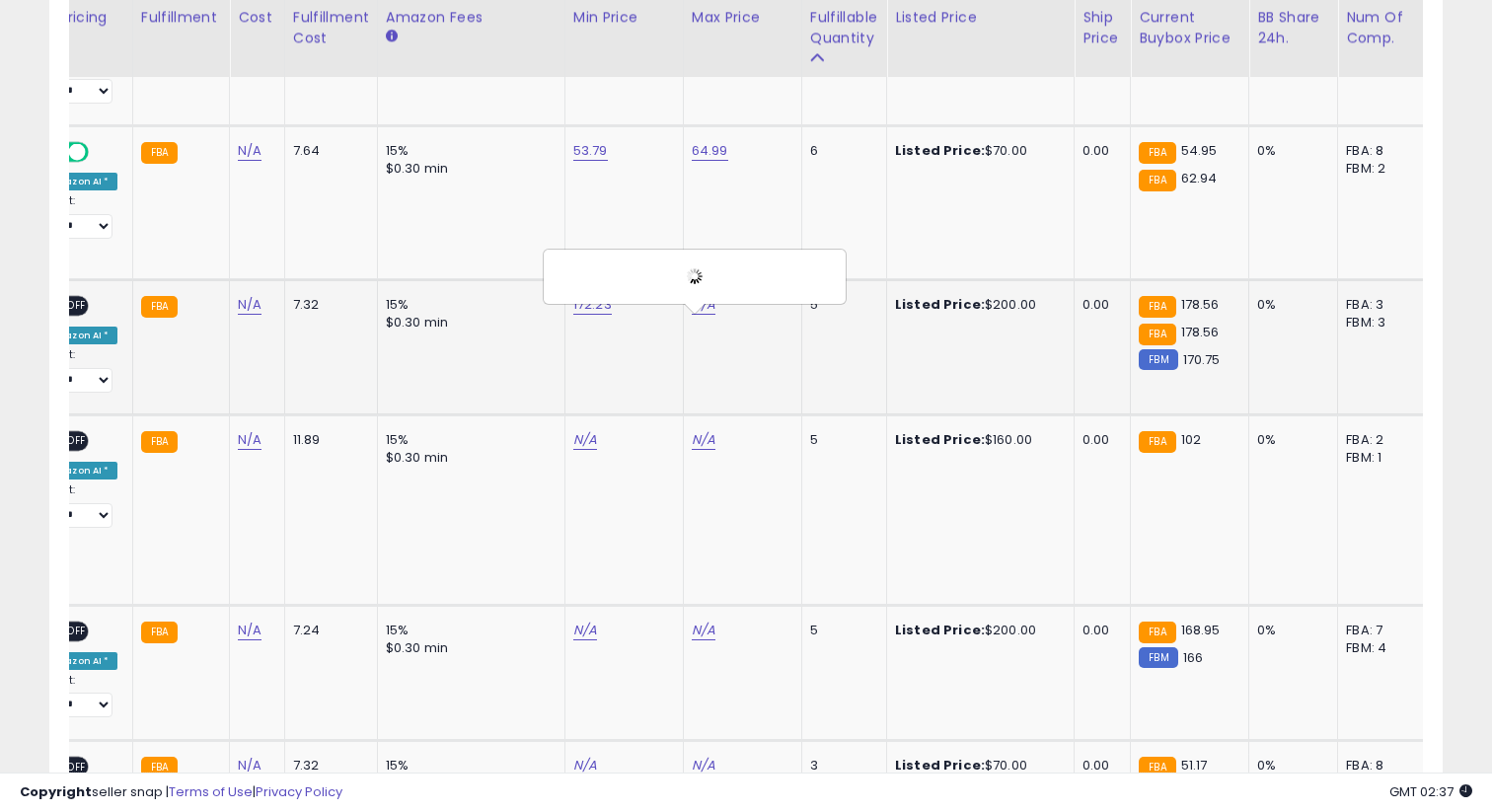 scroll, scrollTop: 0, scrollLeft: 0, axis: both 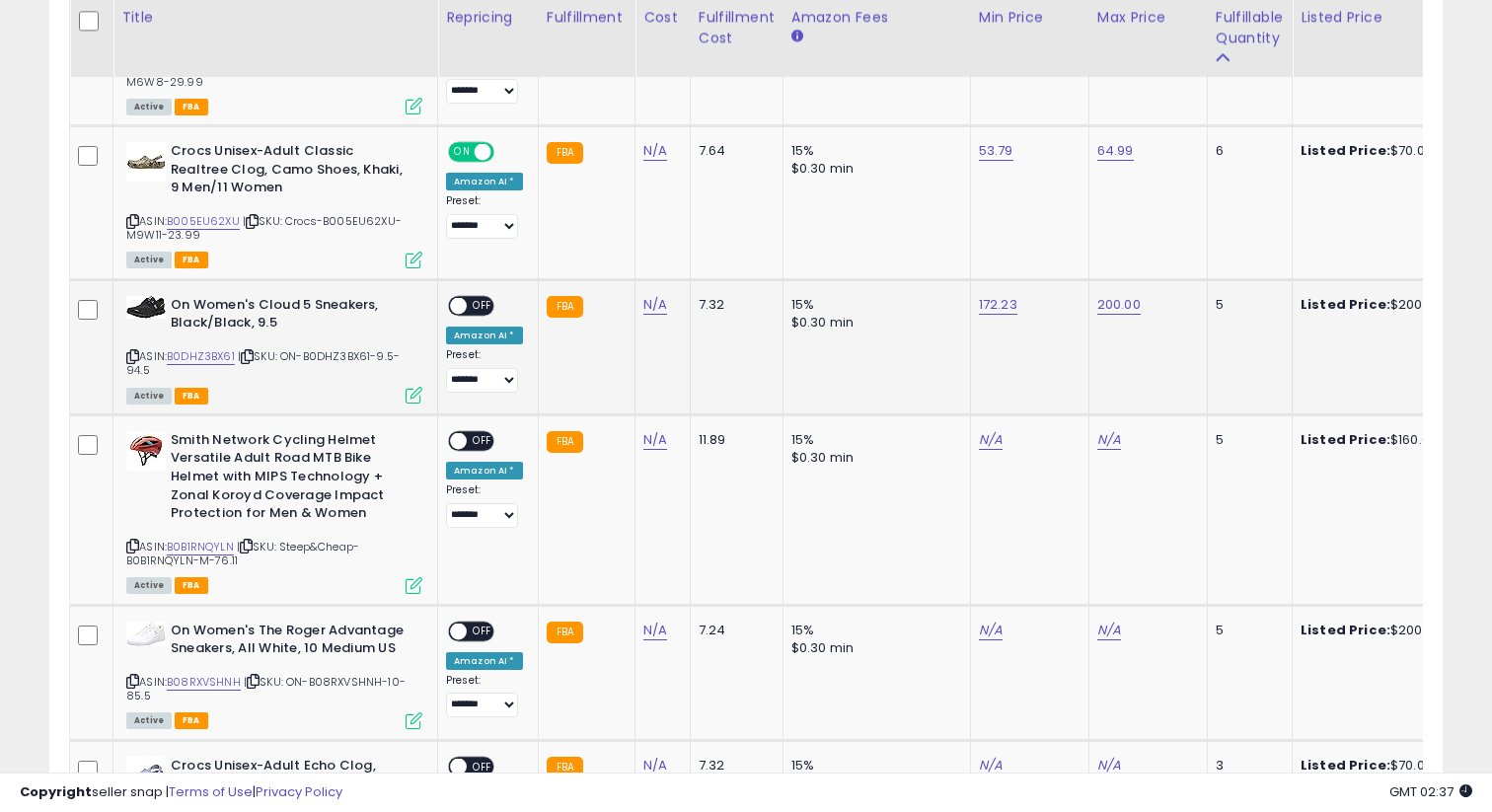 click on "OFF" at bounding box center (483, 305) 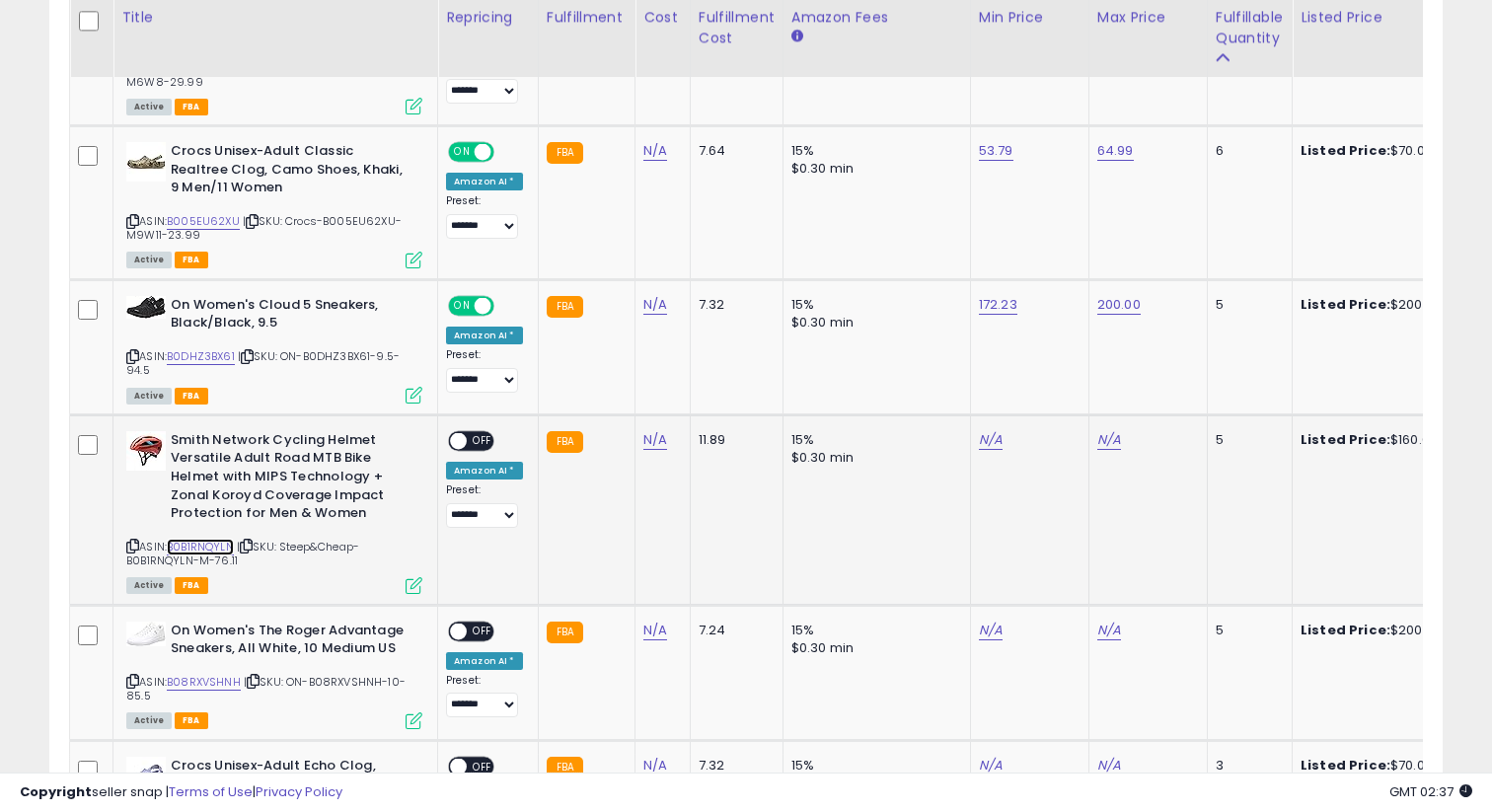 click on "B0B1RNQYLN" at bounding box center (200, 547) 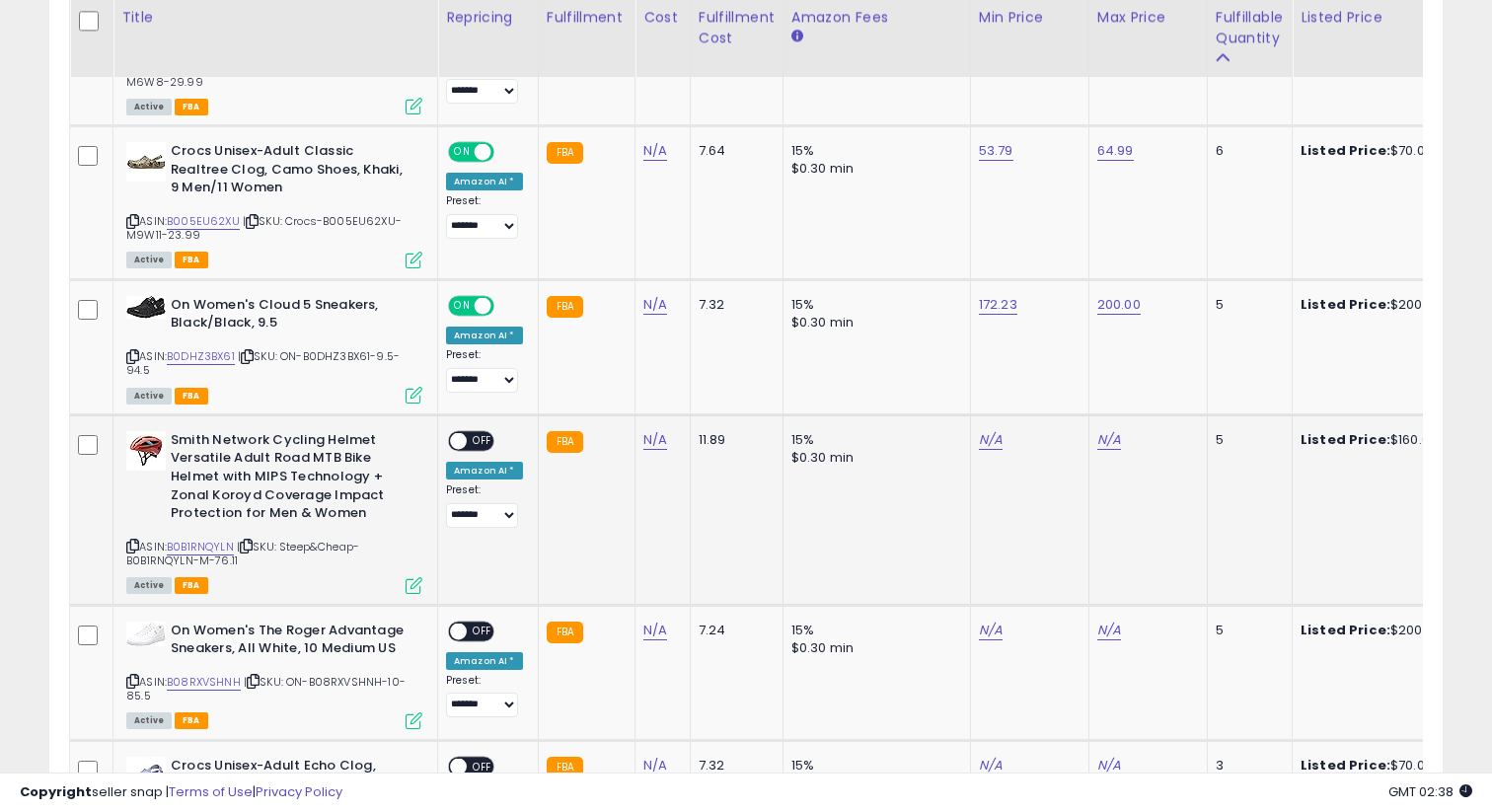 click on "N/A" 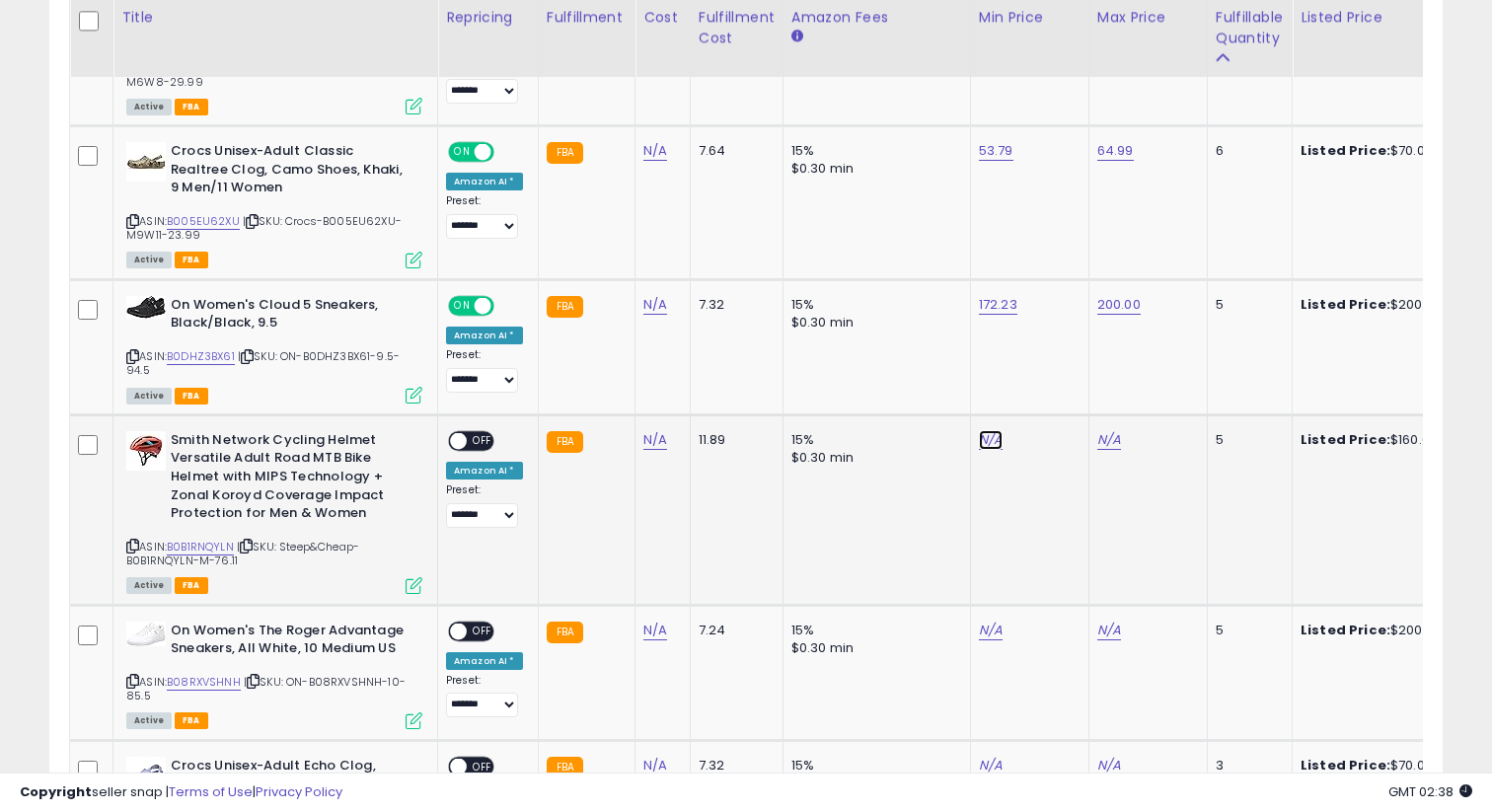 click on "N/A" at bounding box center (991, 440) 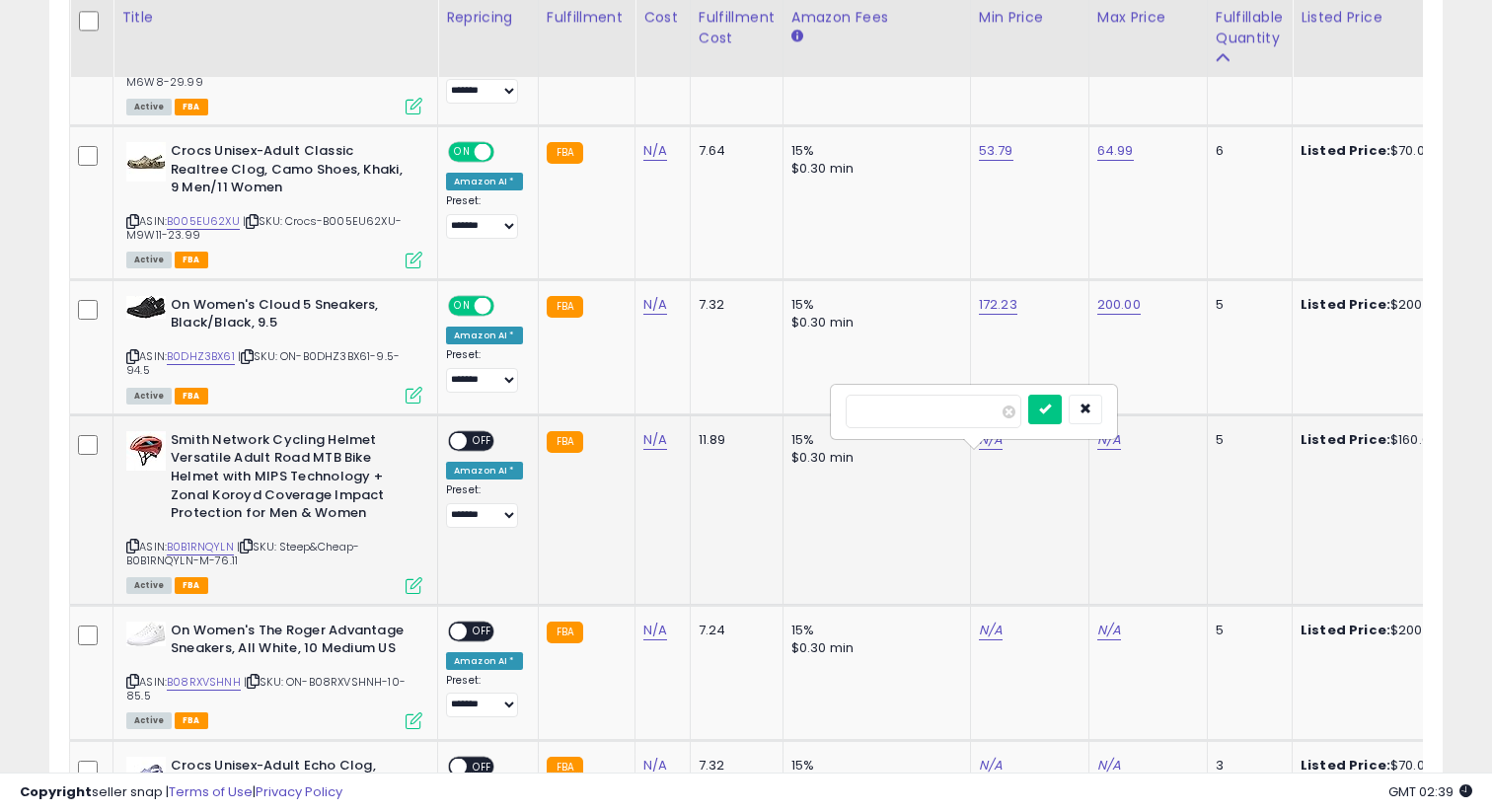 type on "***" 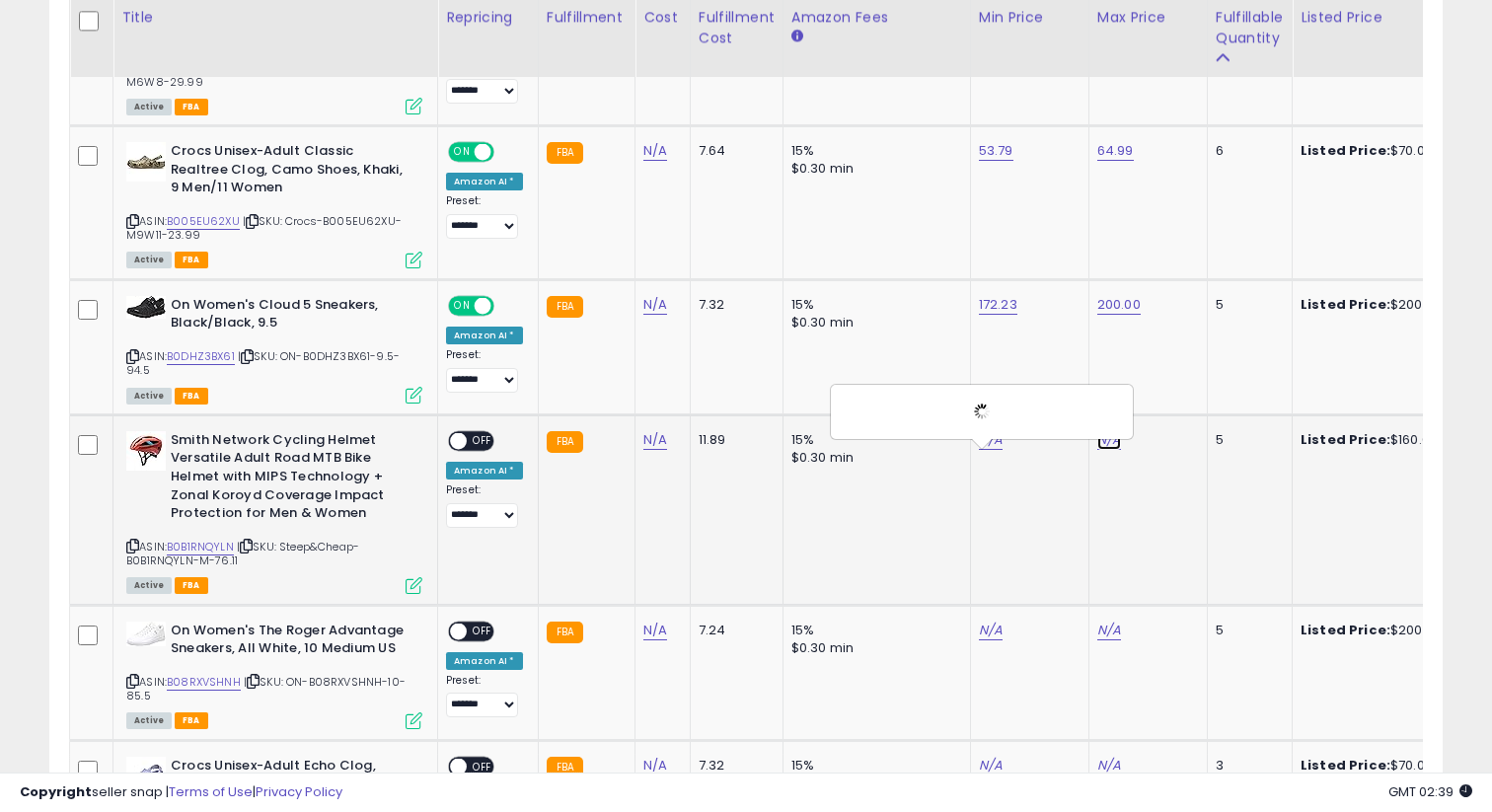 click on "N/A" at bounding box center [1109, 440] 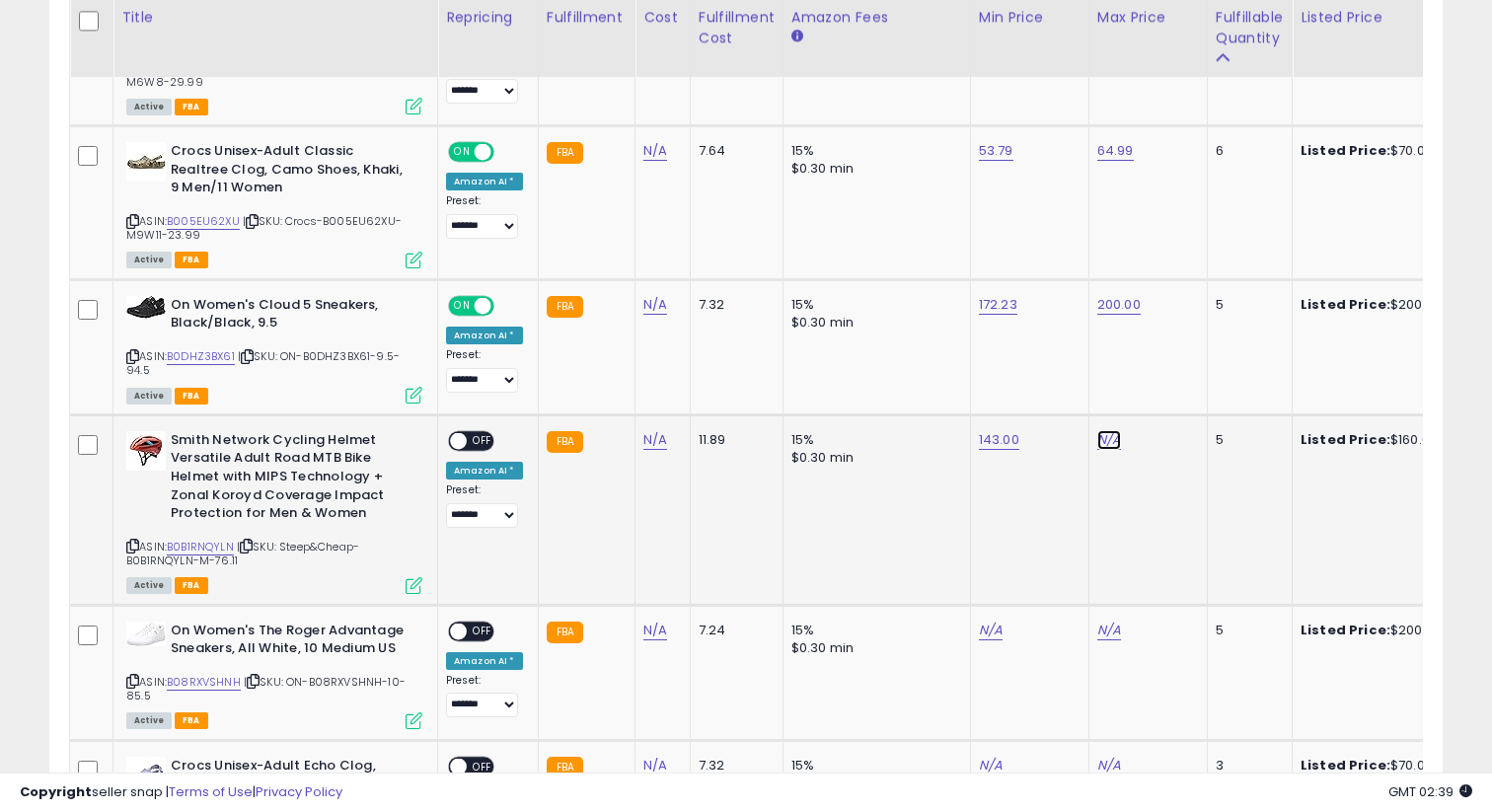 click on "N/A" at bounding box center [1109, 440] 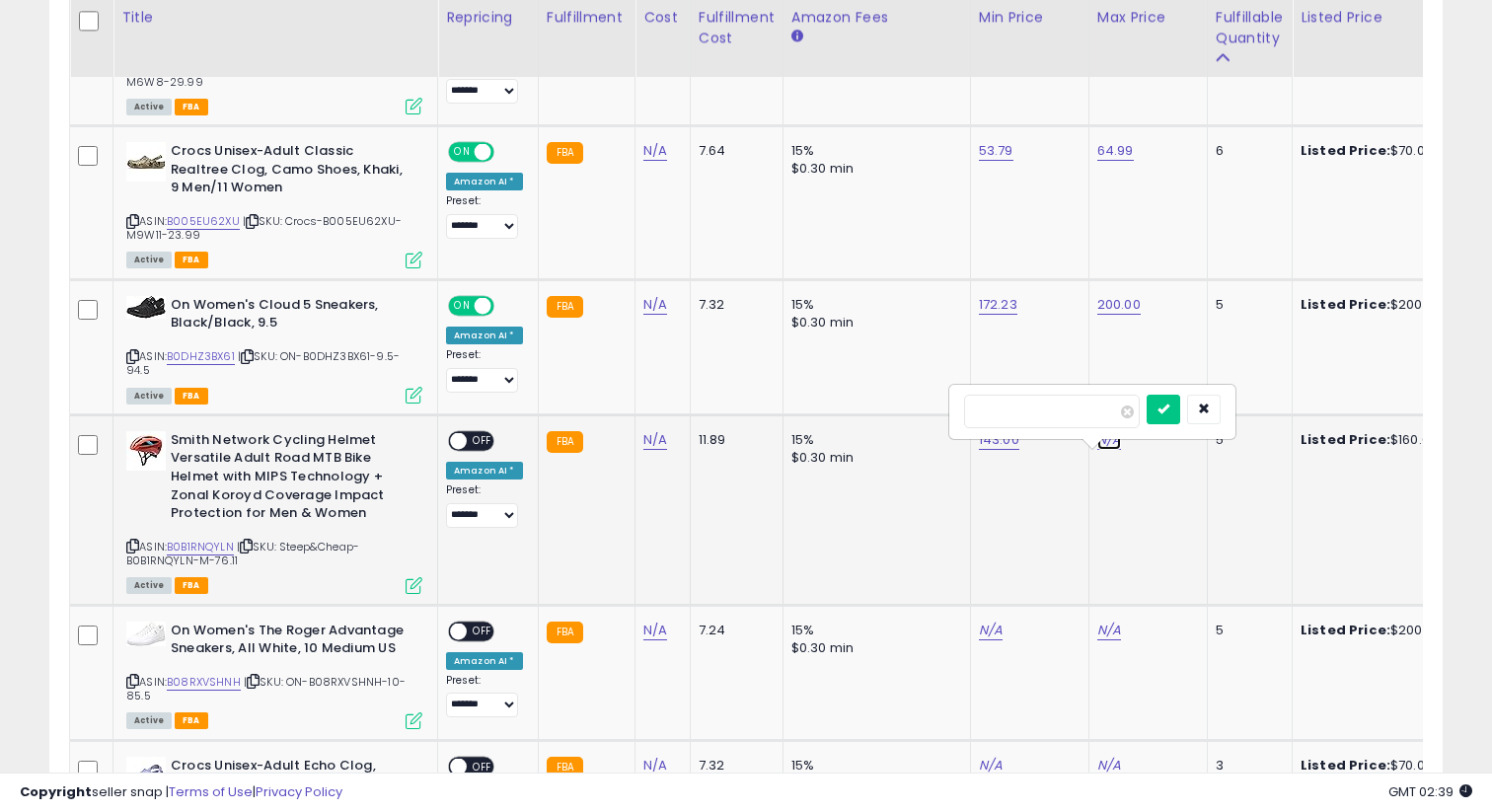 click on "N/A" at bounding box center (1109, 440) 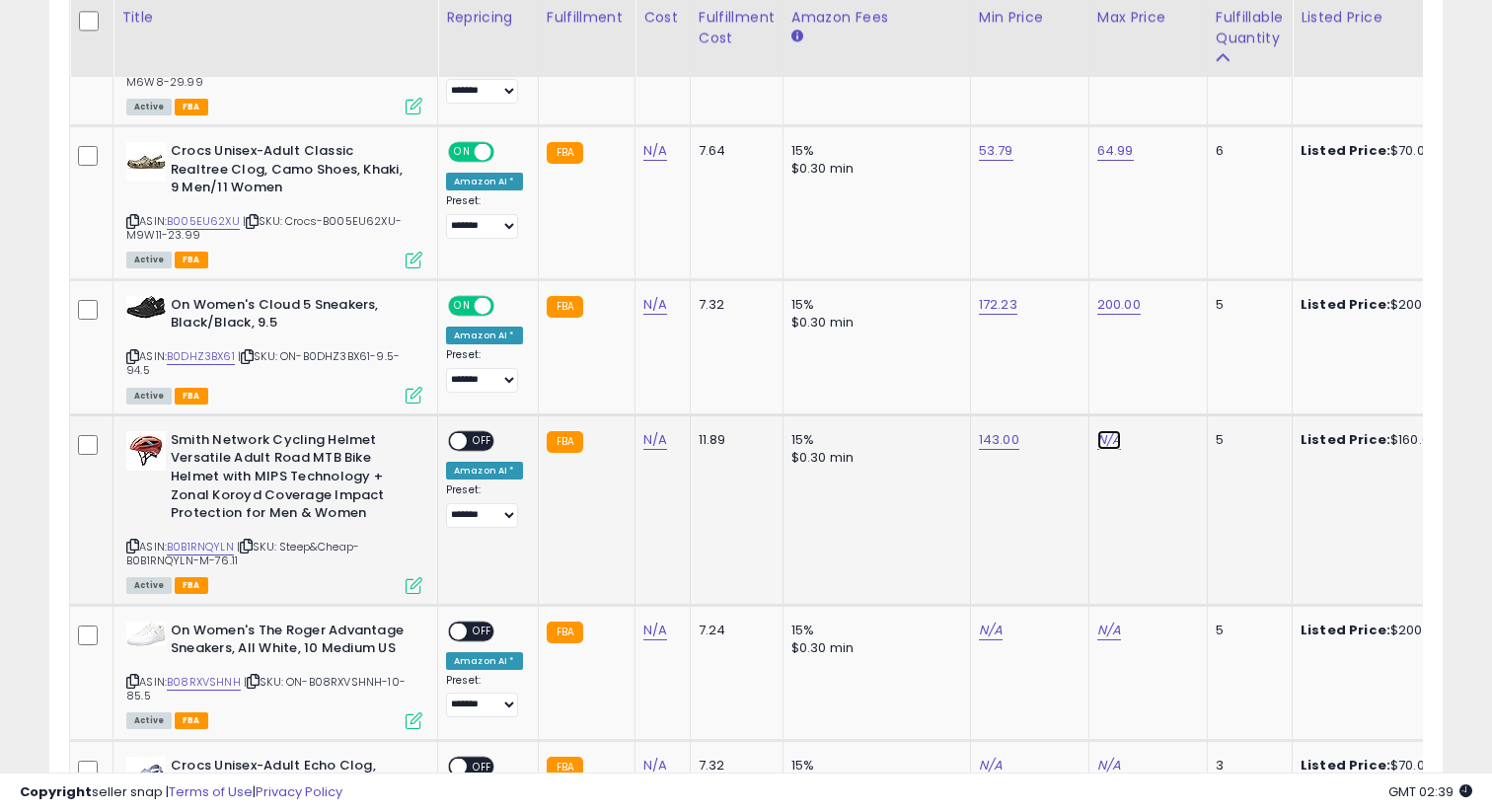 click on "N/A" at bounding box center (1109, 440) 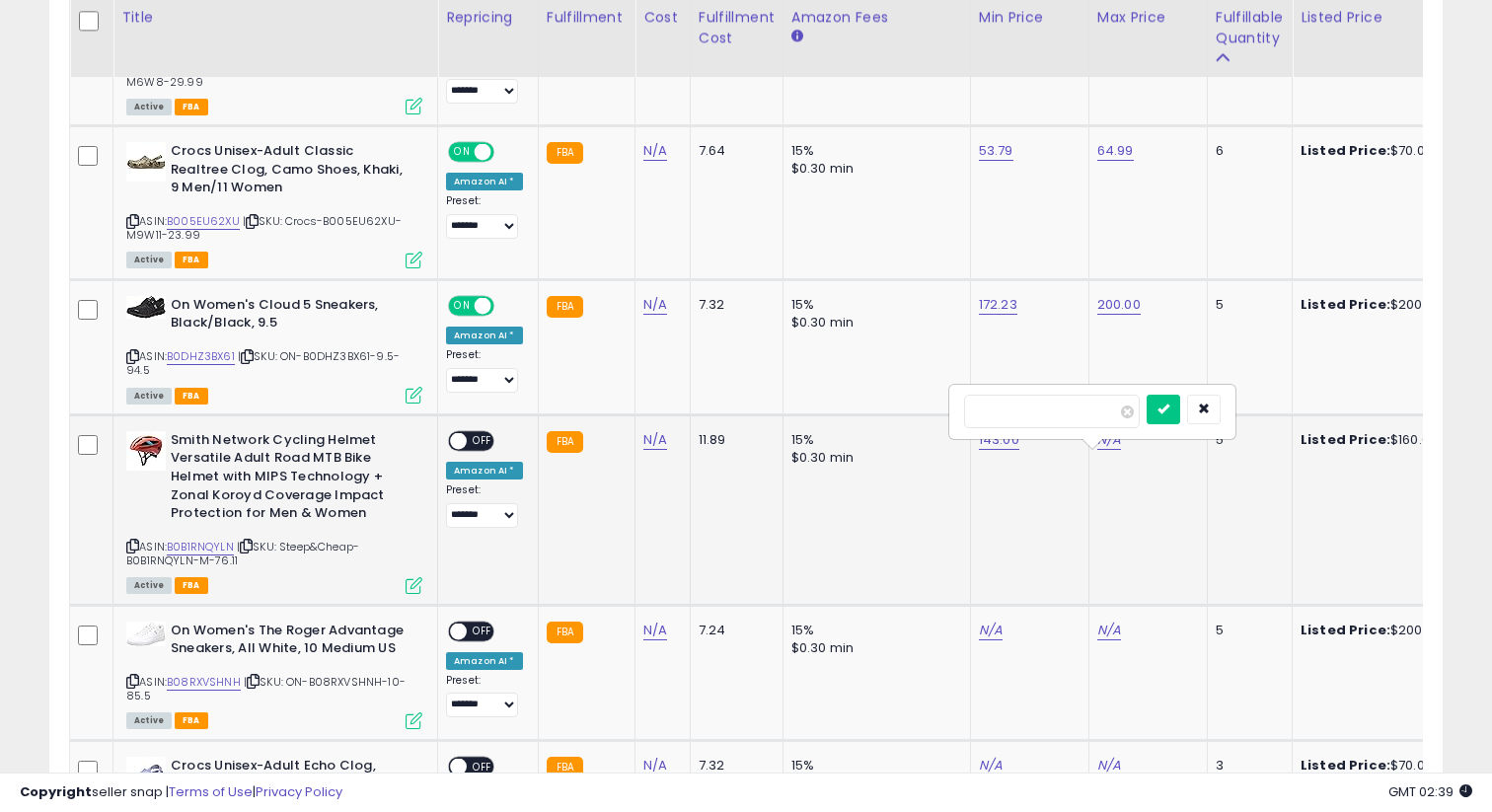 type on "***" 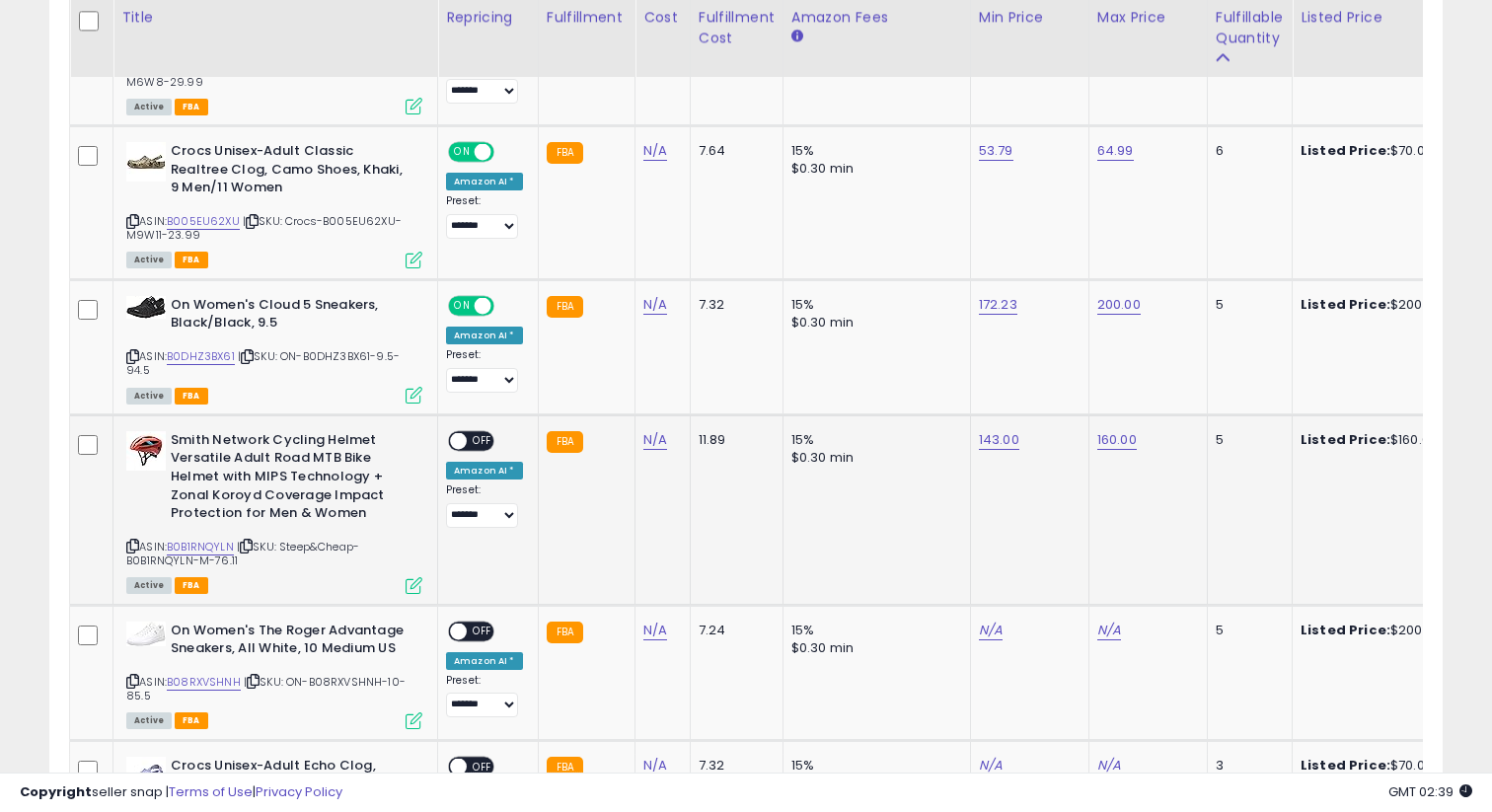 click at bounding box center [458, 440] 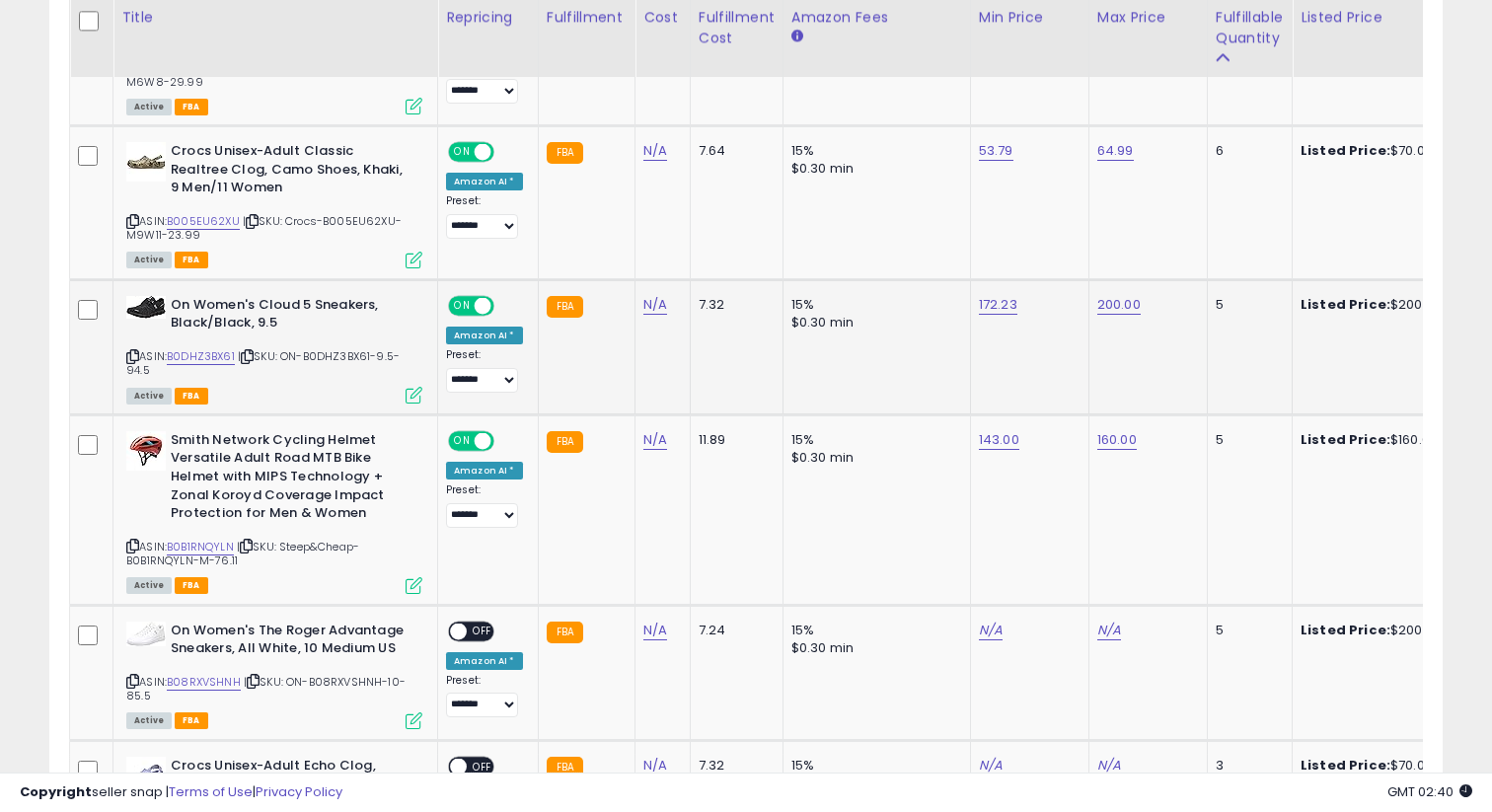 scroll, scrollTop: 0, scrollLeft: 23, axis: horizontal 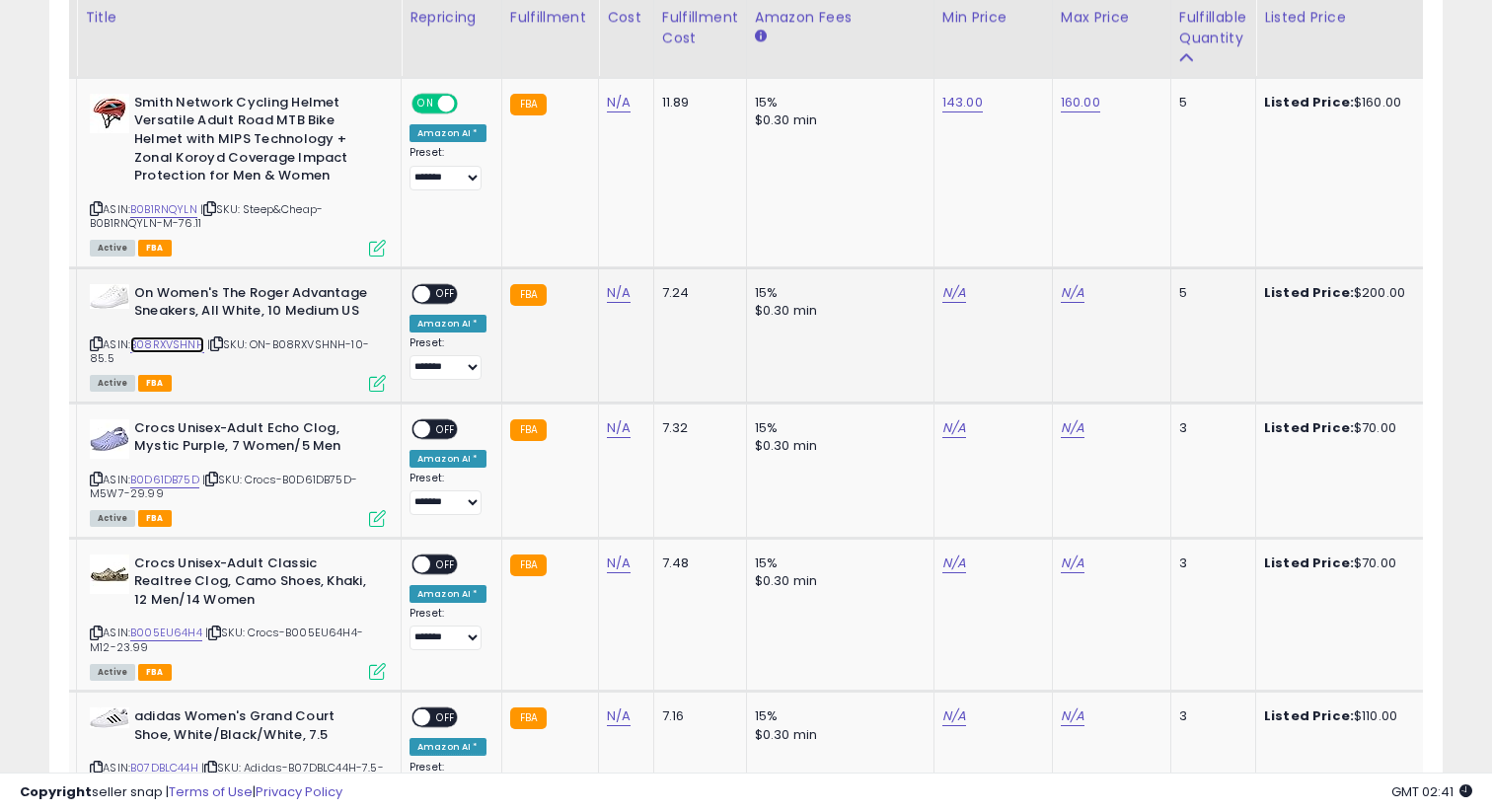 click on "B08RXVSHNH" at bounding box center (167, 344) 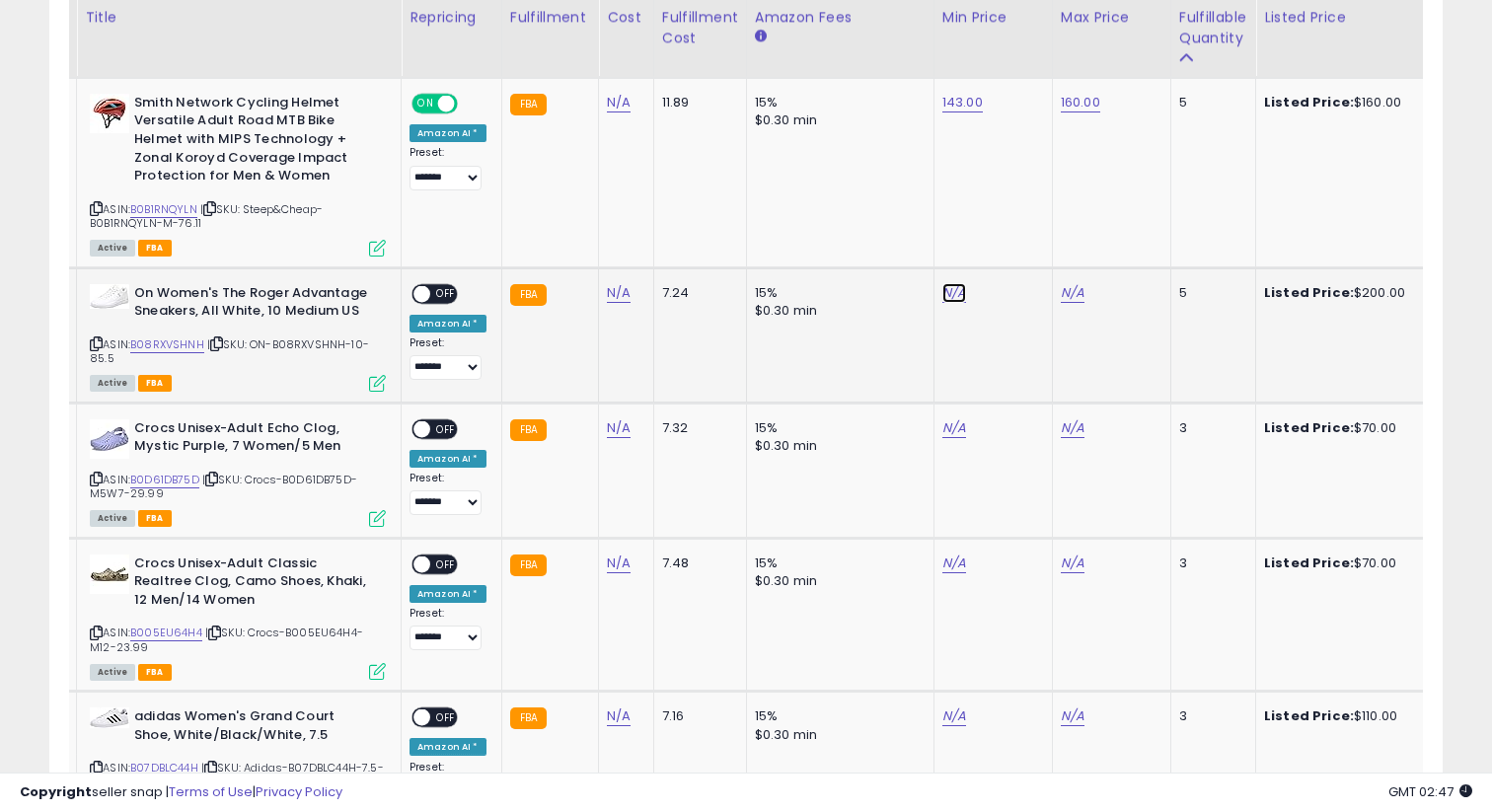 click on "N/A" at bounding box center (954, 293) 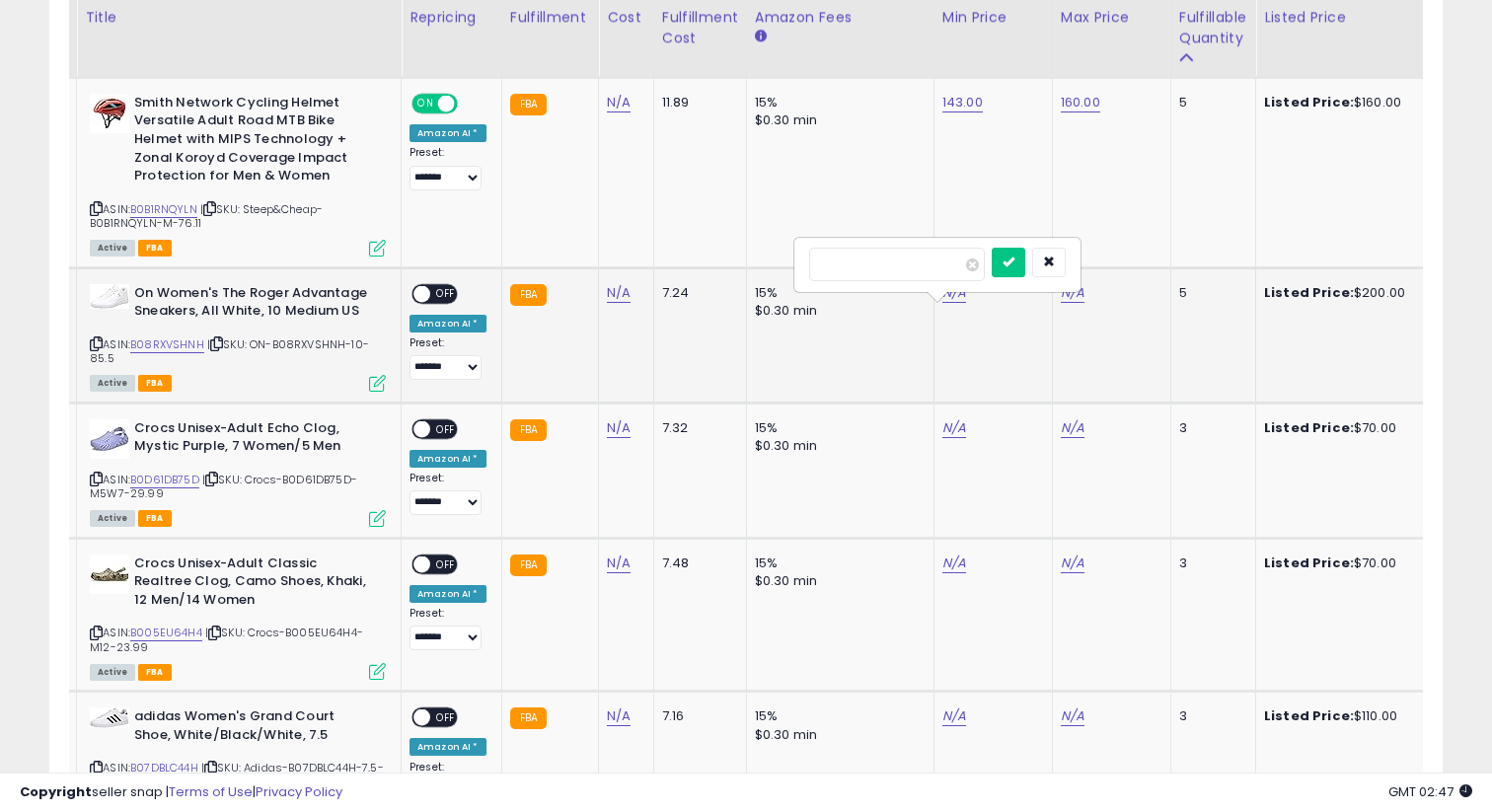 type on "***" 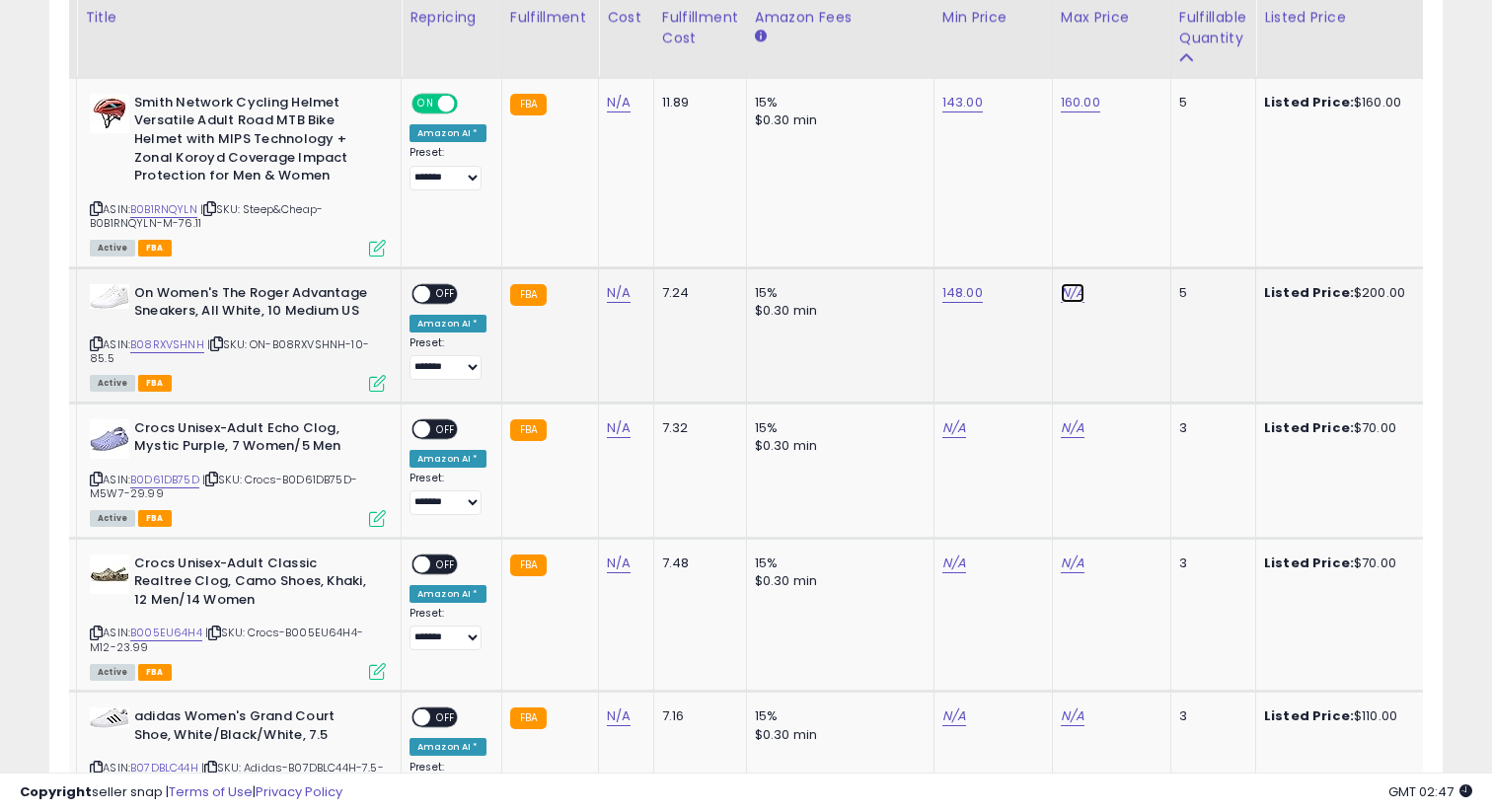 click on "N/A" at bounding box center (1073, 293) 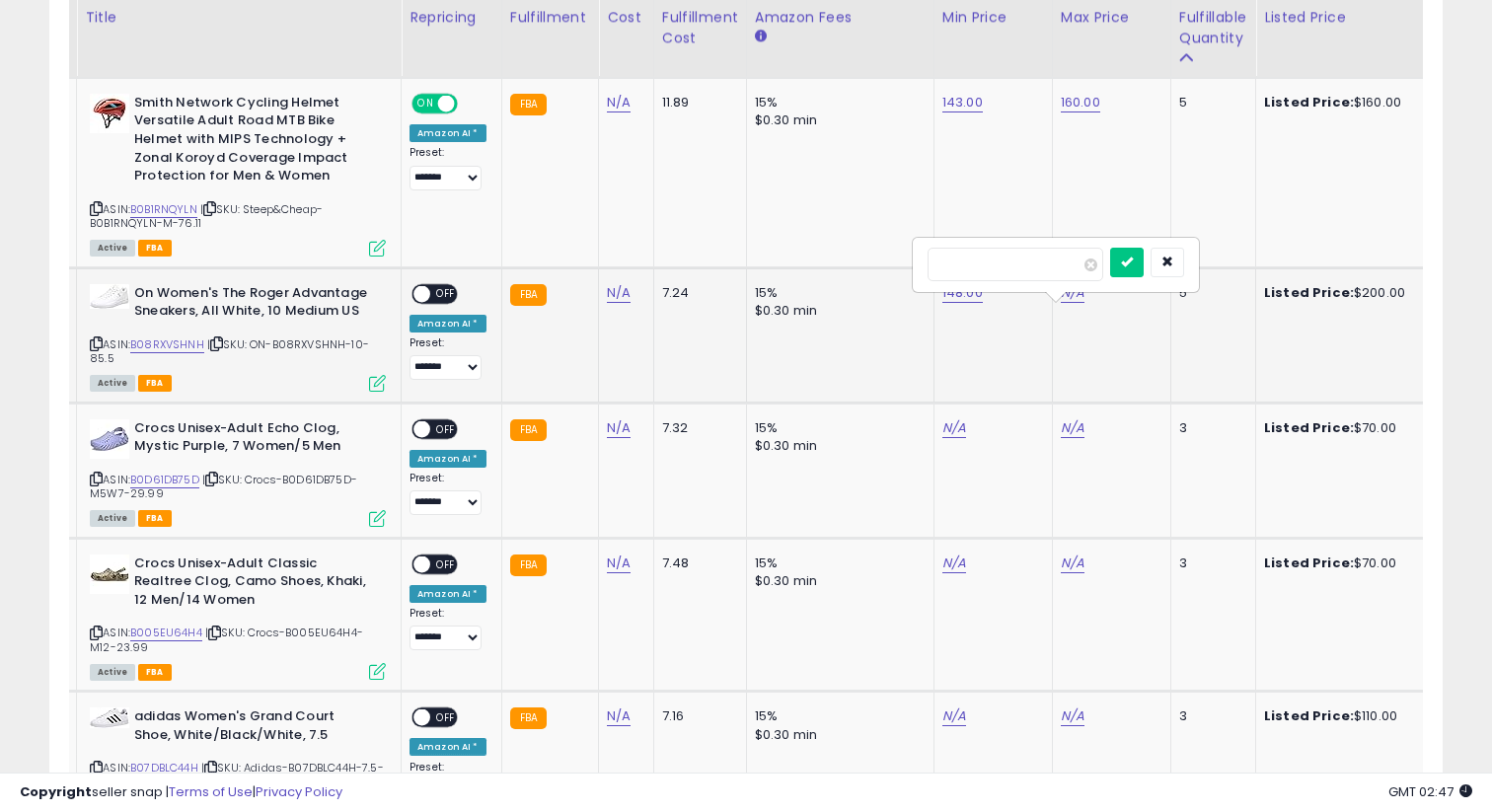 type on "***" 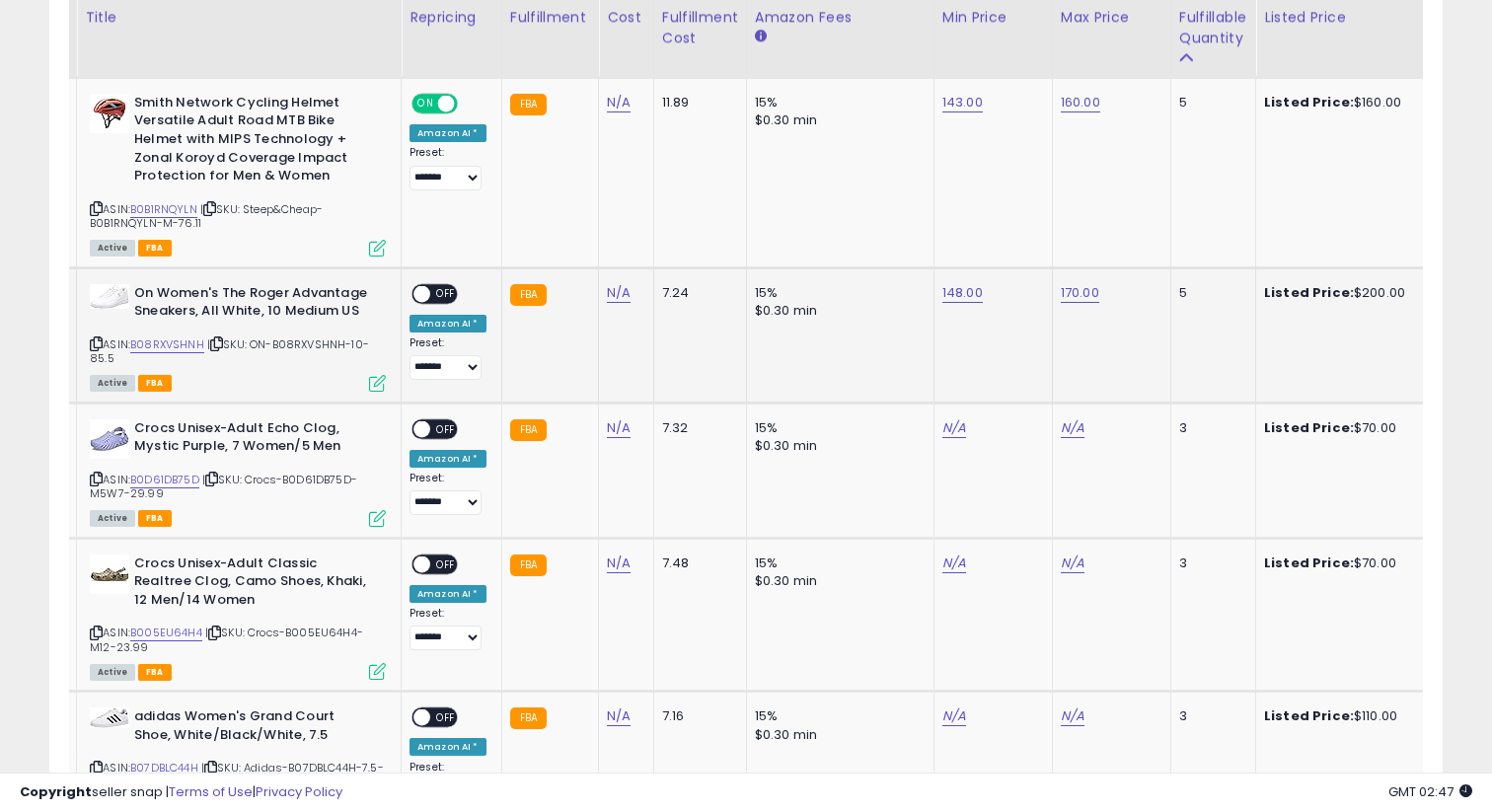 click on "ON   OFF" at bounding box center [412, 293] 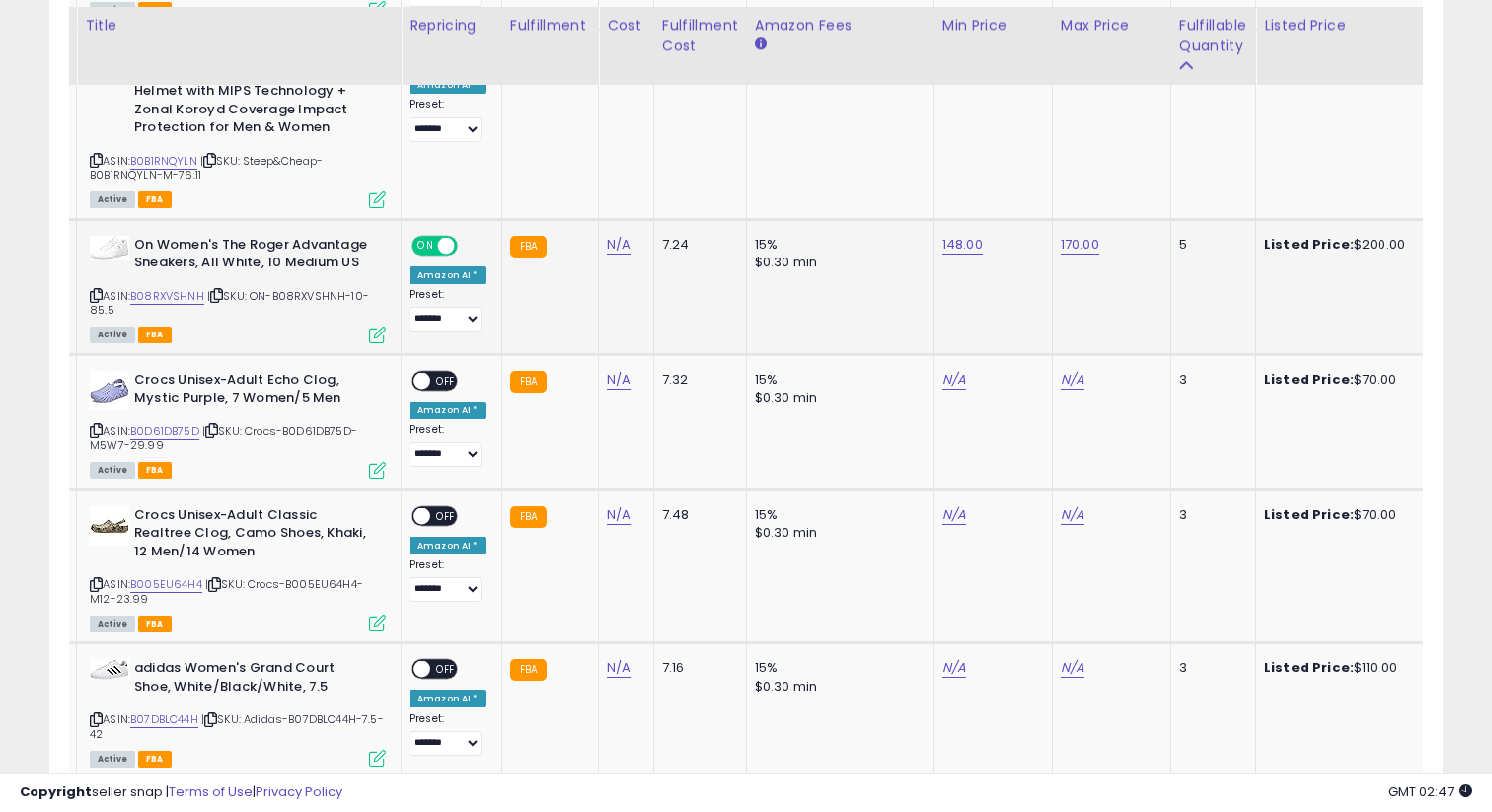 scroll, scrollTop: 2736, scrollLeft: 0, axis: vertical 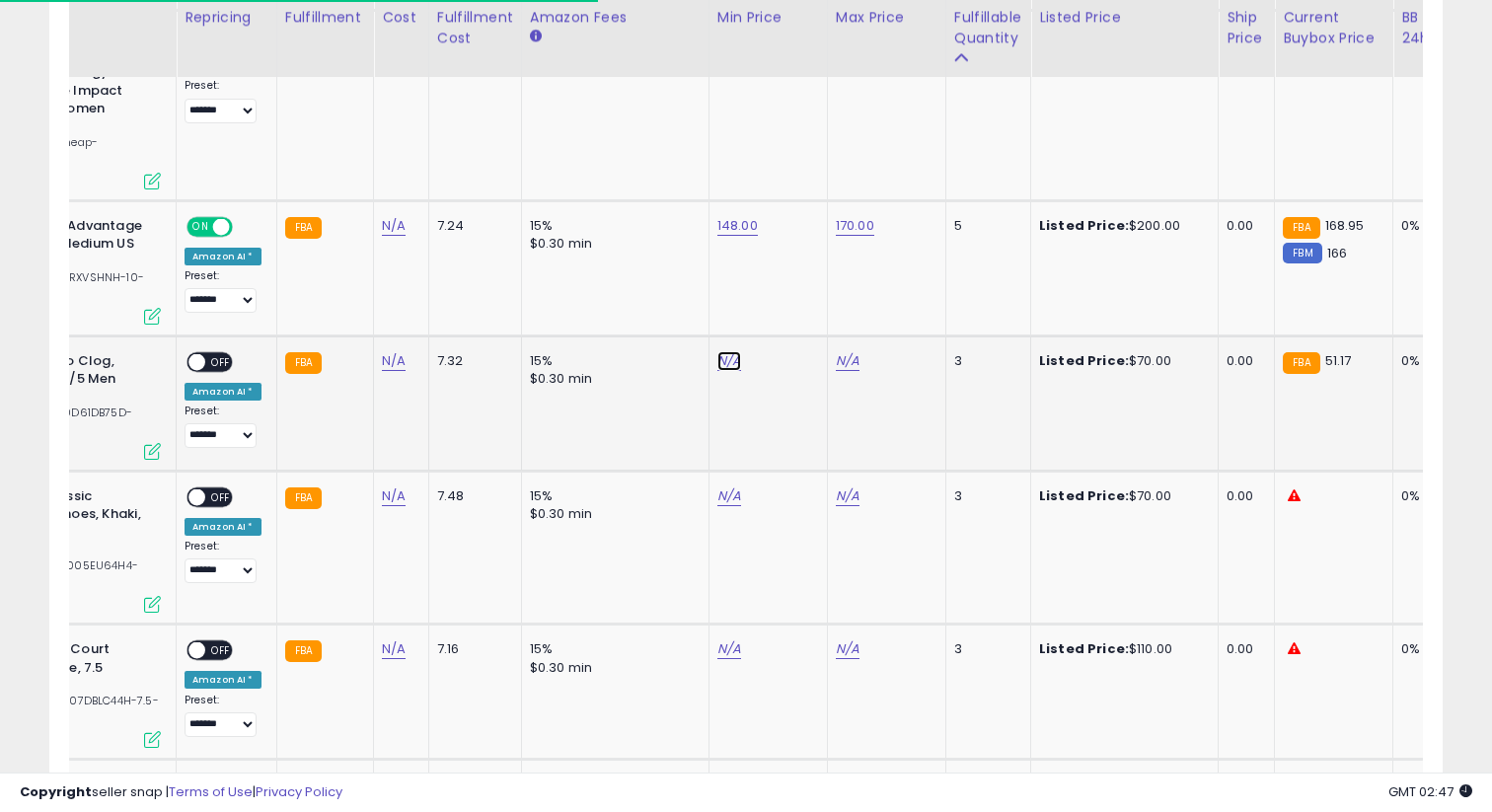 click on "N/A" at bounding box center (729, 361) 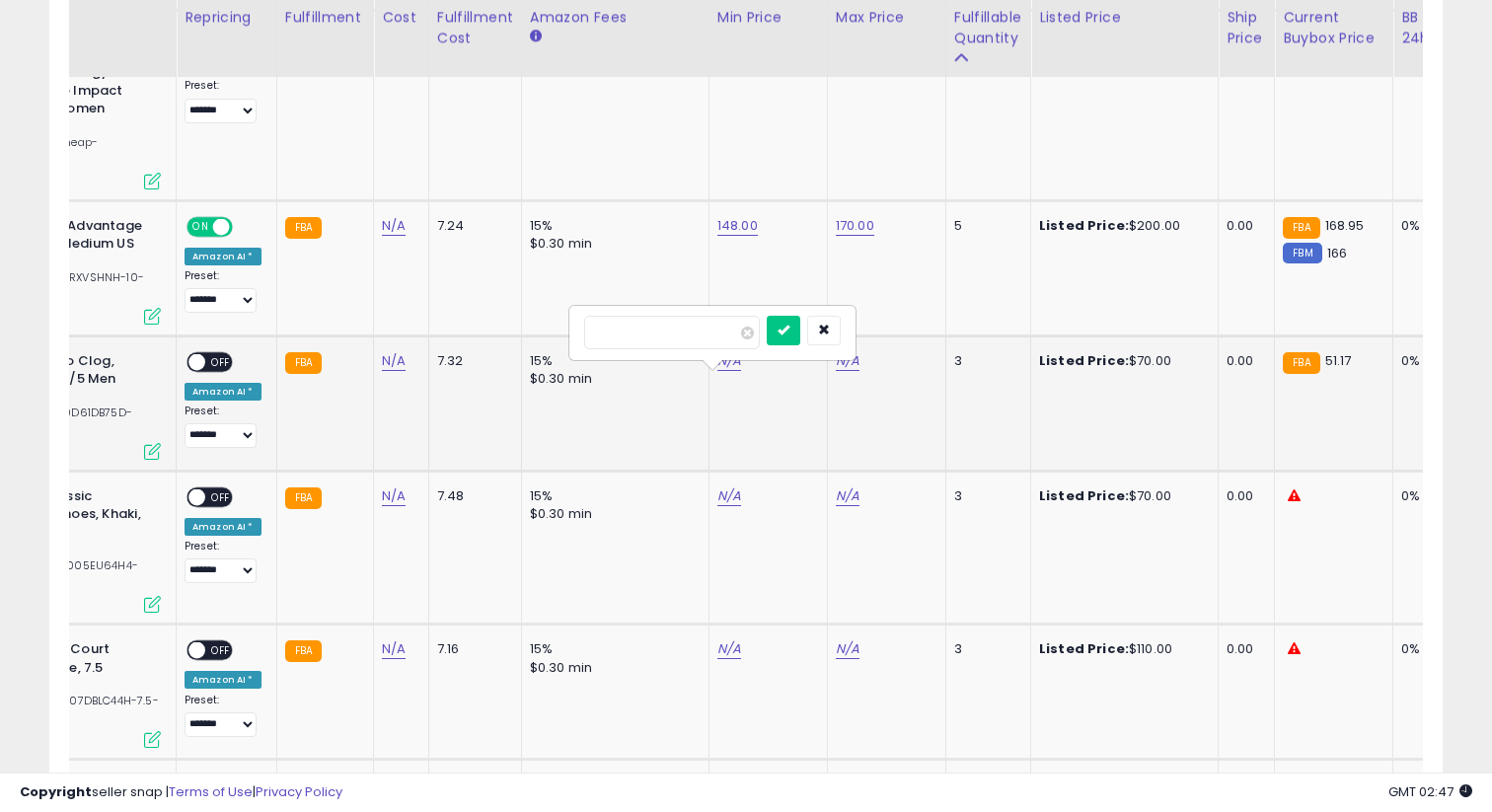 type on "*****" 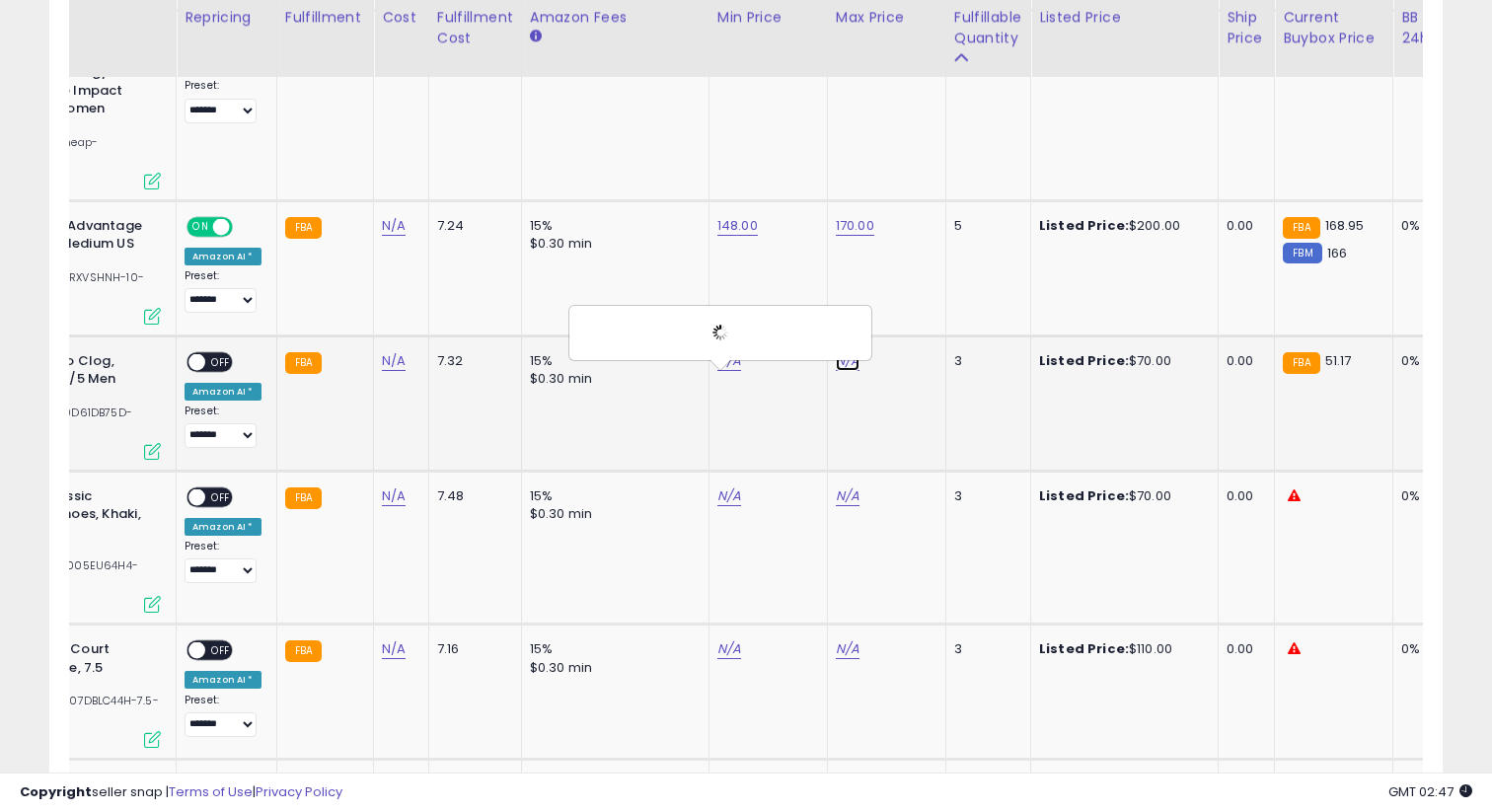 click on "N/A" at bounding box center (848, 361) 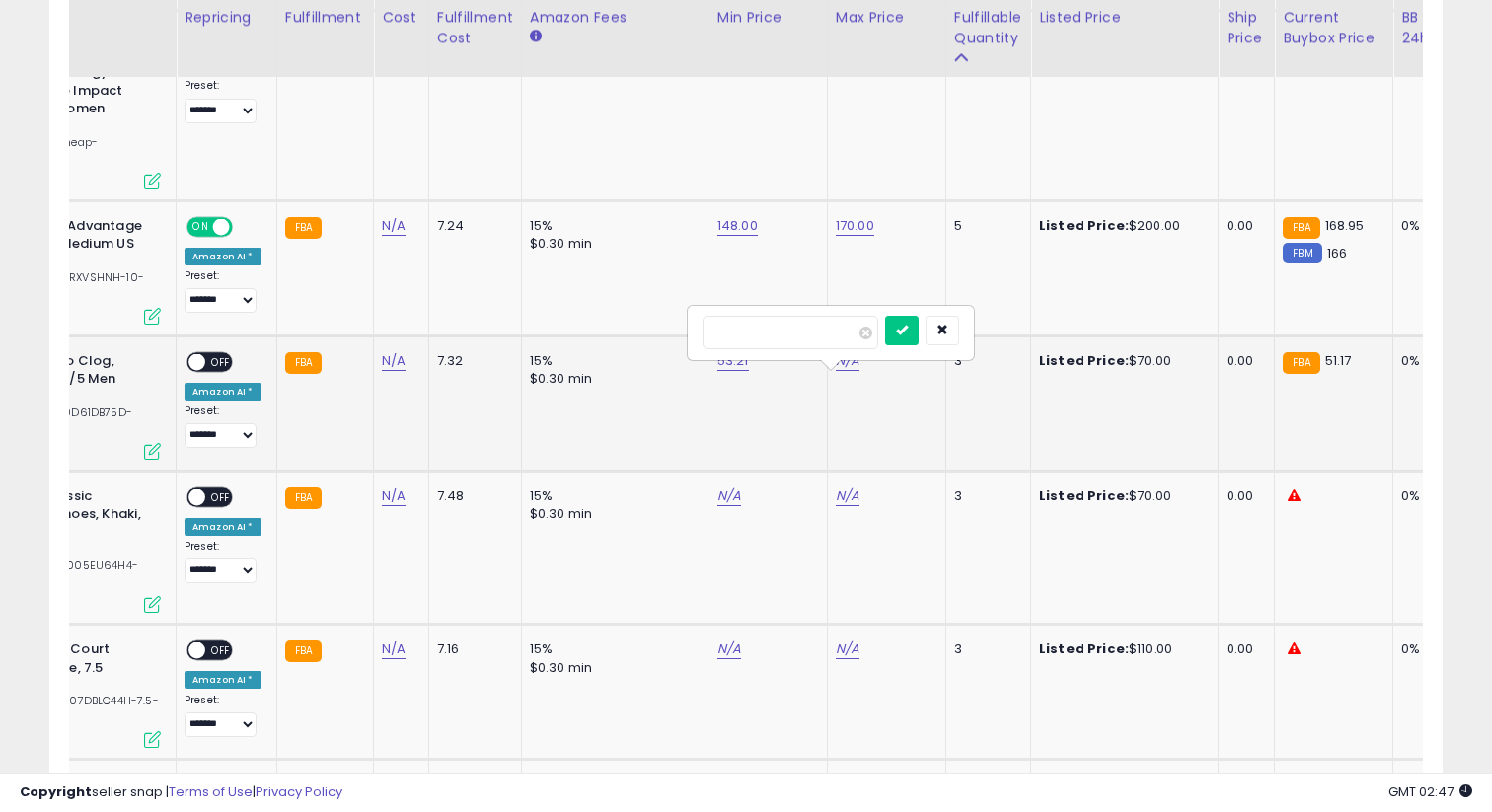 type on "**" 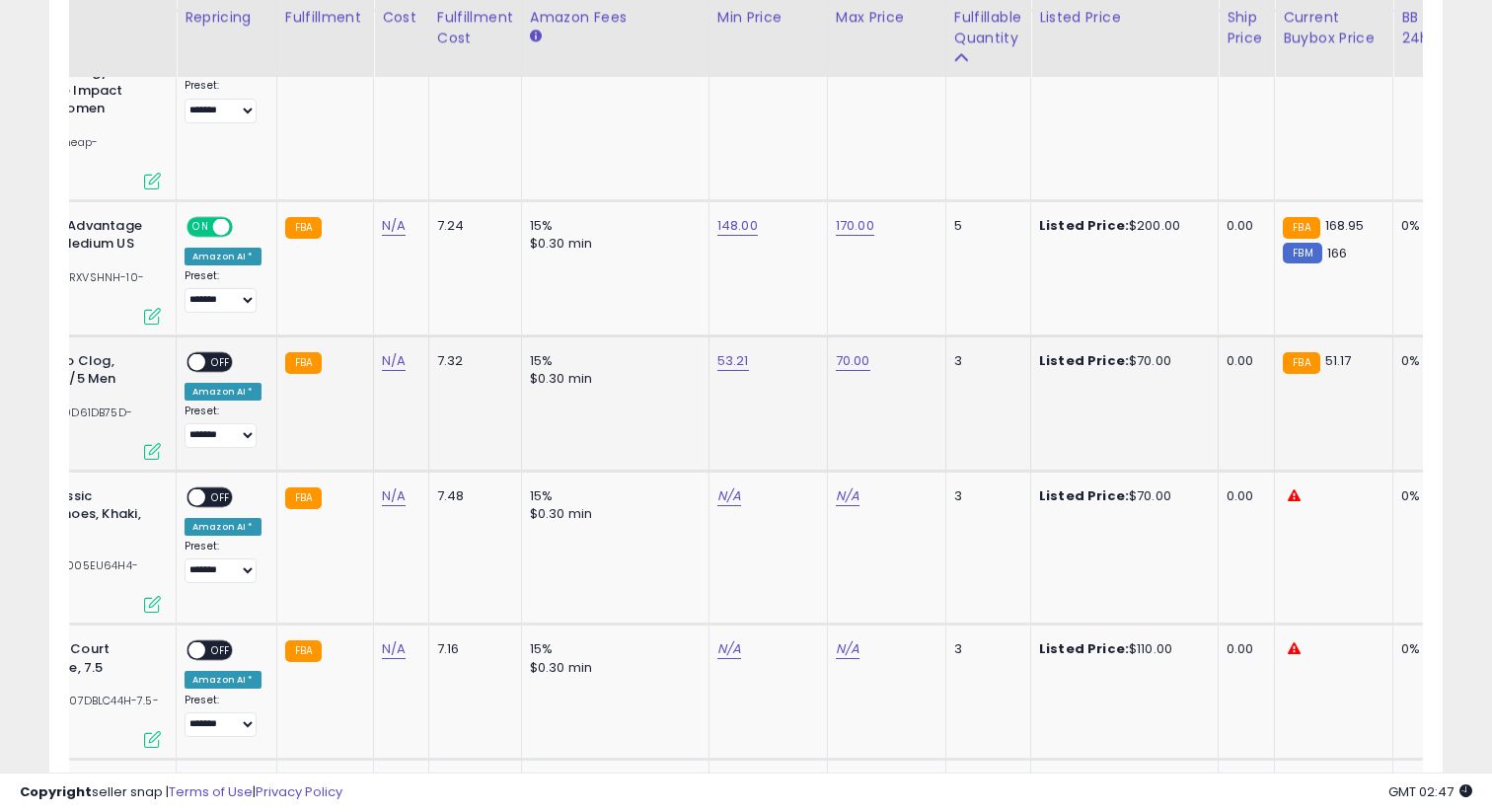 click on "ON   OFF Amazon AI * Preset:
**** ******* *** Success
Error" 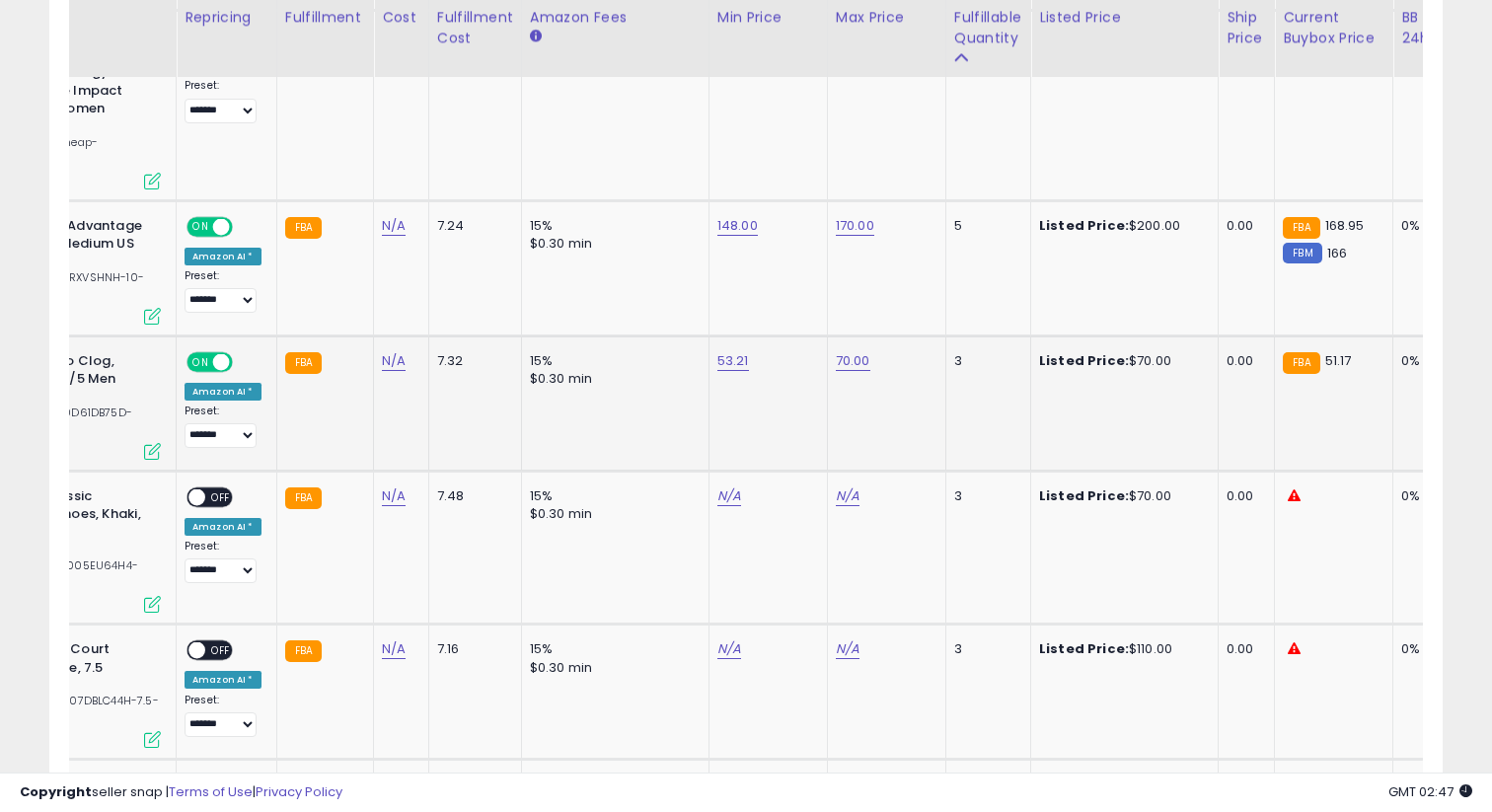 scroll, scrollTop: 0, scrollLeft: 0, axis: both 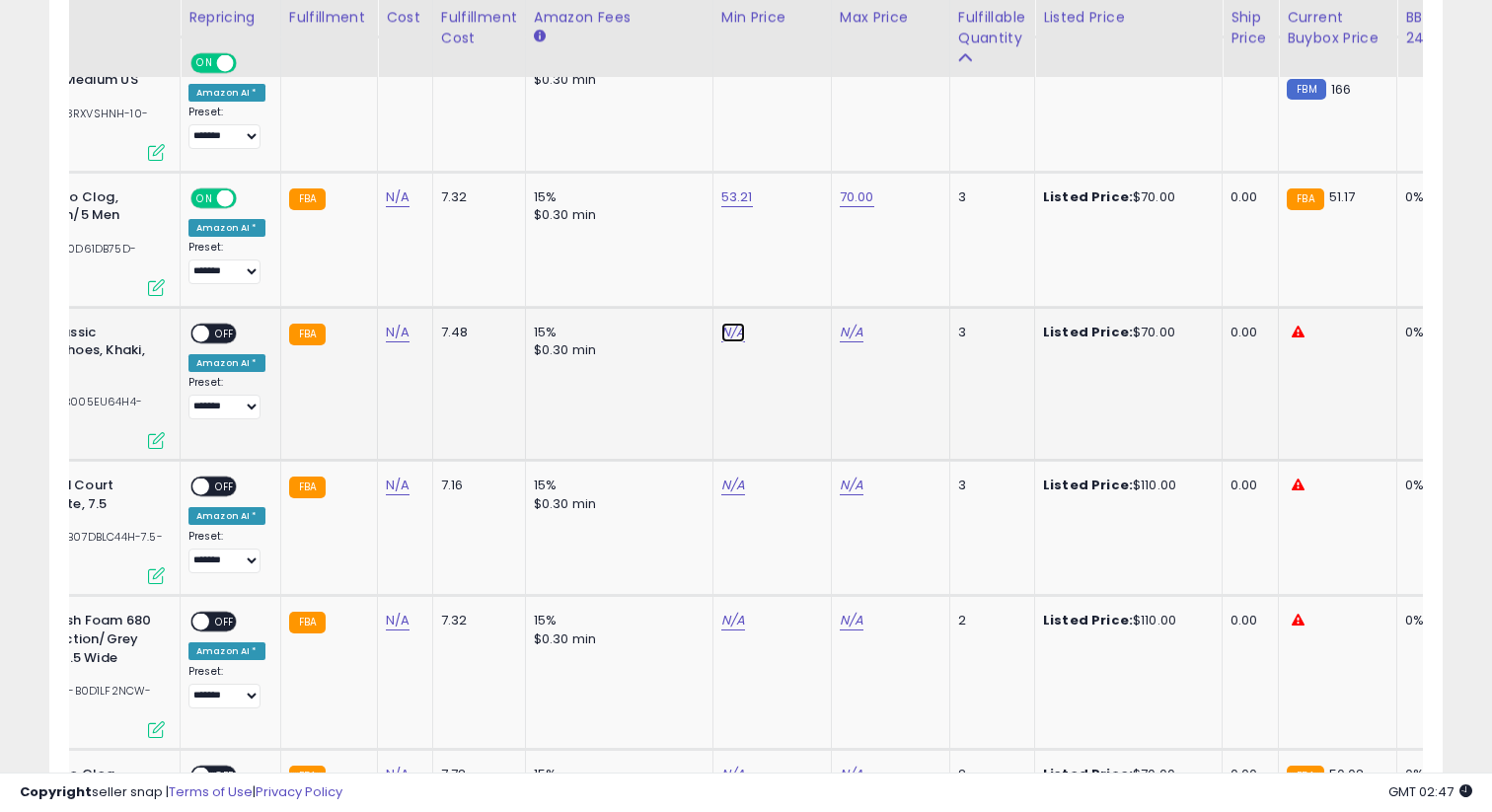 click on "N/A" at bounding box center [733, 332] 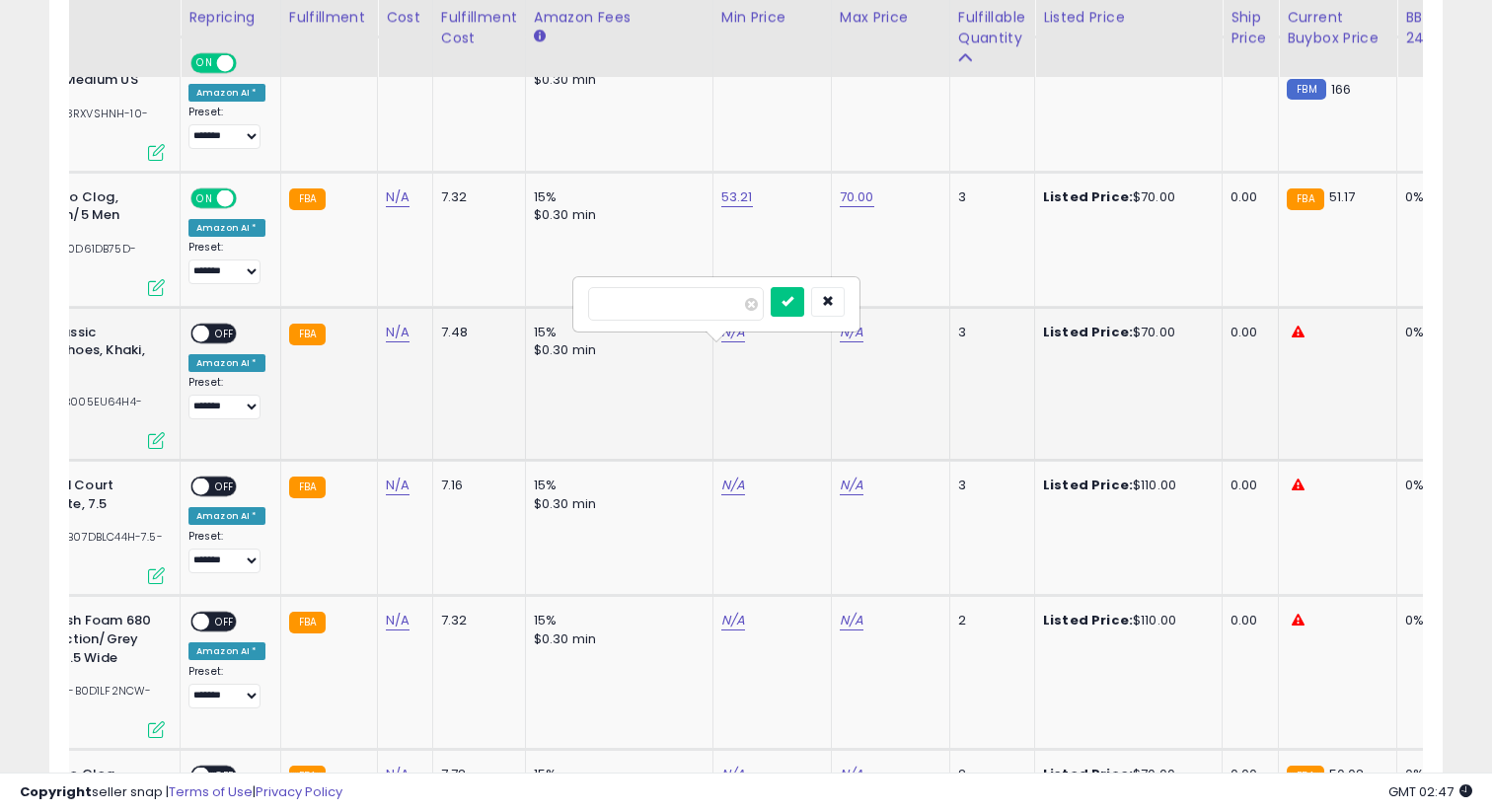 type on "*****" 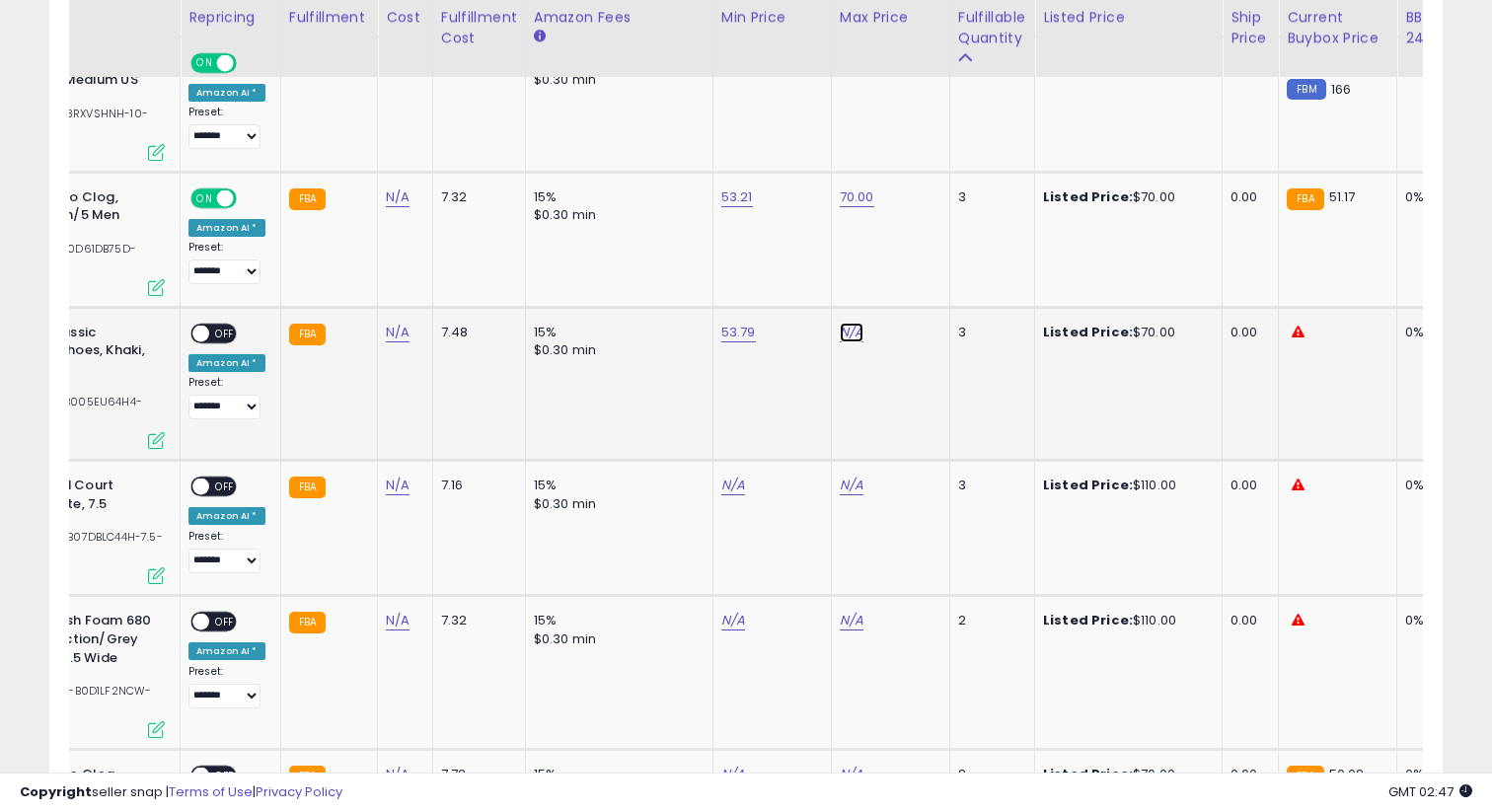 click on "N/A" at bounding box center [852, 332] 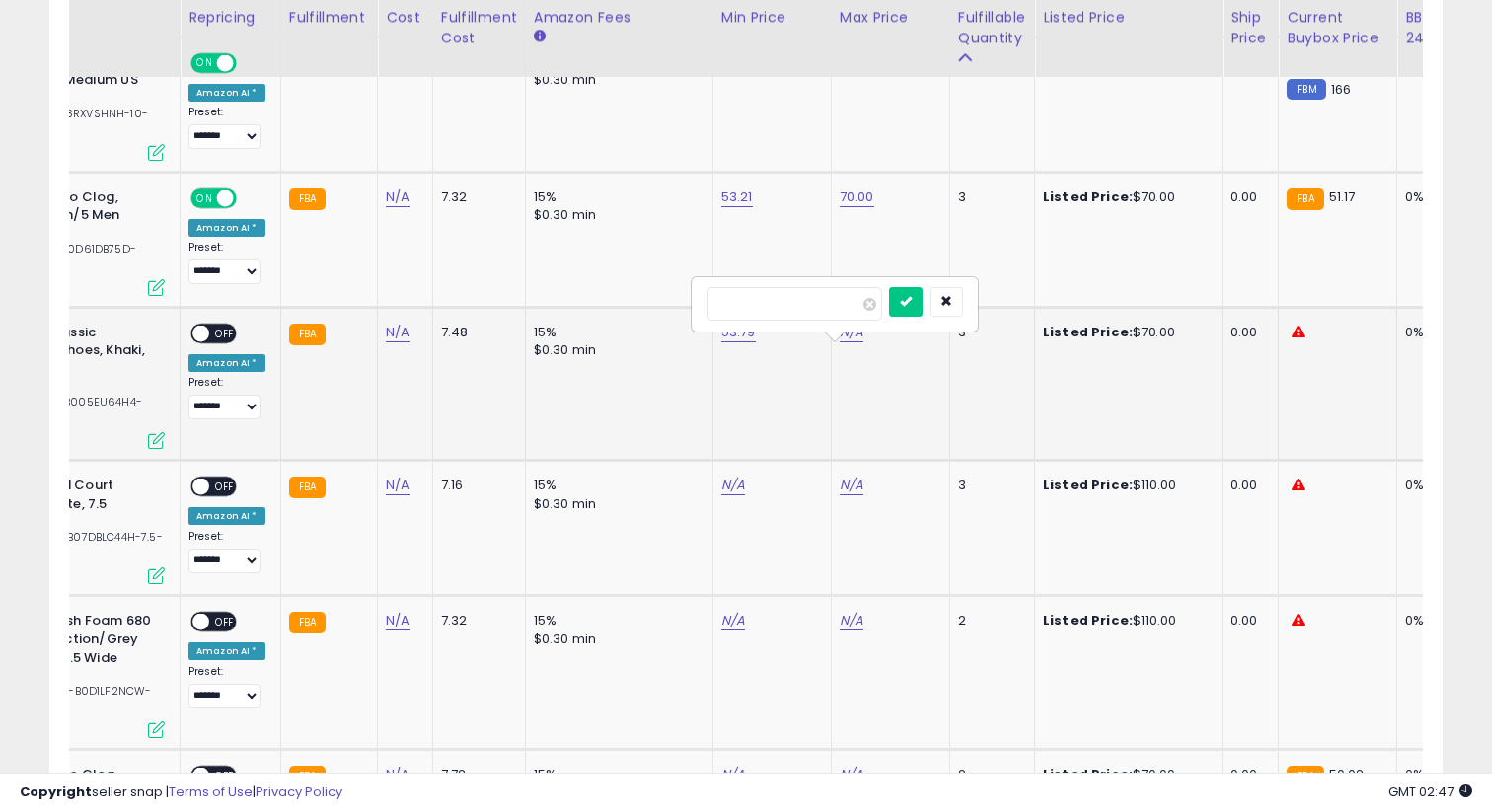 type on "**" 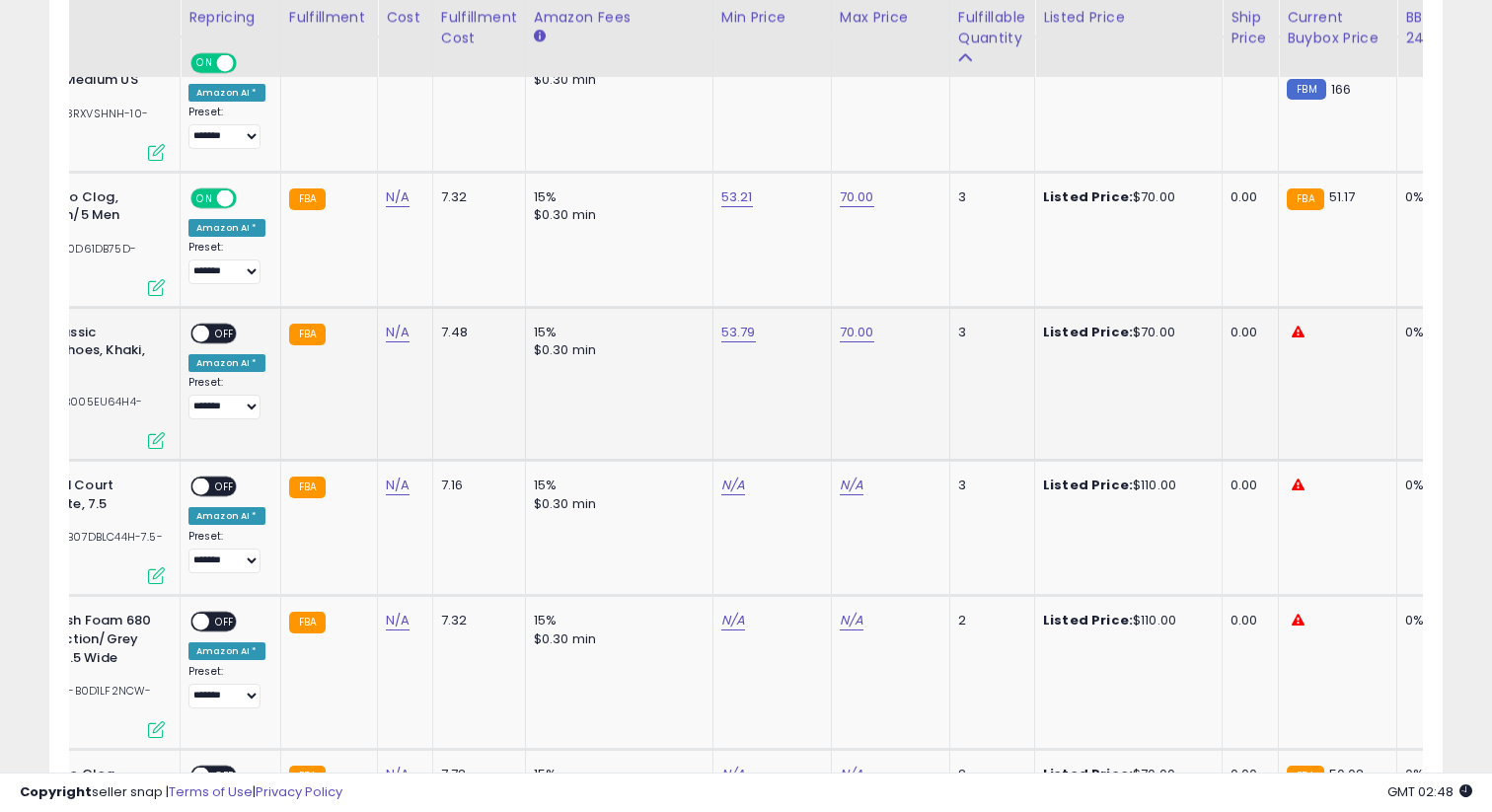 click on "OFF" at bounding box center [225, 332] 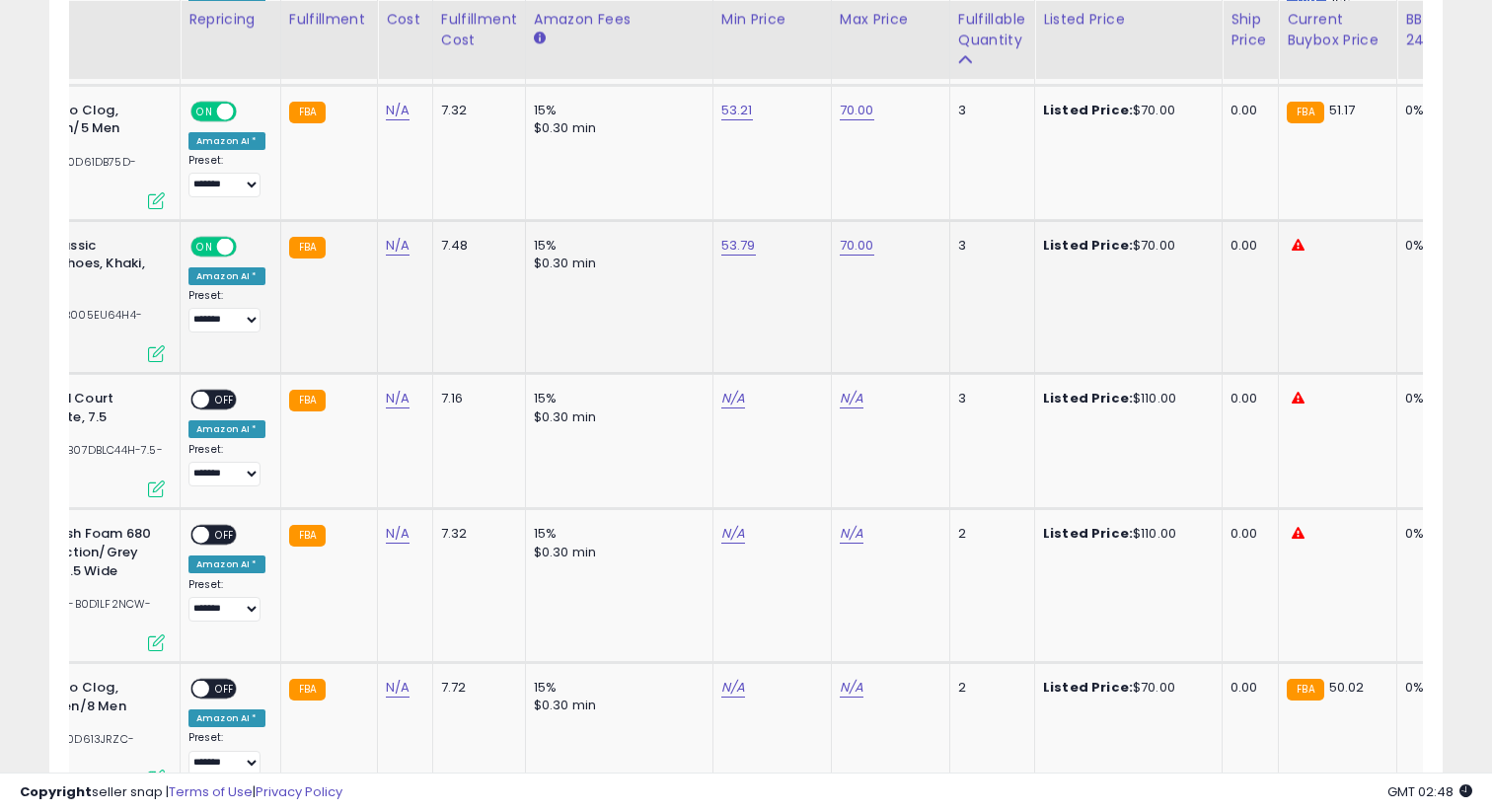 scroll, scrollTop: 2989, scrollLeft: 0, axis: vertical 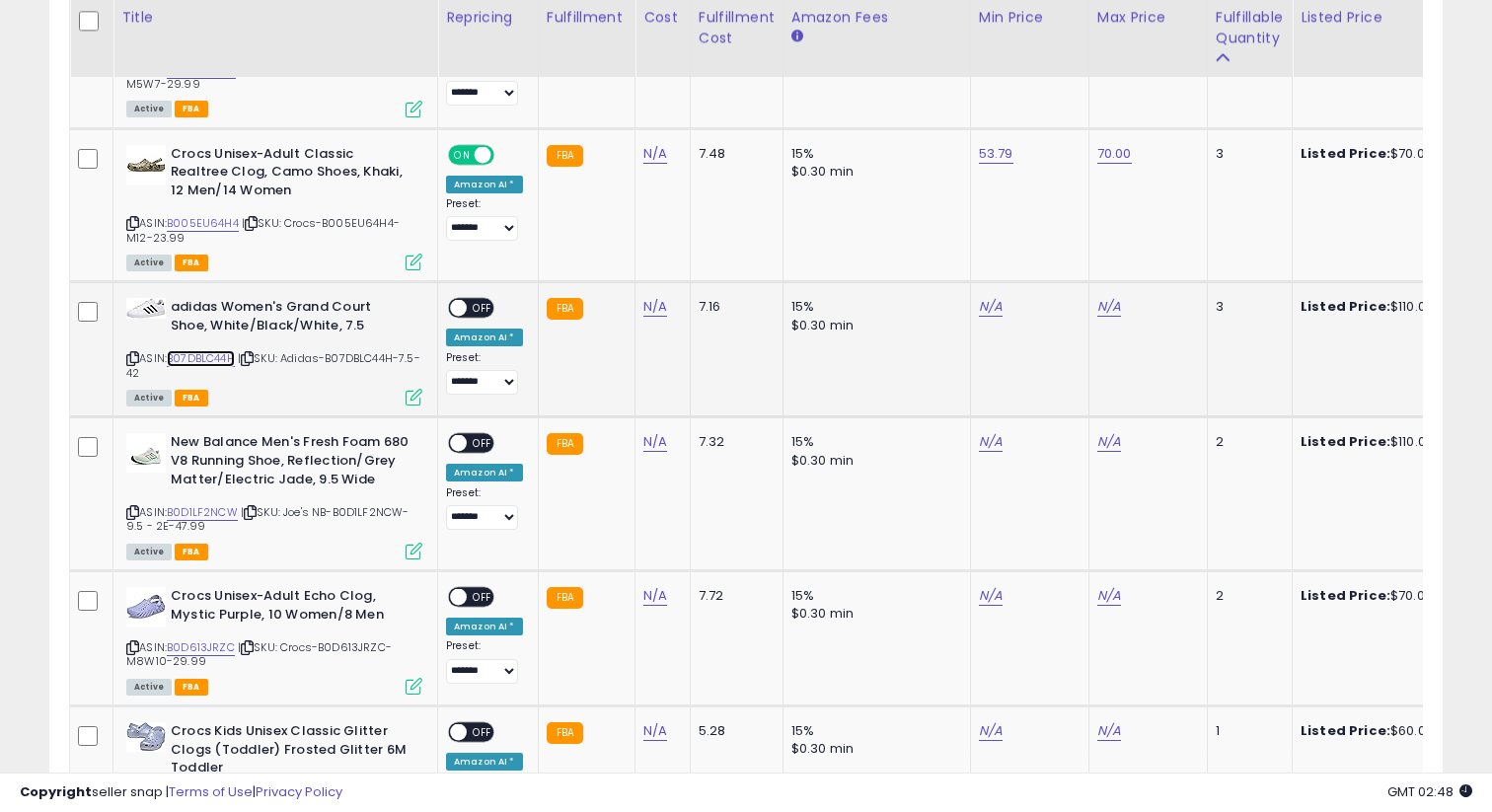 click on "B07DBLC44H" at bounding box center (200, 358) 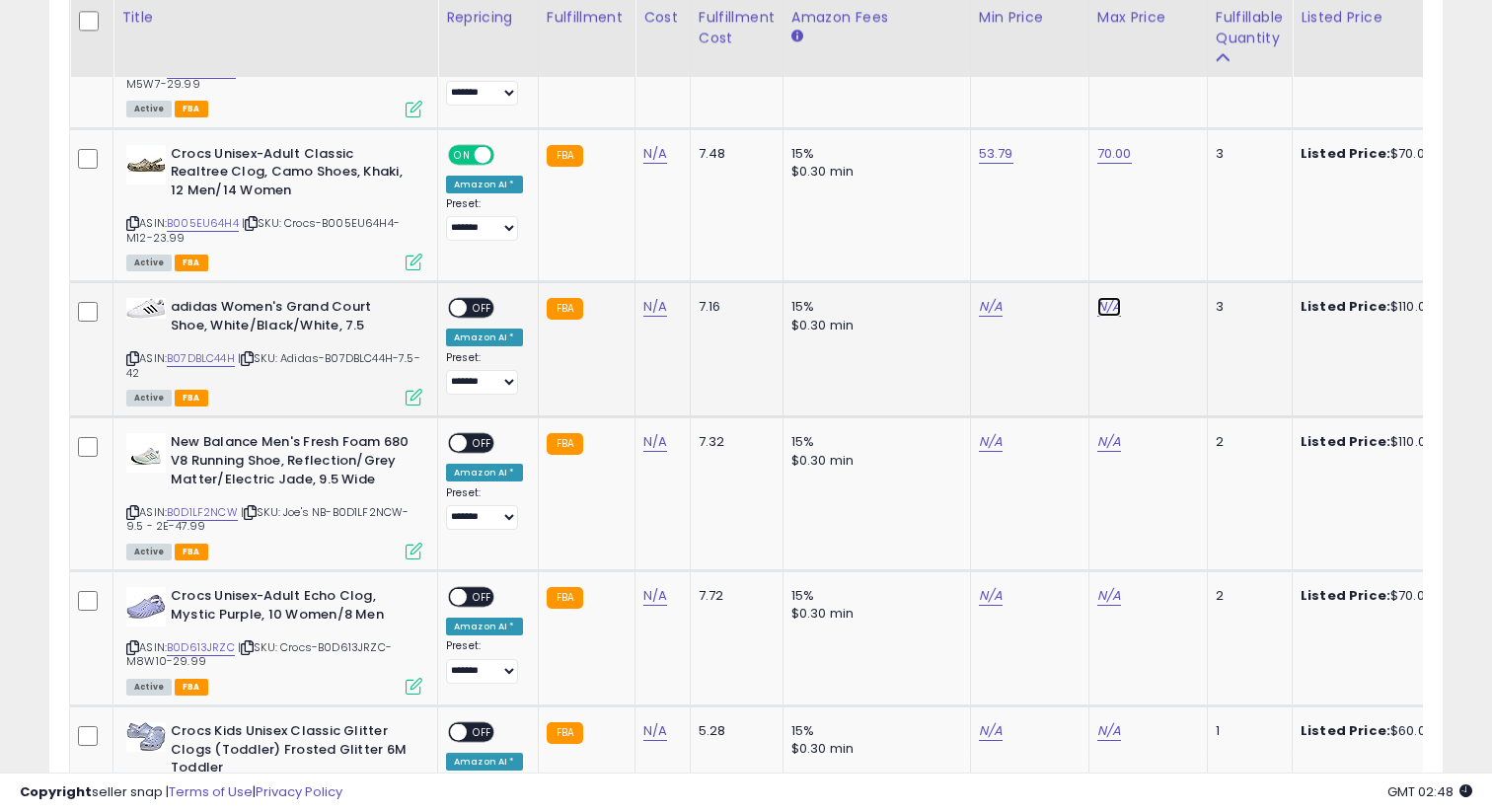 click on "N/A" at bounding box center [1109, 307] 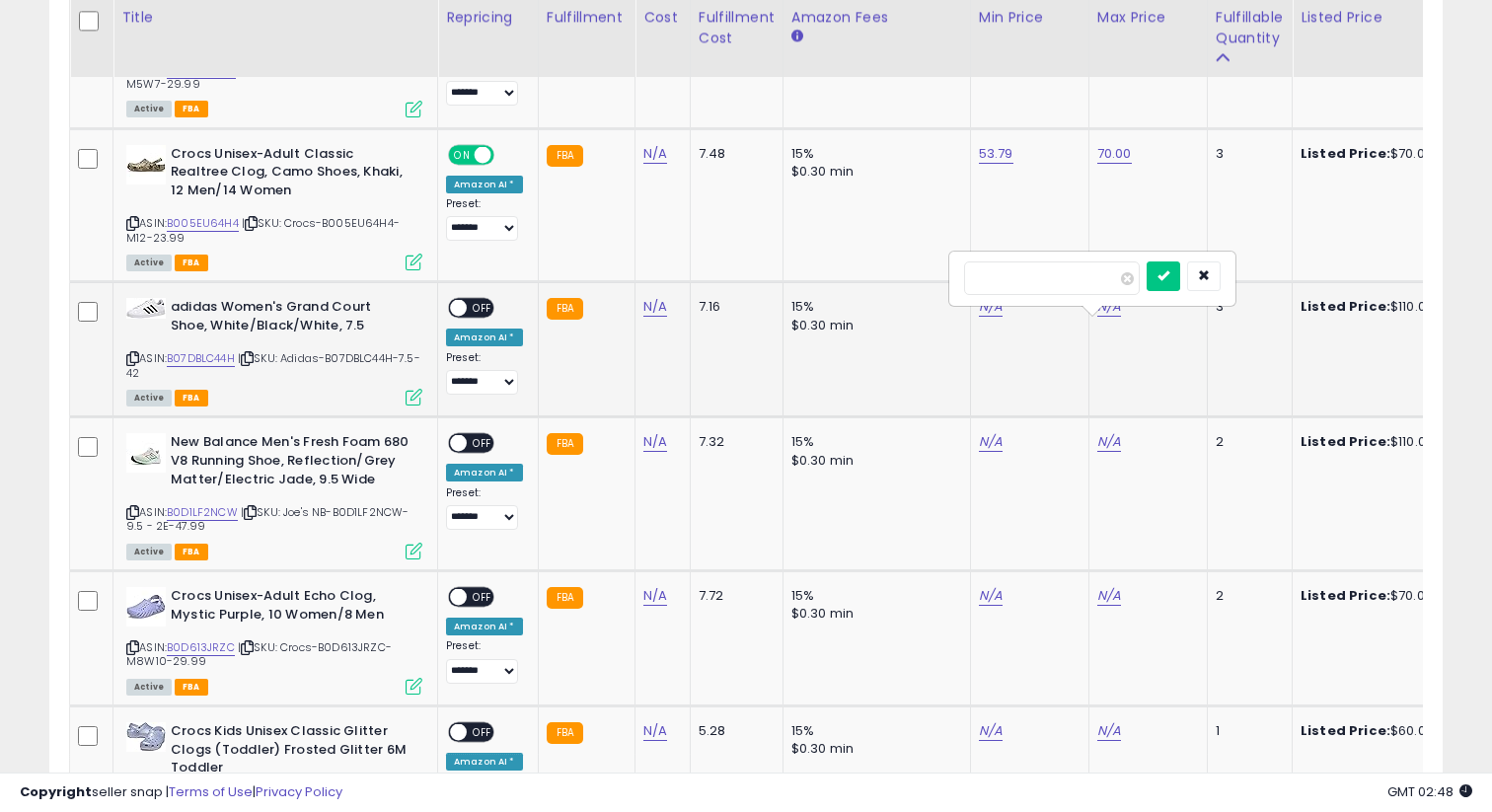 type on "***" 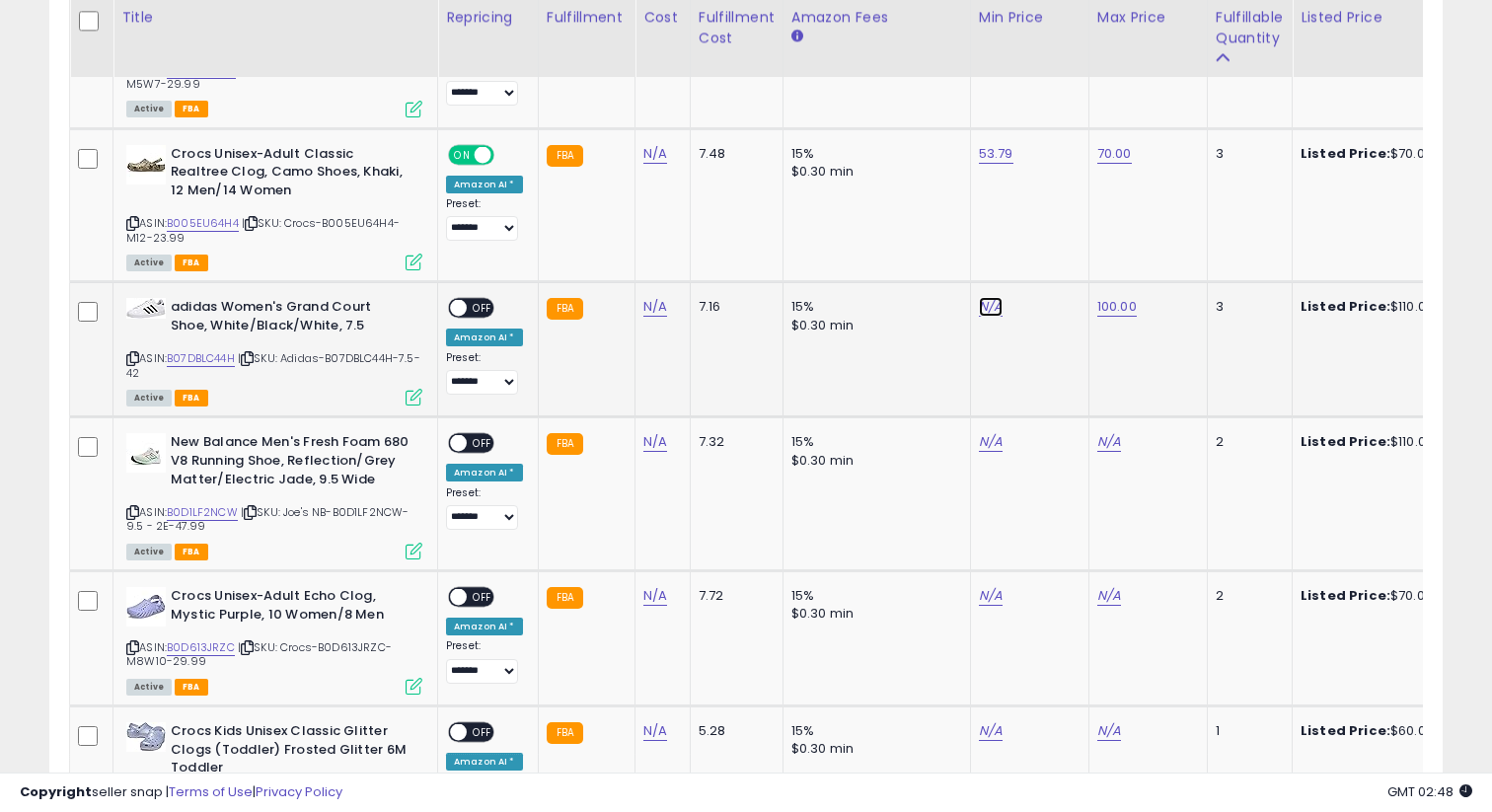 click on "N/A" at bounding box center (991, 307) 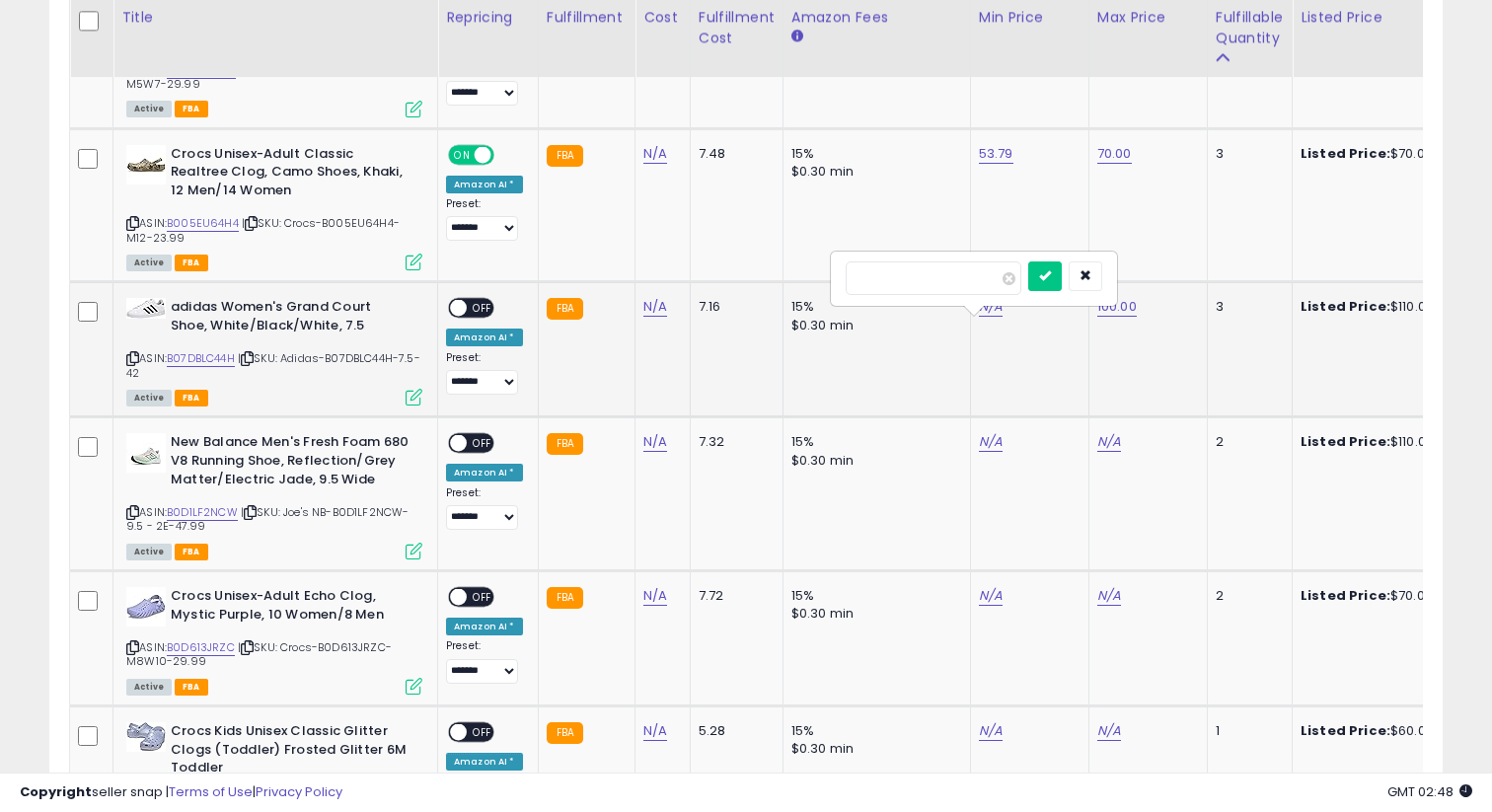 type on "*****" 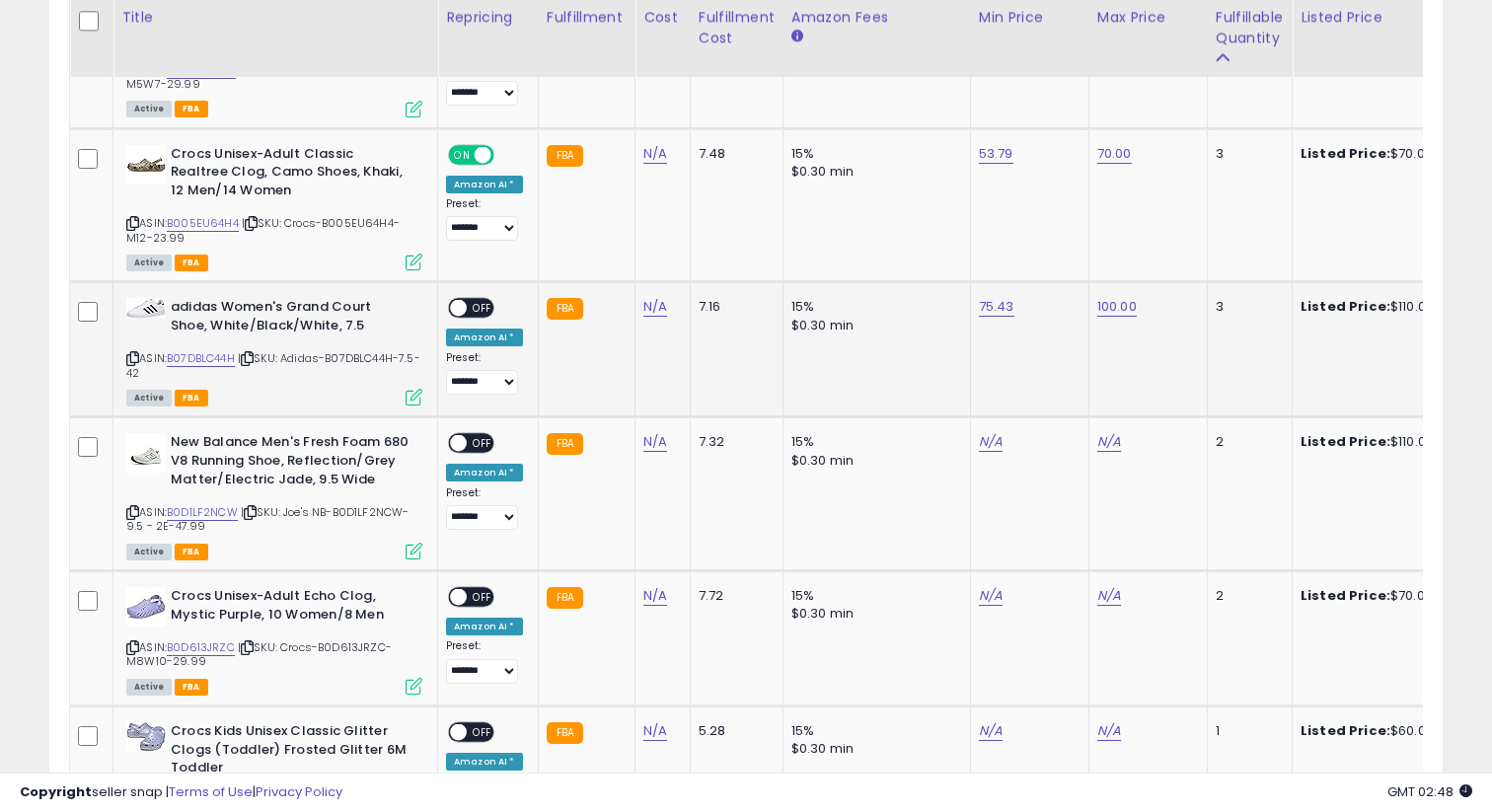 click on "ON   OFF" at bounding box center [449, 308] 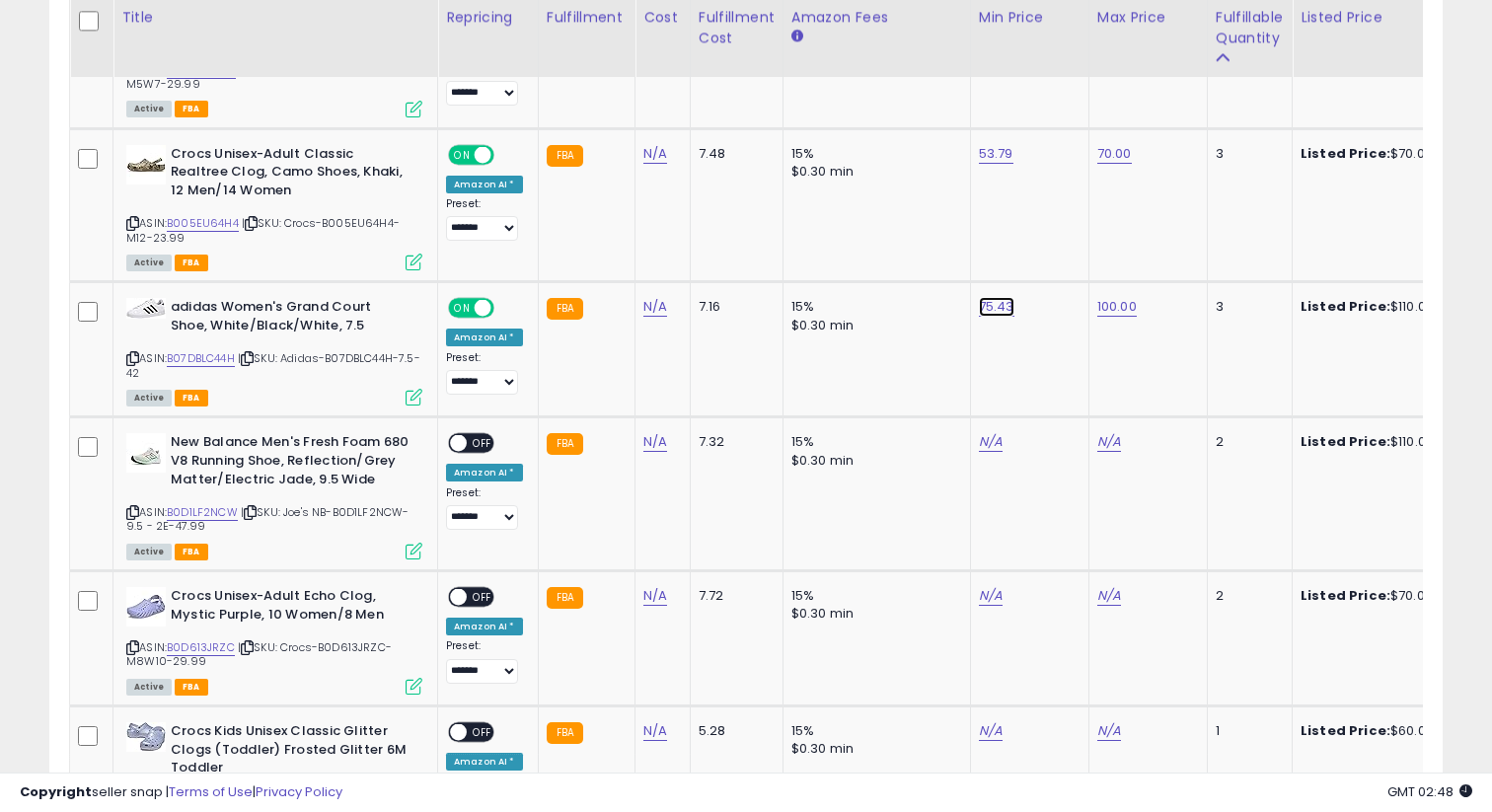 click on "75.43" at bounding box center [997, -2019] 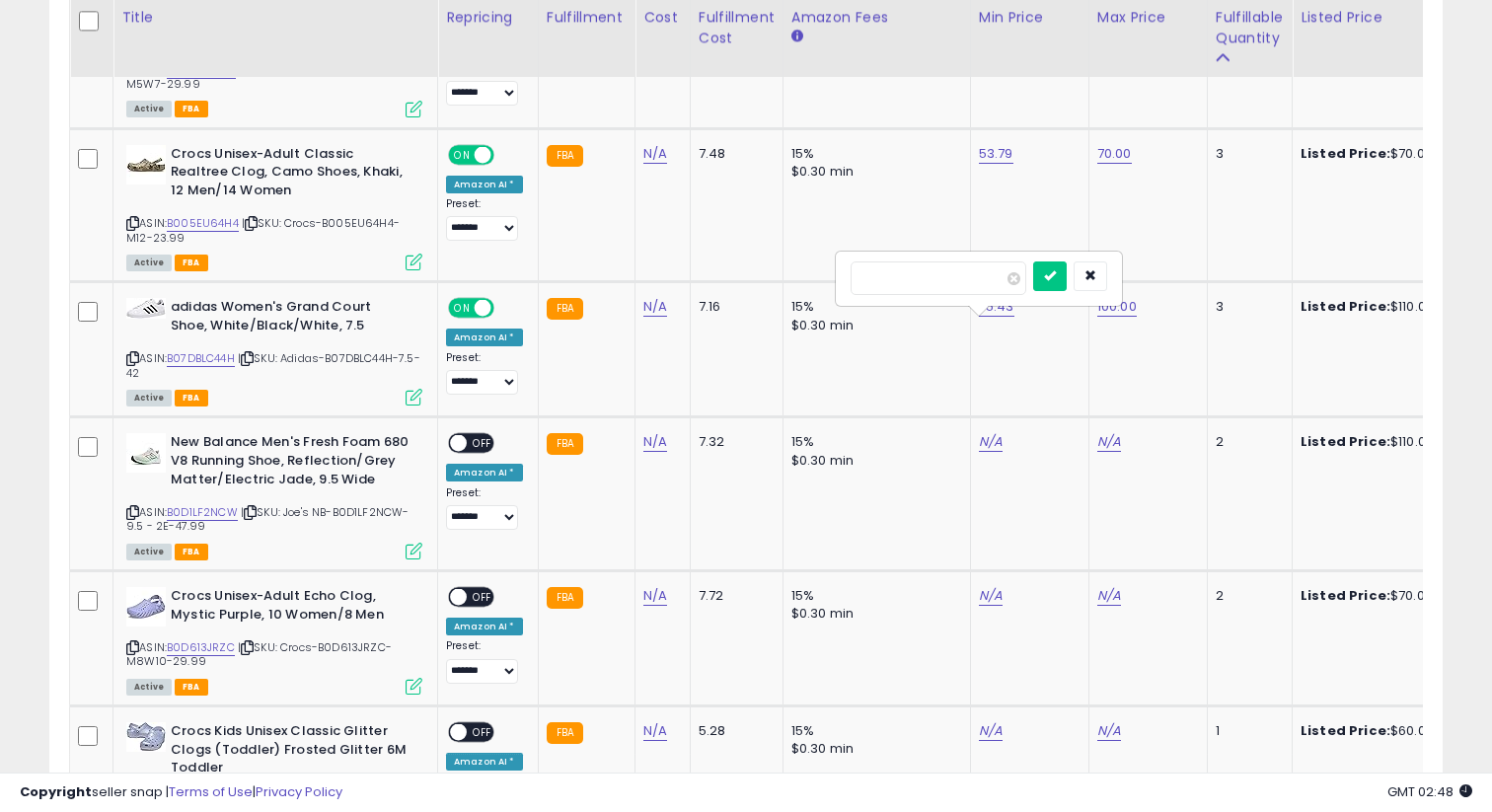 click on "*****" at bounding box center [938, 278] 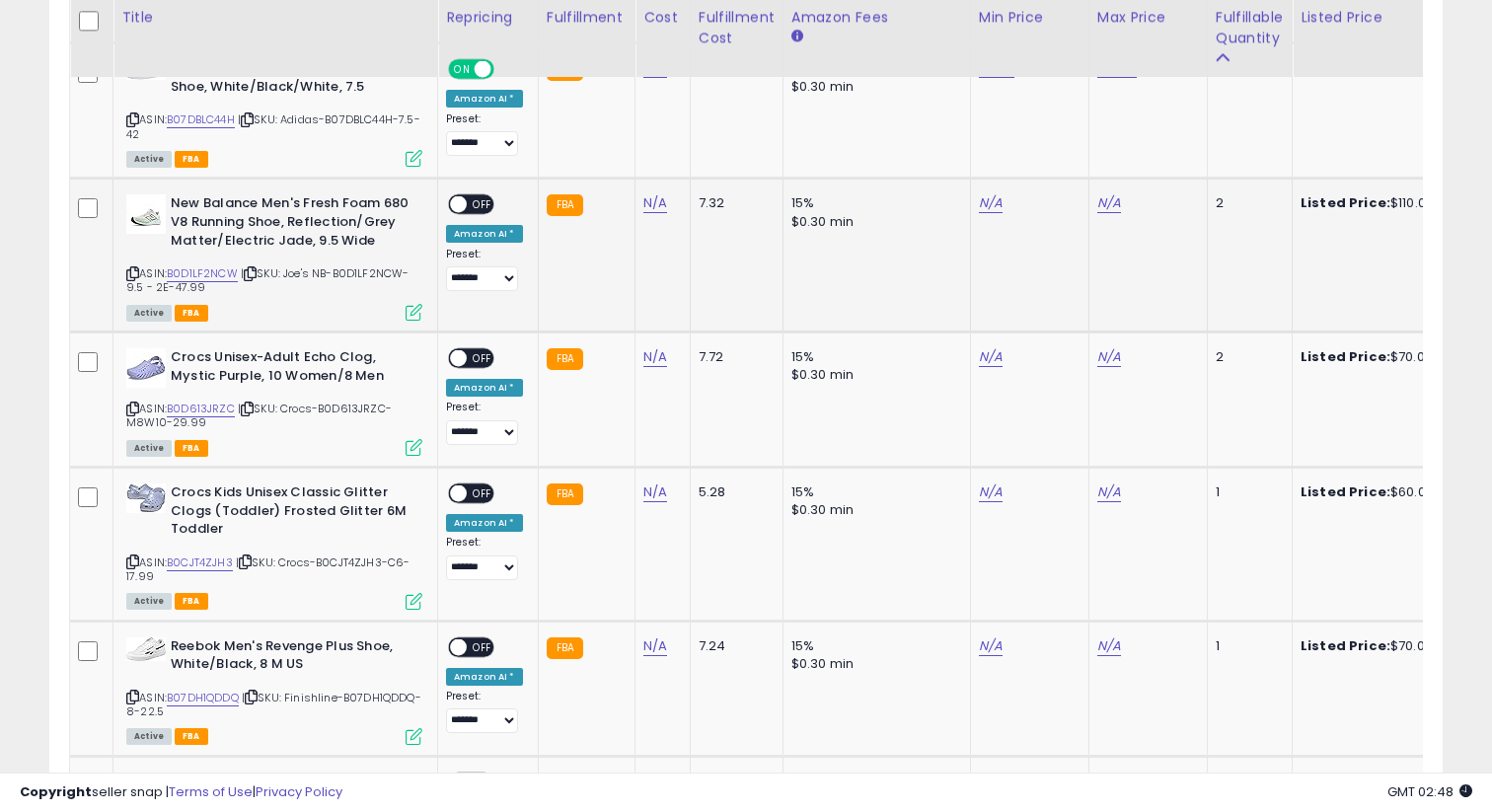 scroll, scrollTop: 0, scrollLeft: 71, axis: horizontal 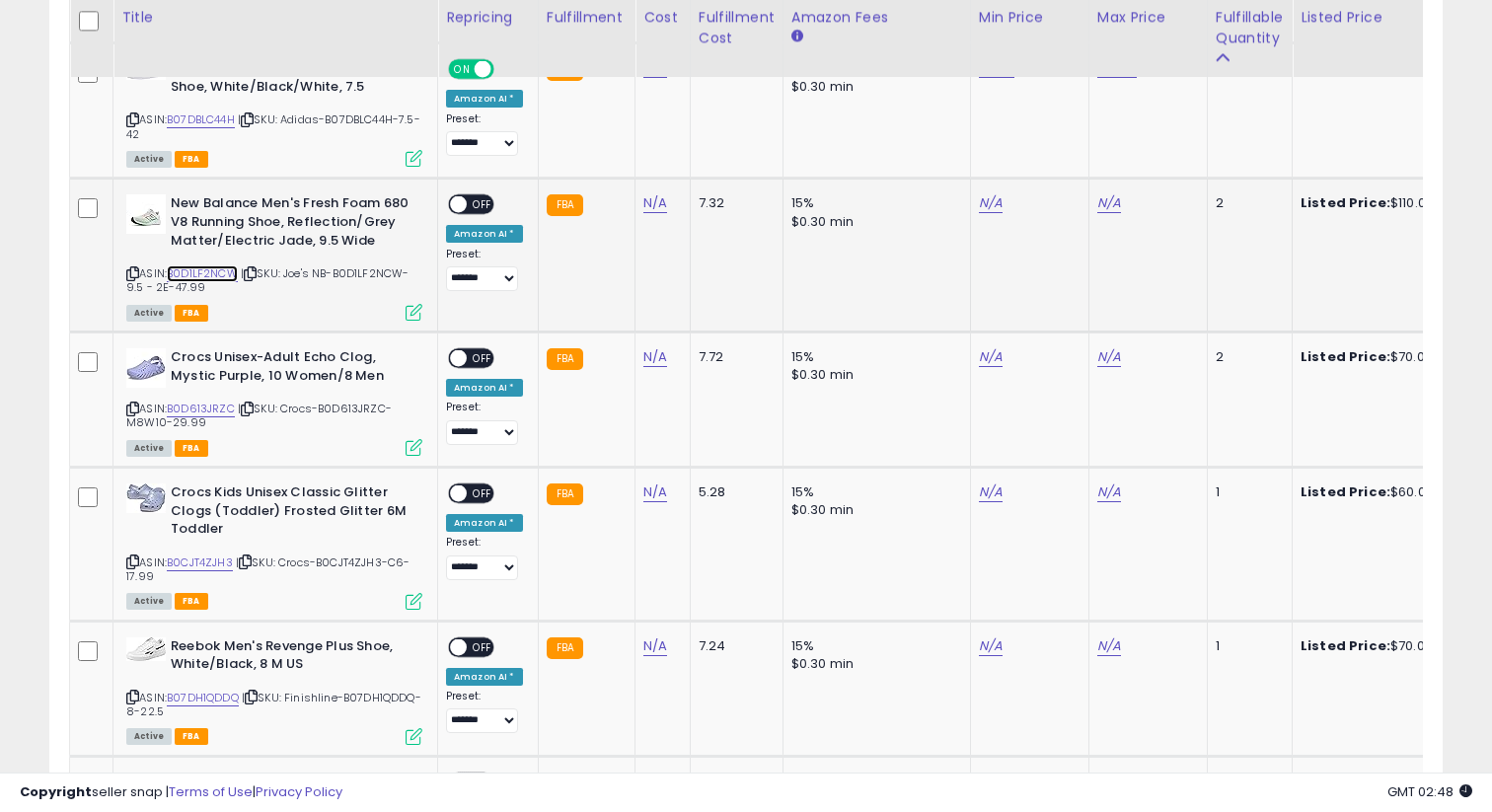 click on "B0D1LF2NCW" at bounding box center [202, 273] 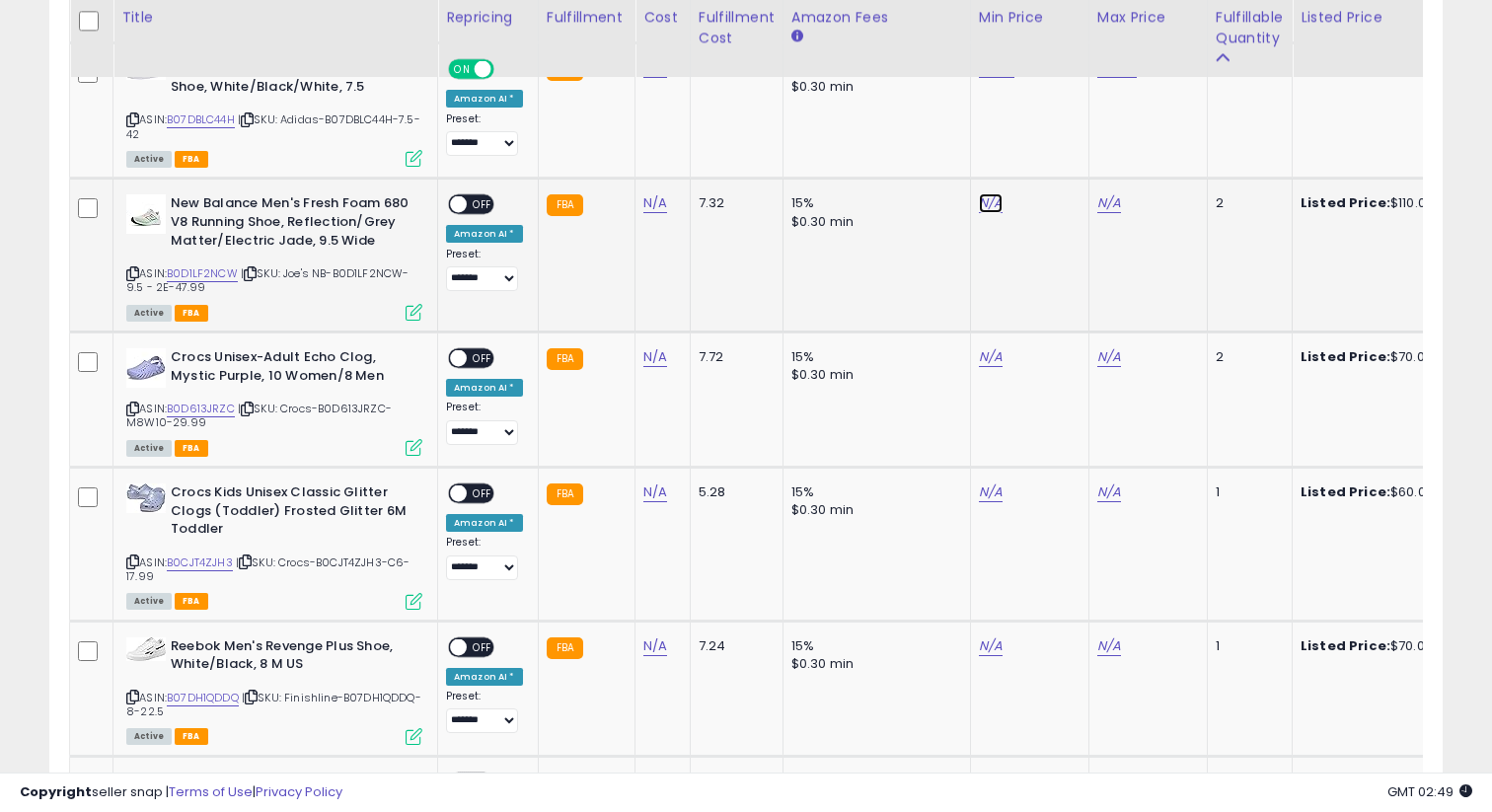 click on "N/A" at bounding box center [991, 203] 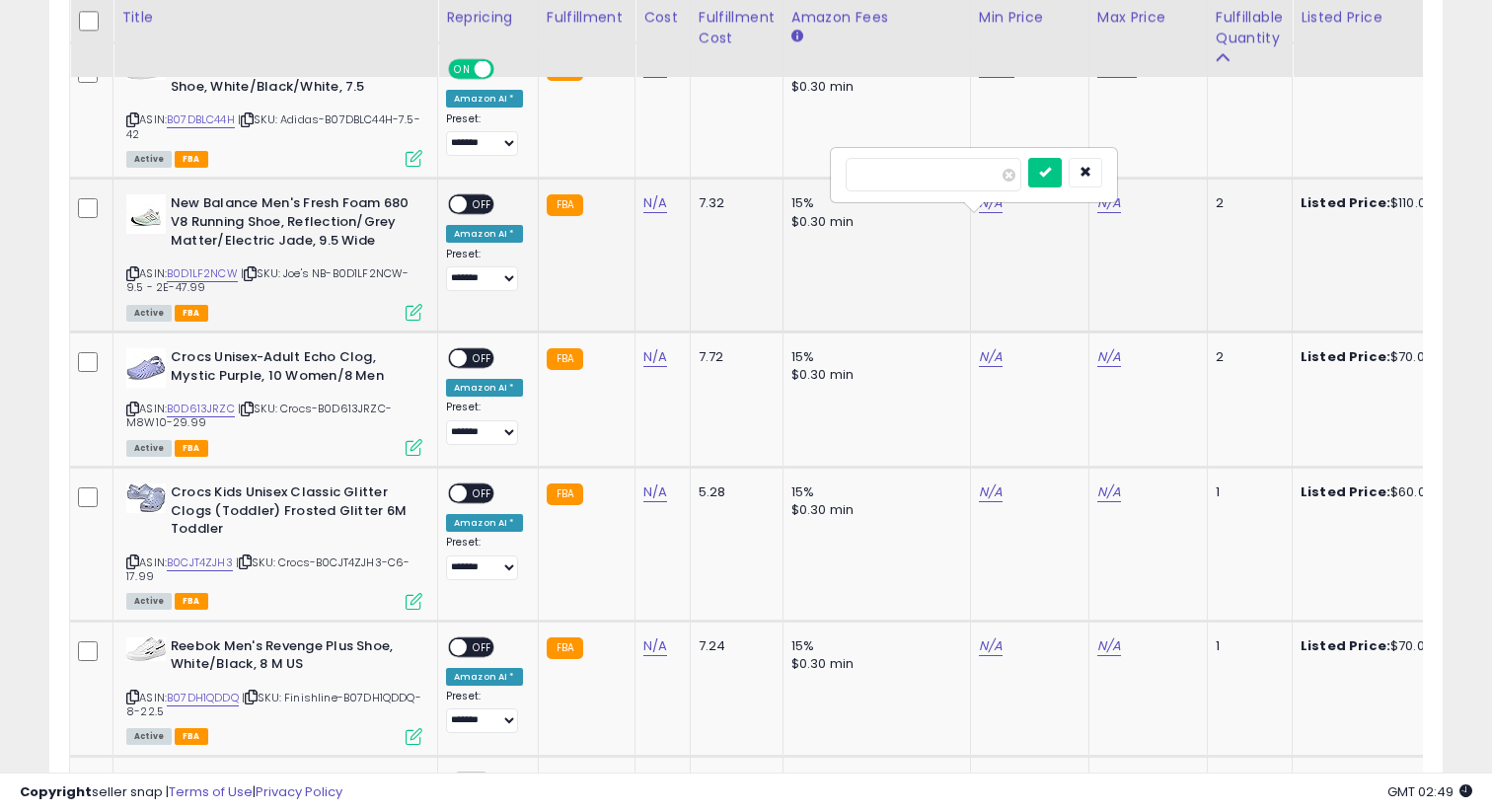 type on "*****" 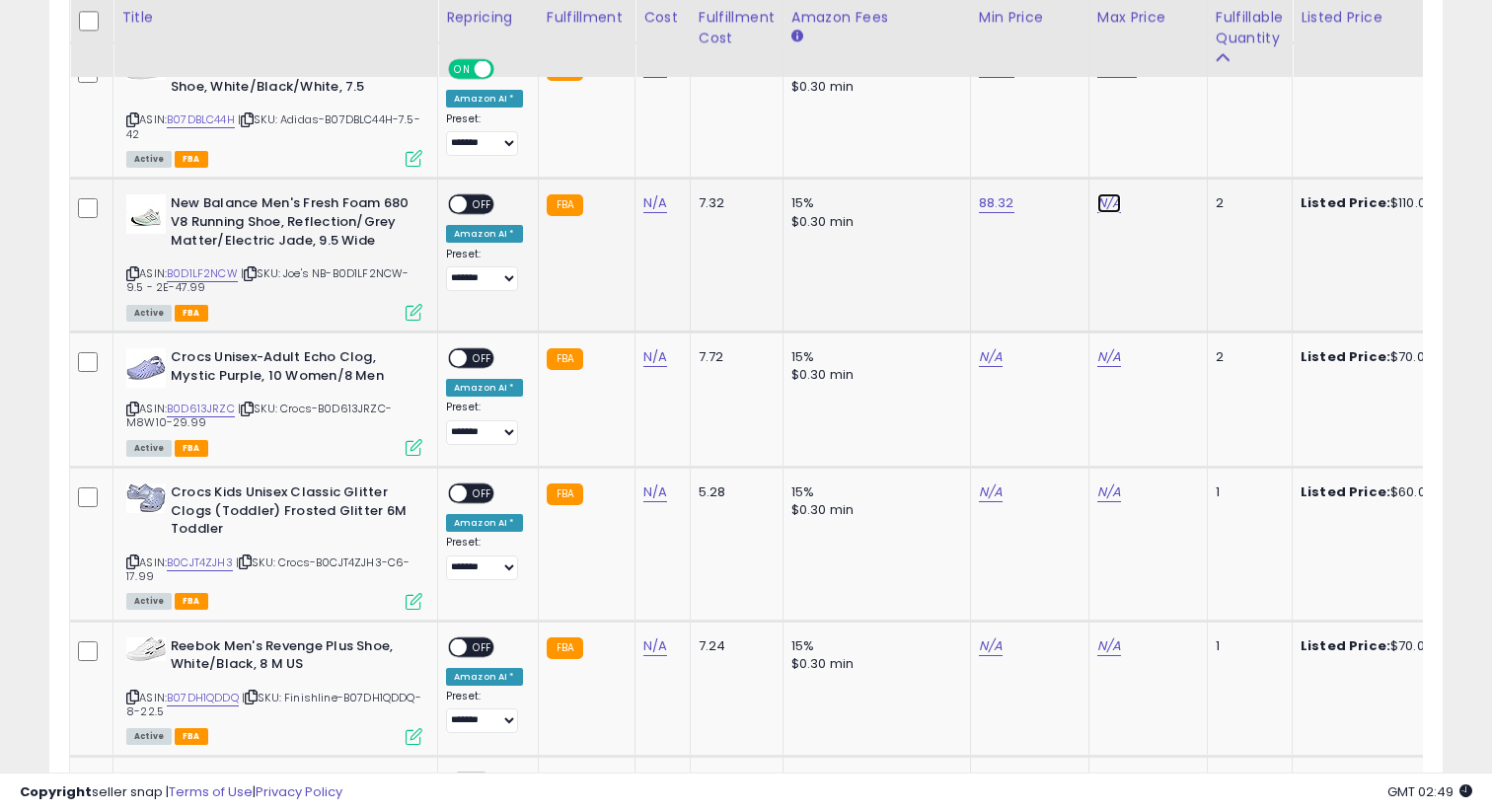 click on "N/A" at bounding box center (1109, 203) 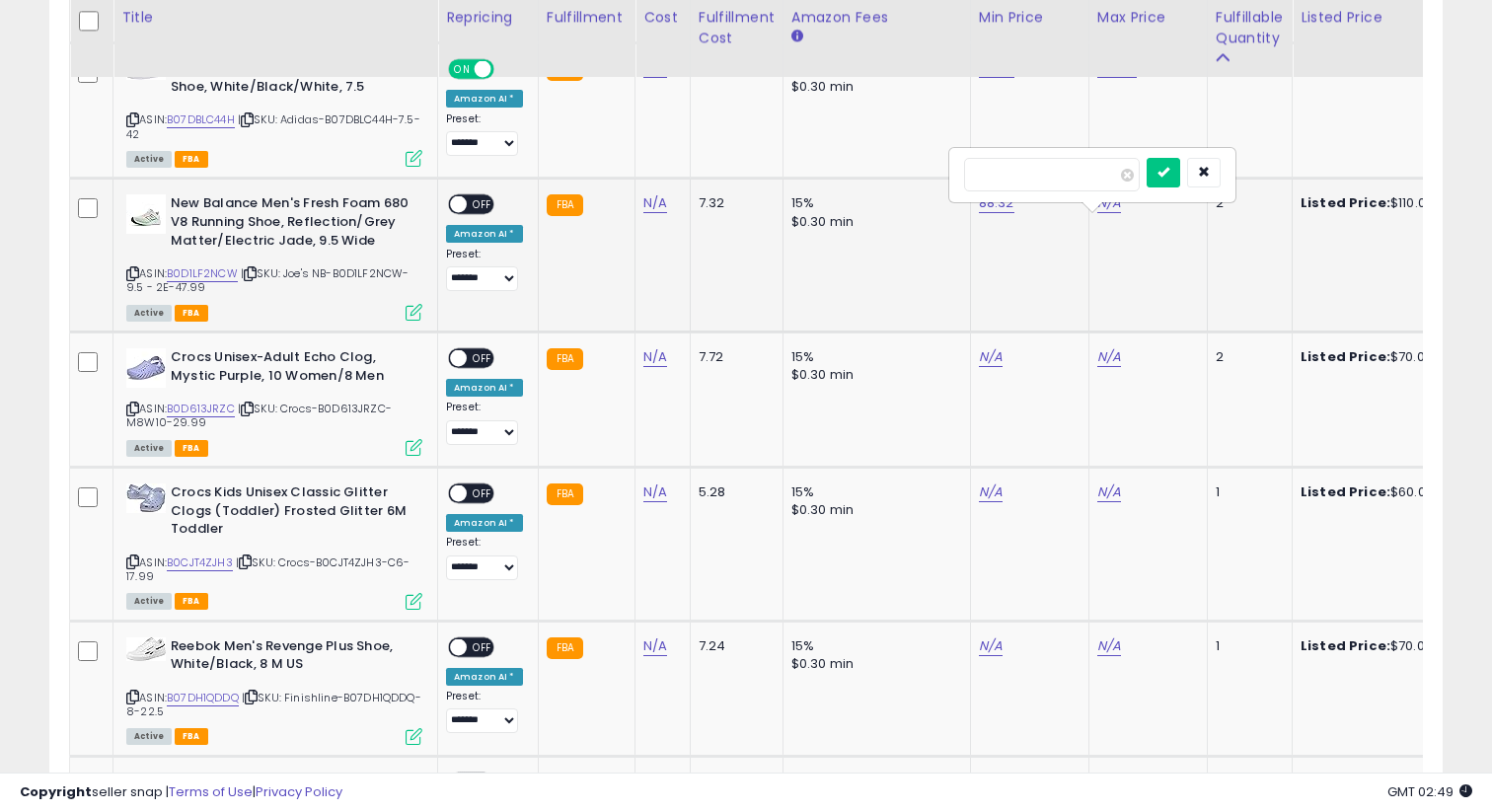 type on "***" 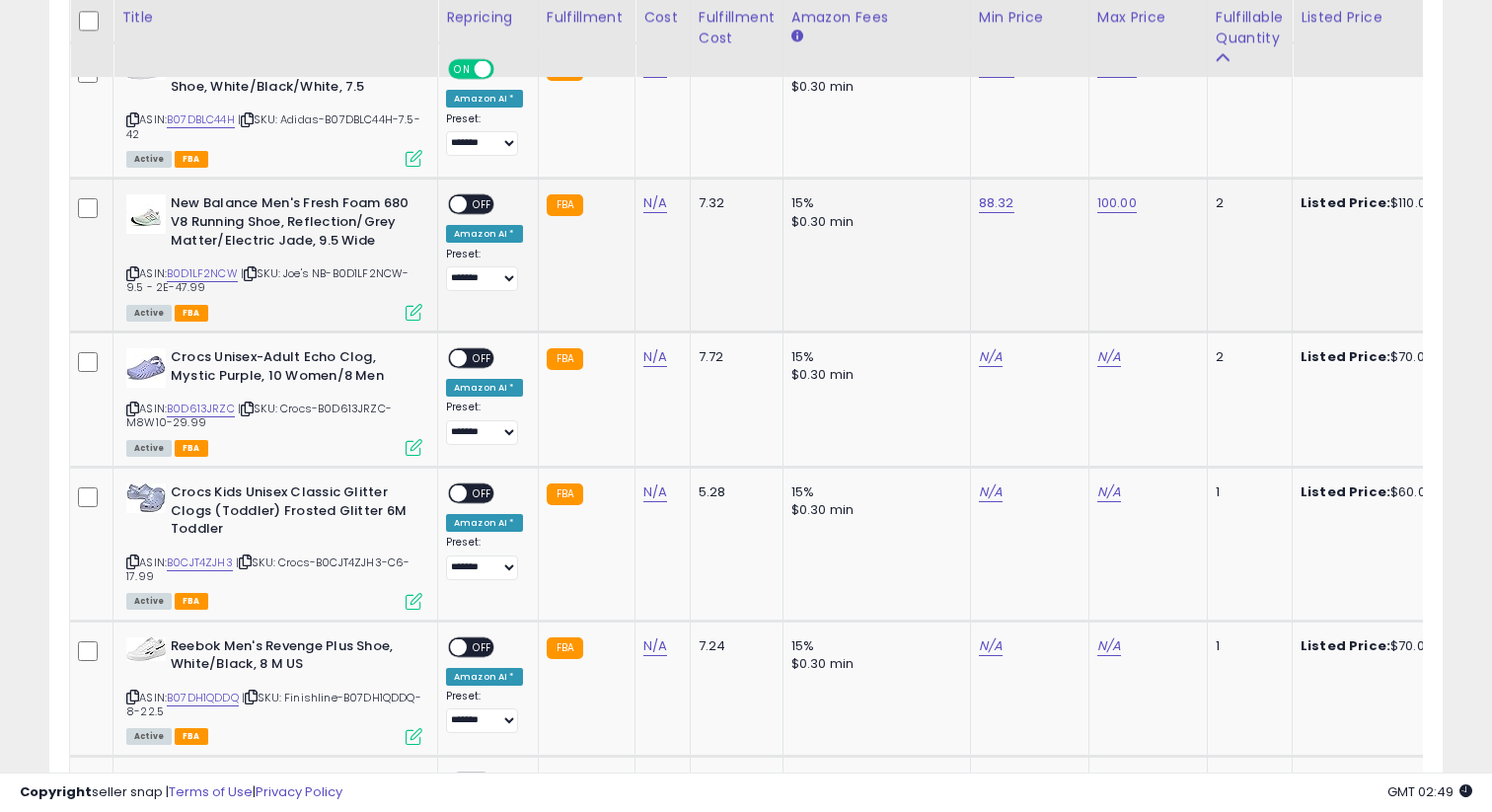 click on "OFF" at bounding box center (483, 204) 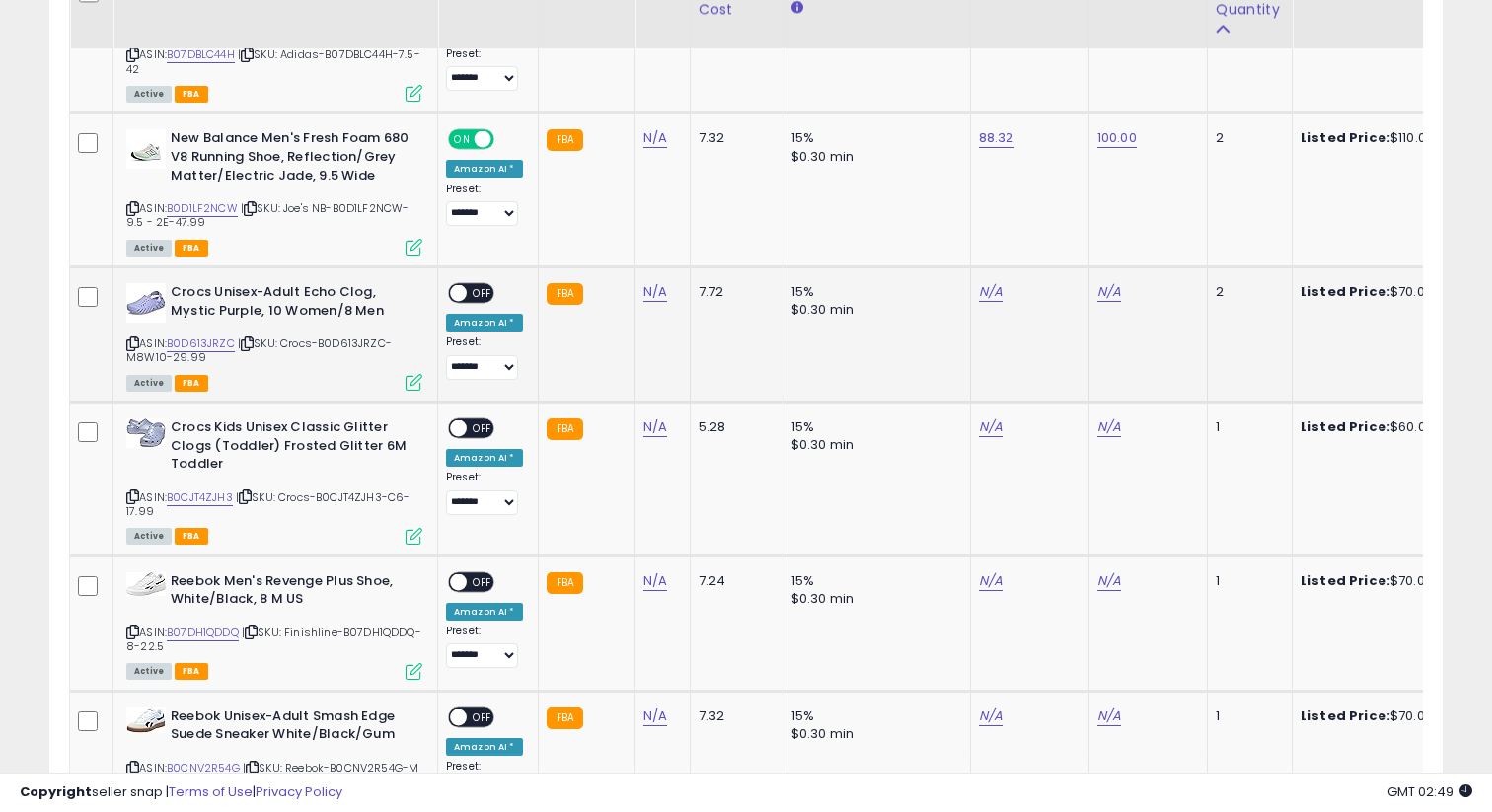 scroll, scrollTop: 3383, scrollLeft: 0, axis: vertical 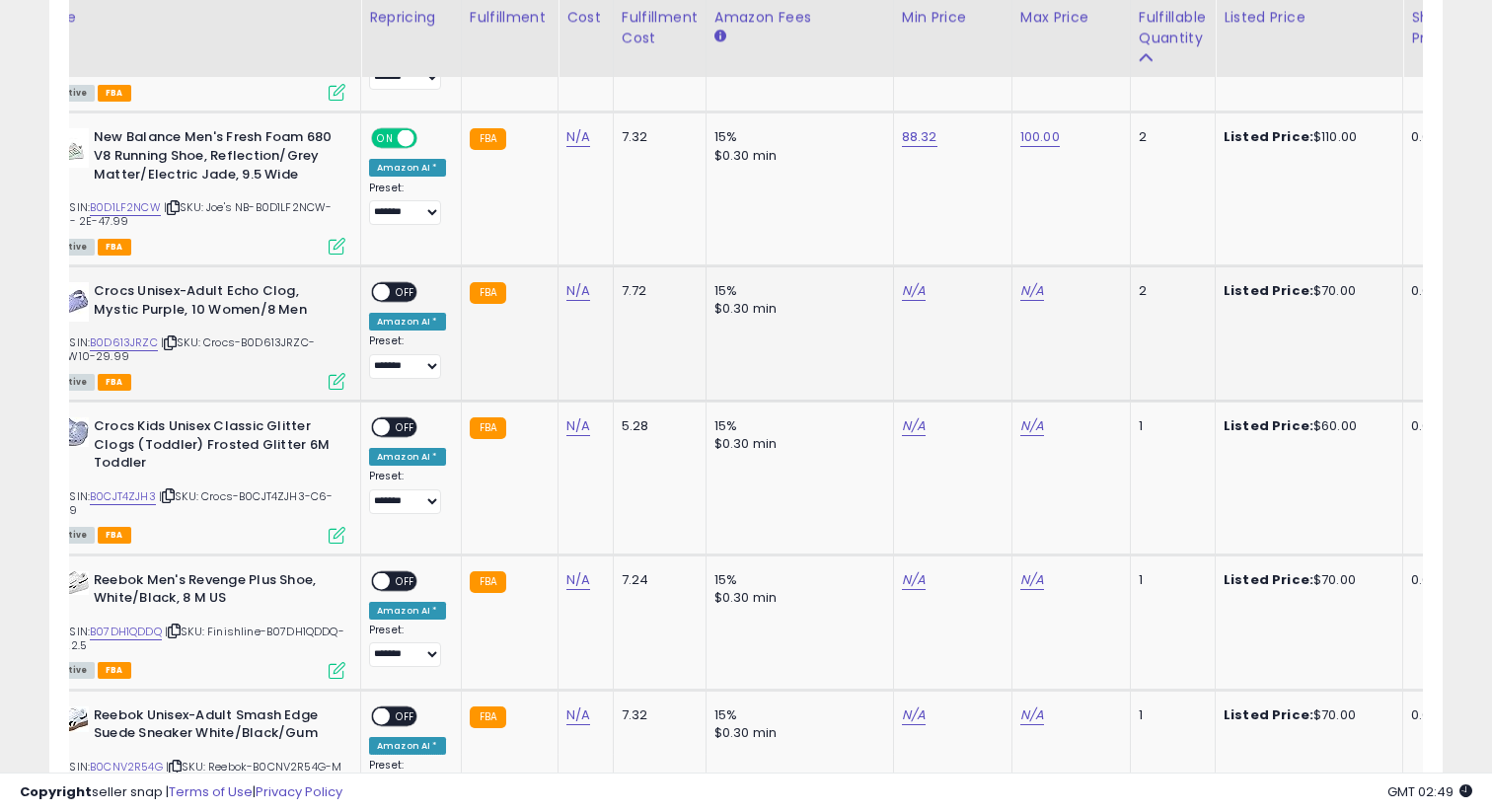 click on "N/A" 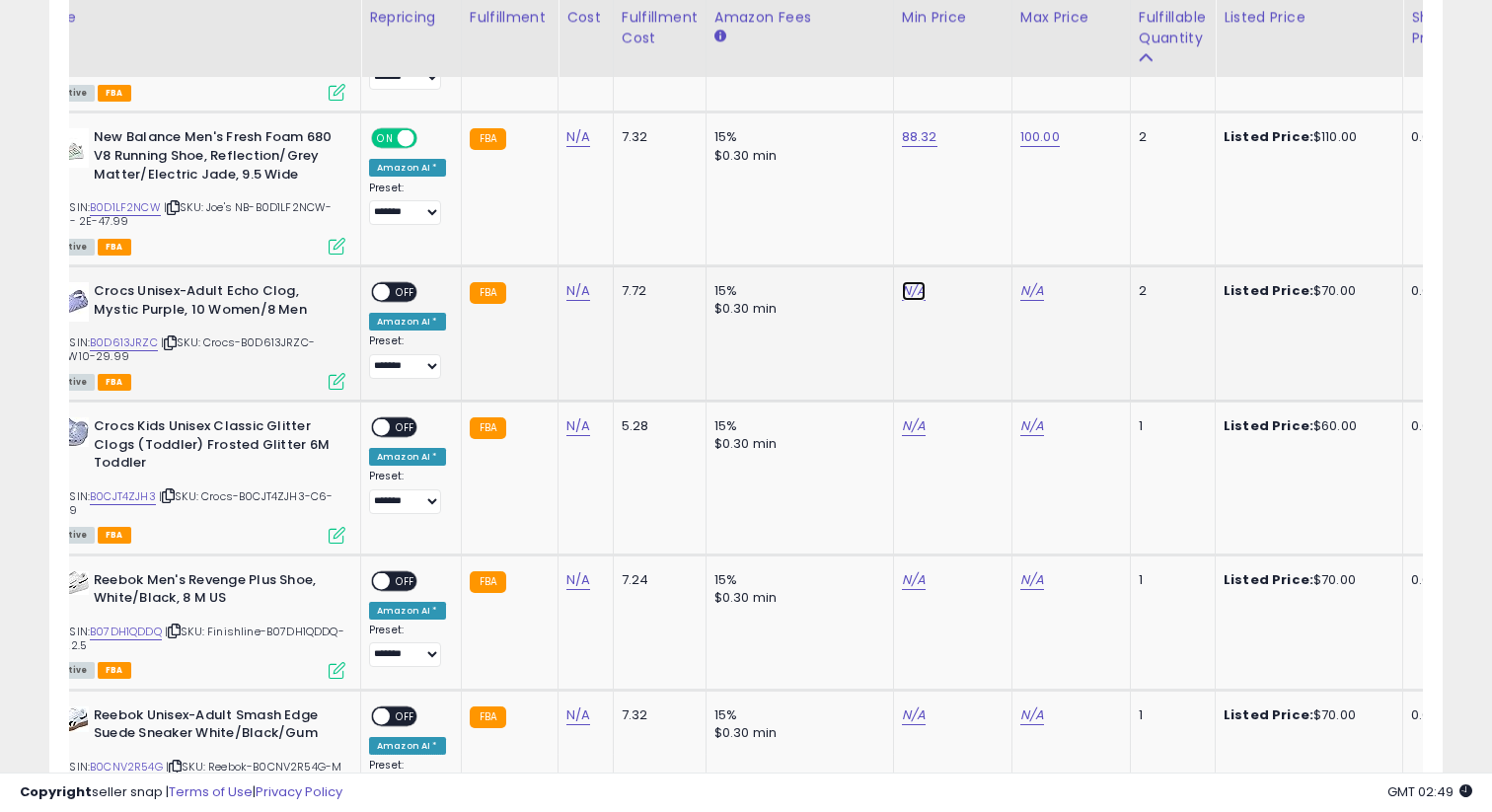 click on "N/A" at bounding box center (914, 291) 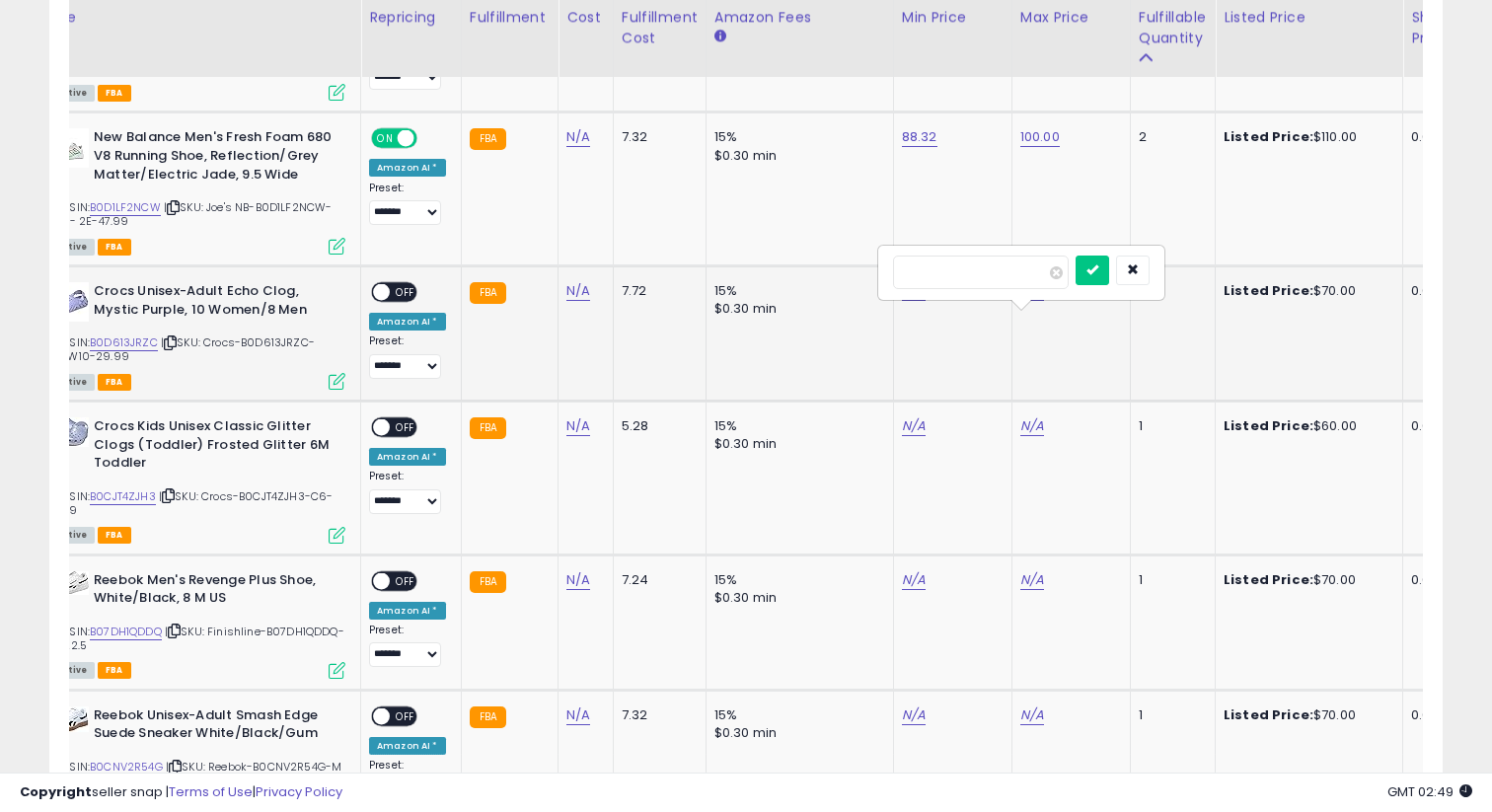 type on "**" 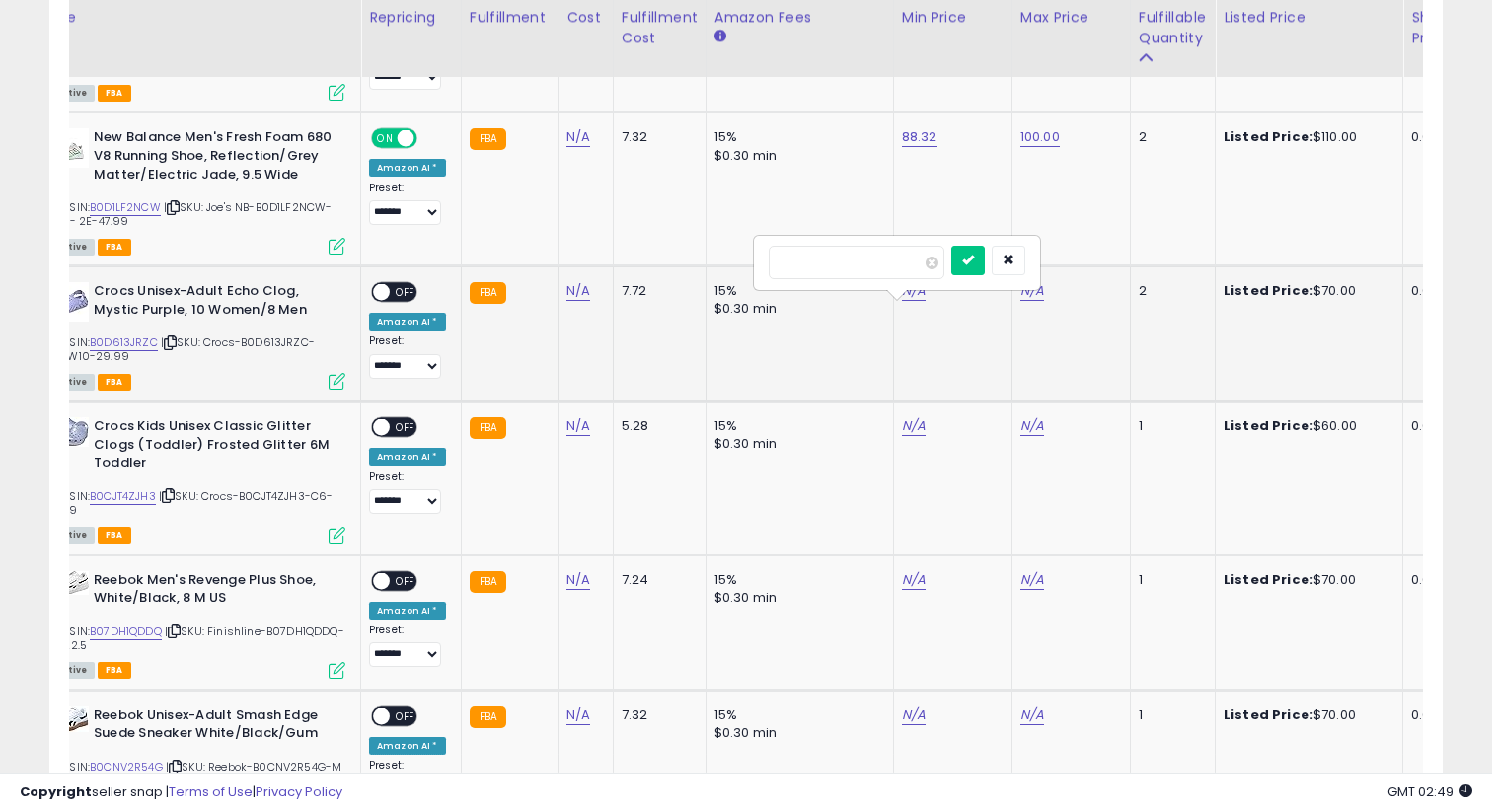 click at bounding box center (968, 260) 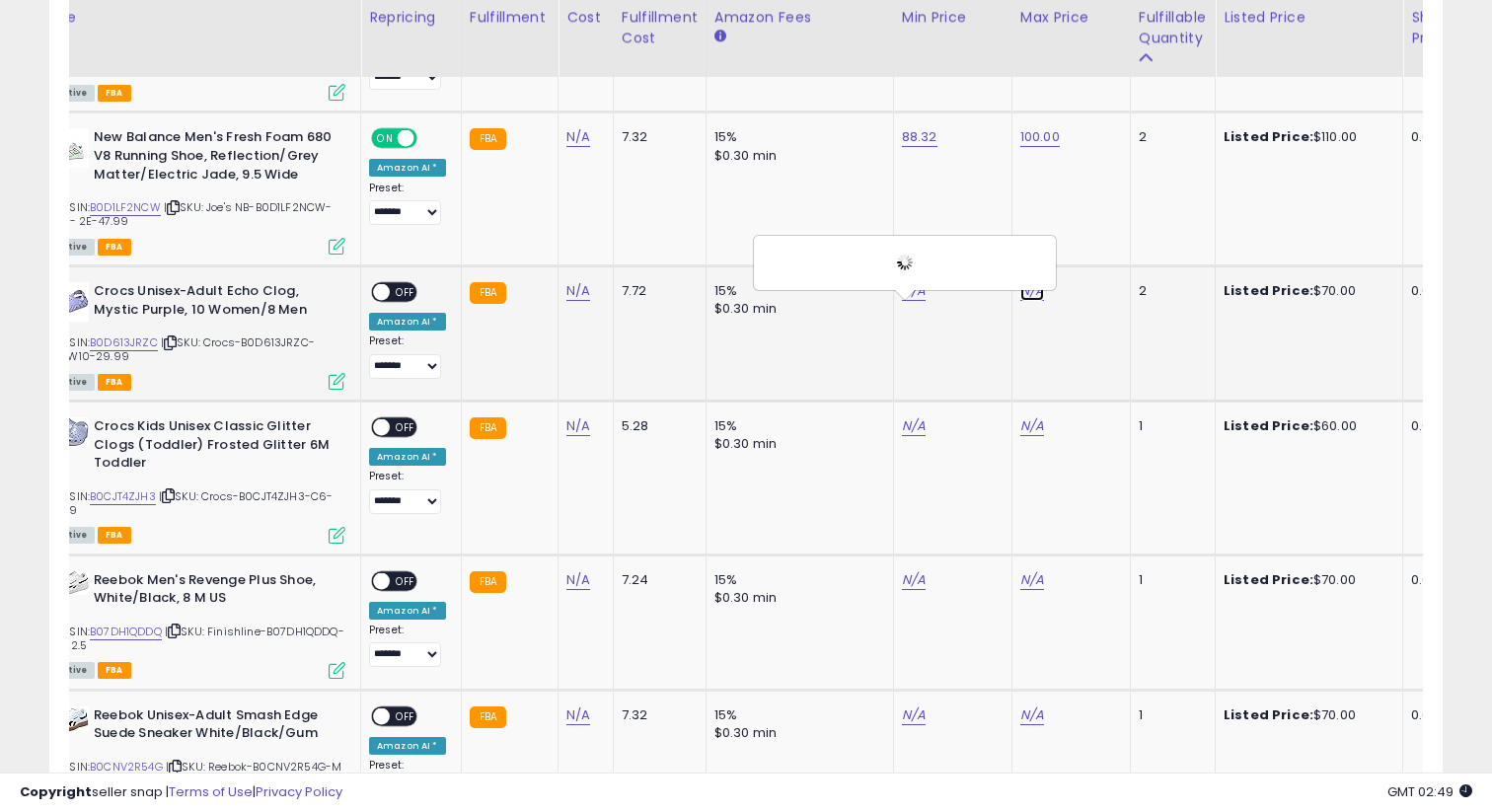 click on "N/A" at bounding box center [1032, 291] 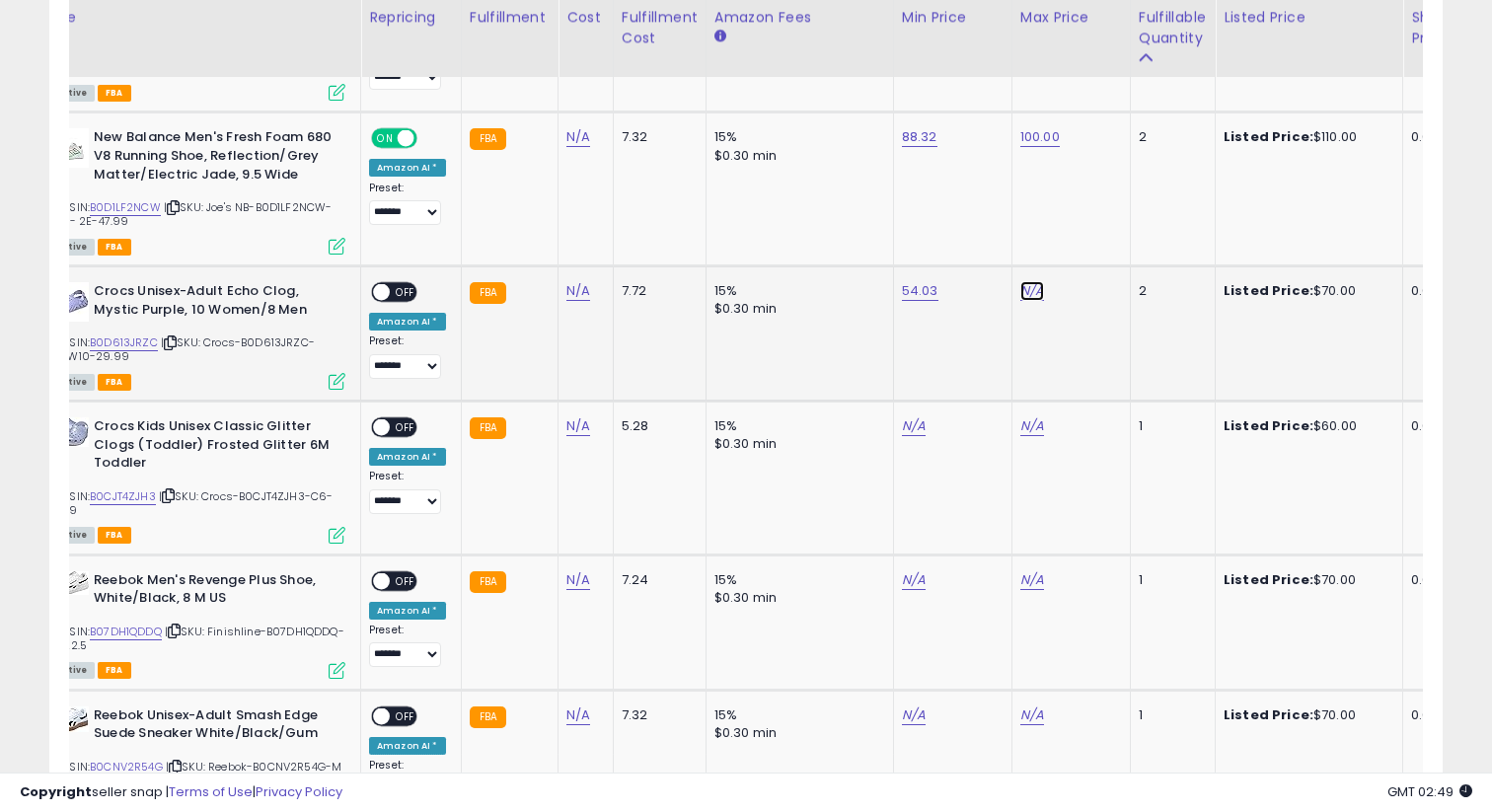 click on "N/A" at bounding box center (1032, 291) 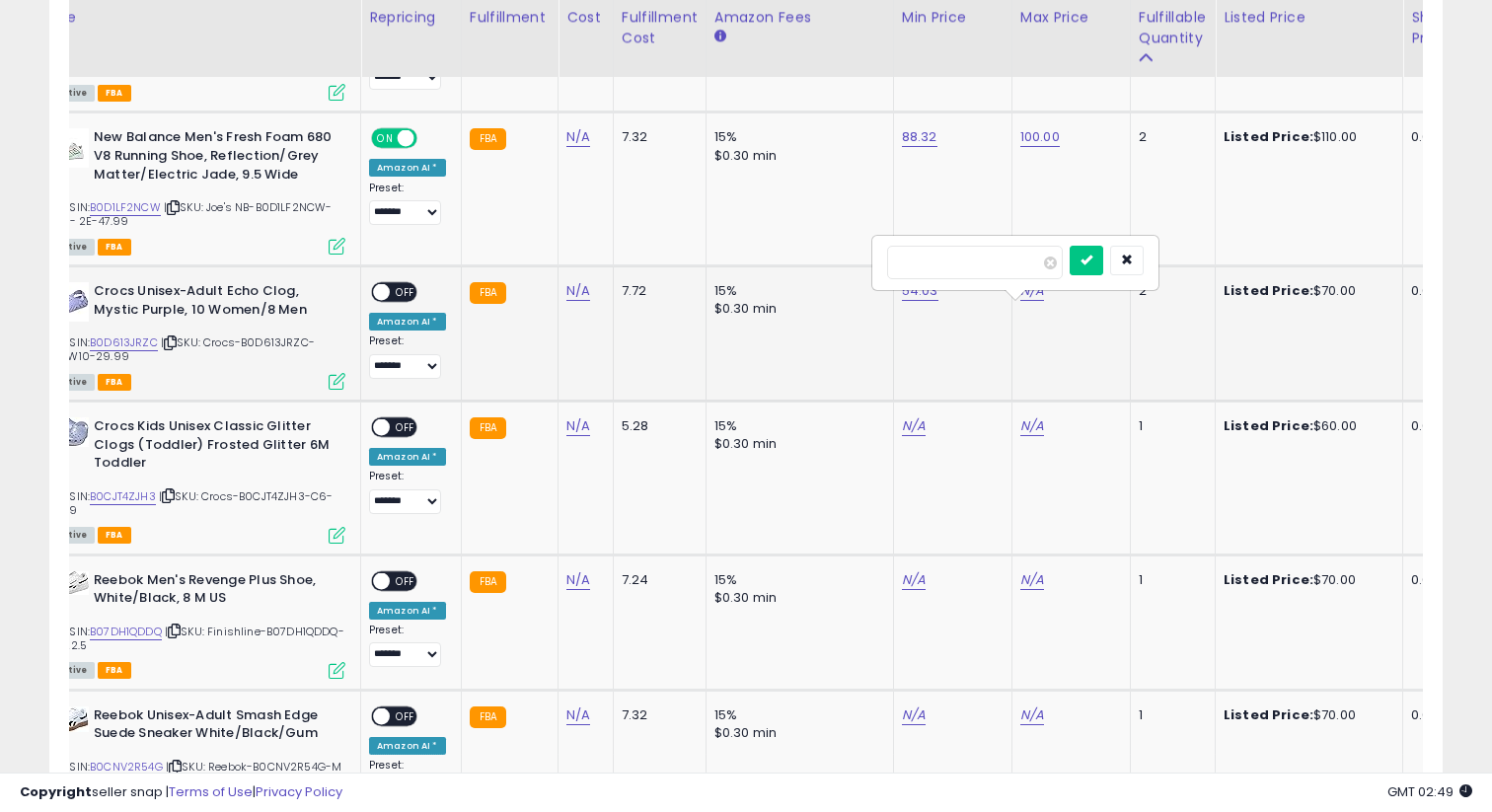 type on "*" 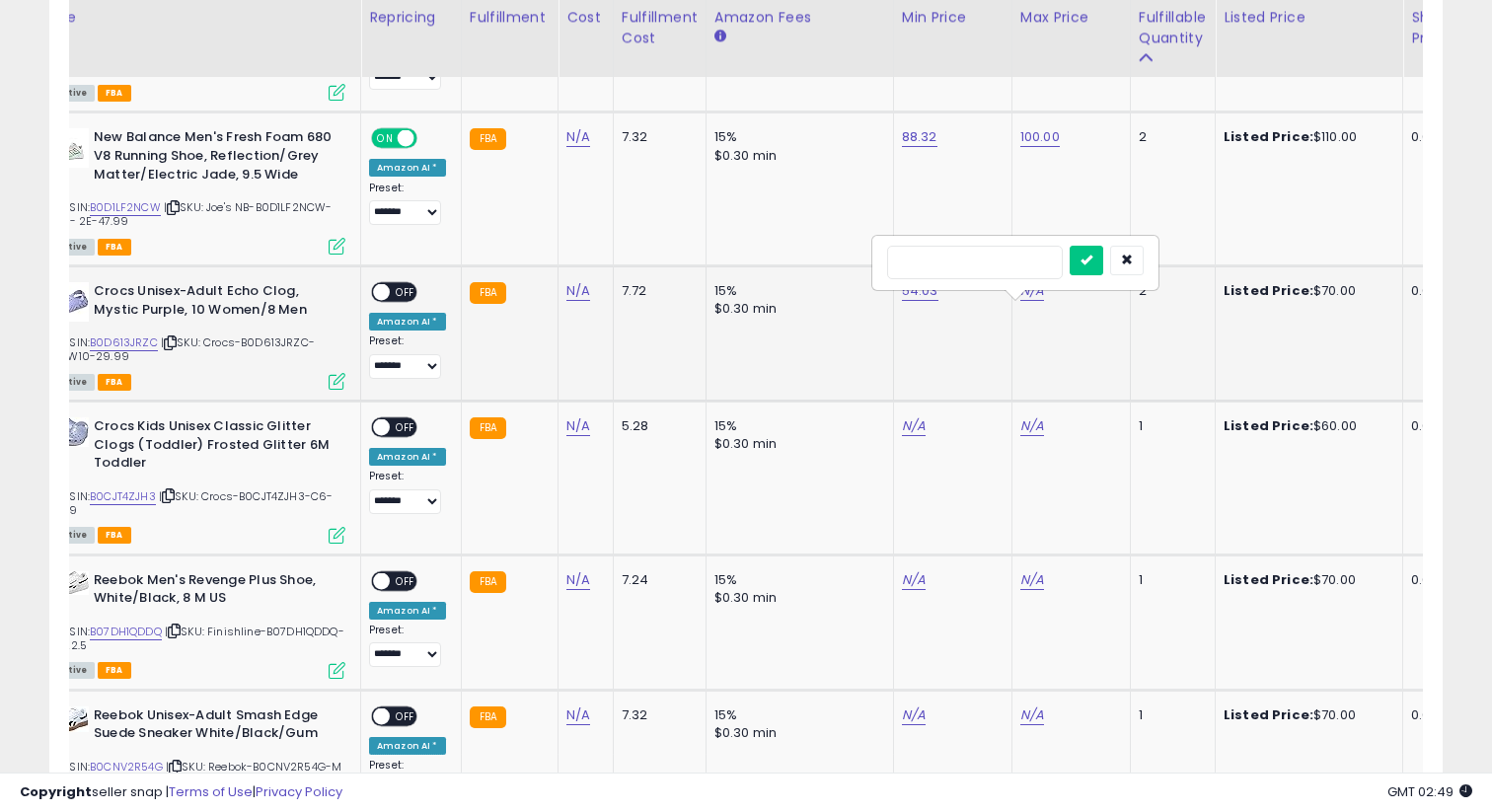 type on "**" 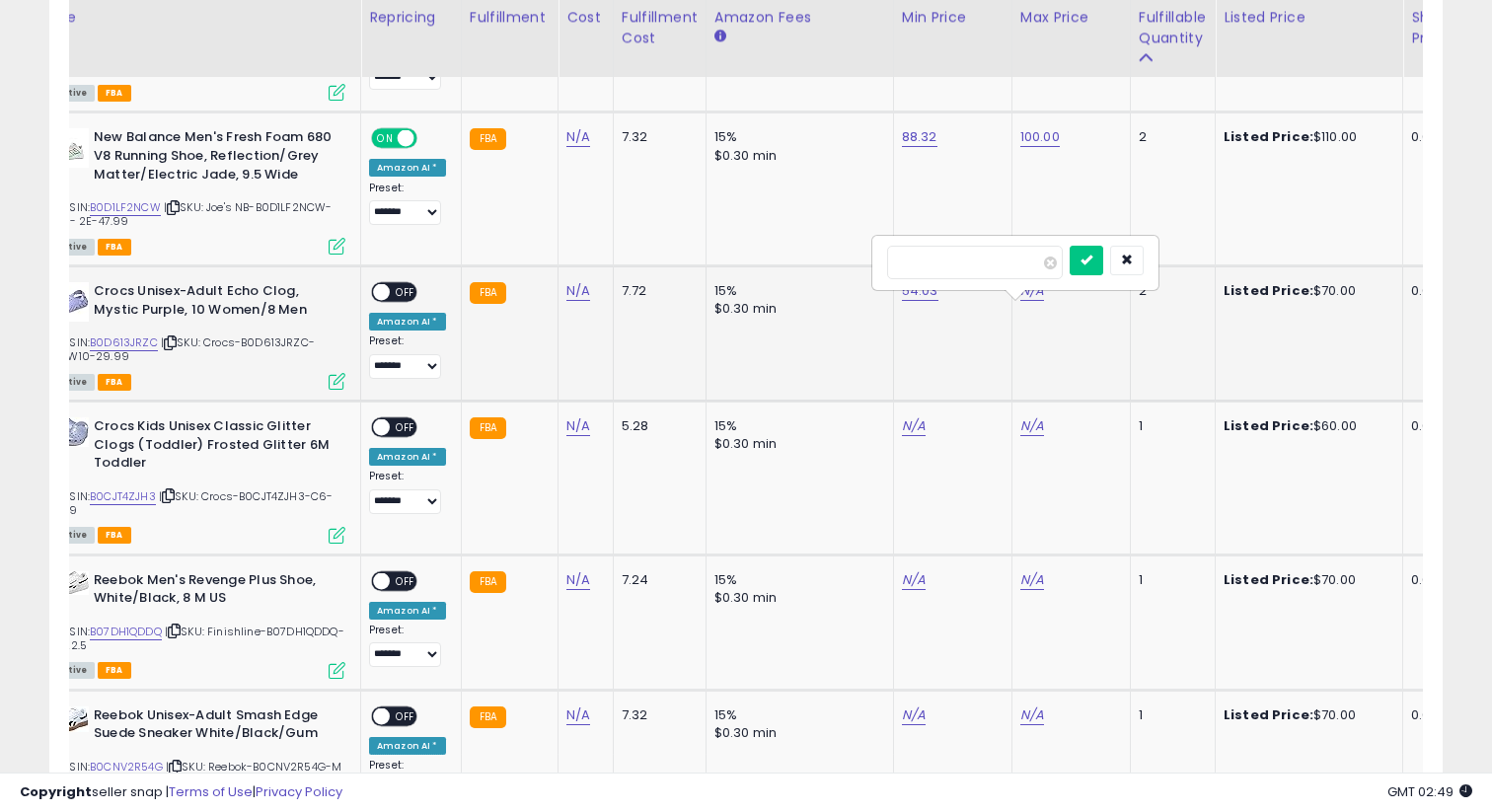 click at bounding box center [1086, 260] 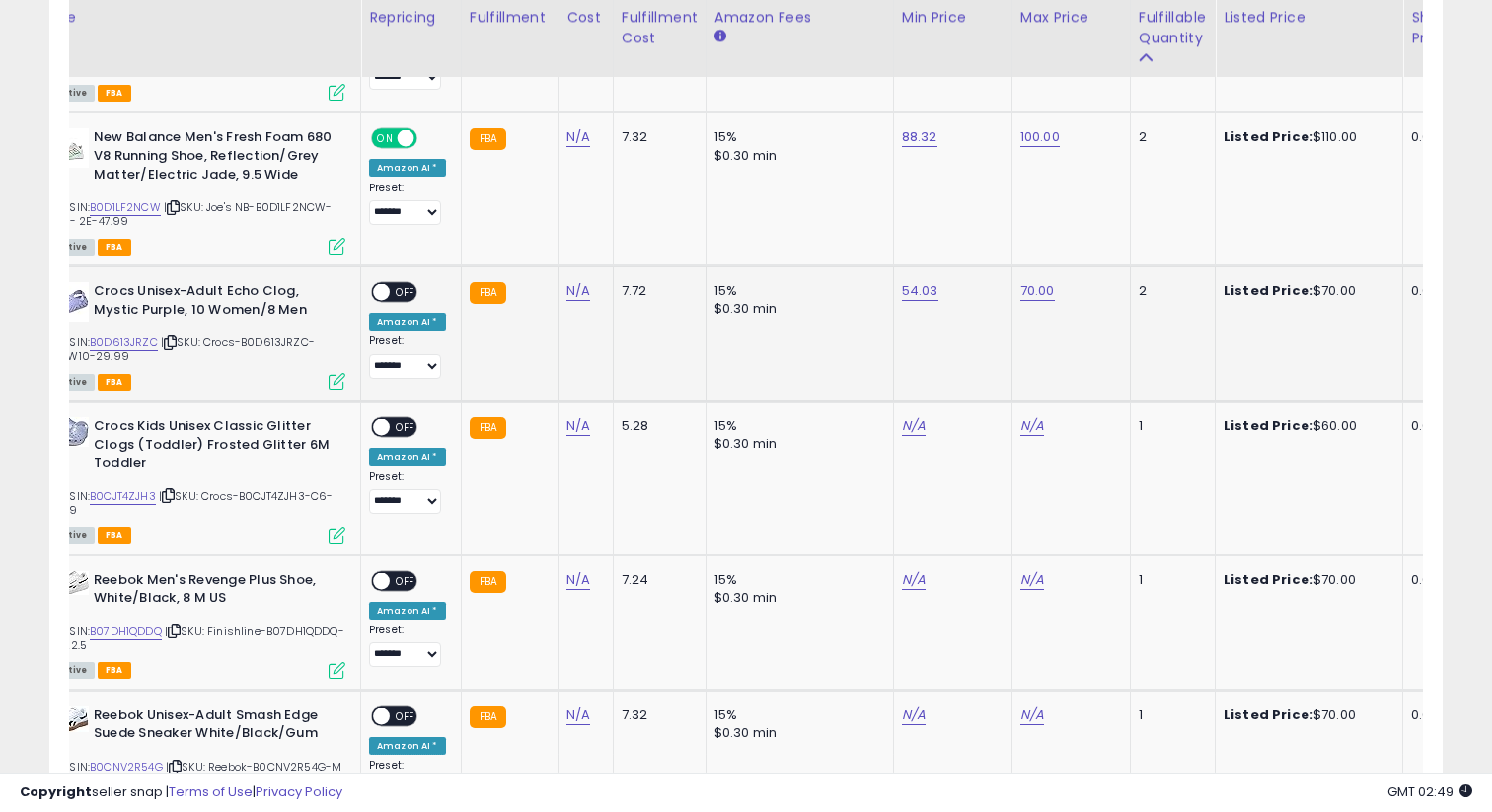 click on "OFF" at bounding box center (406, 292) 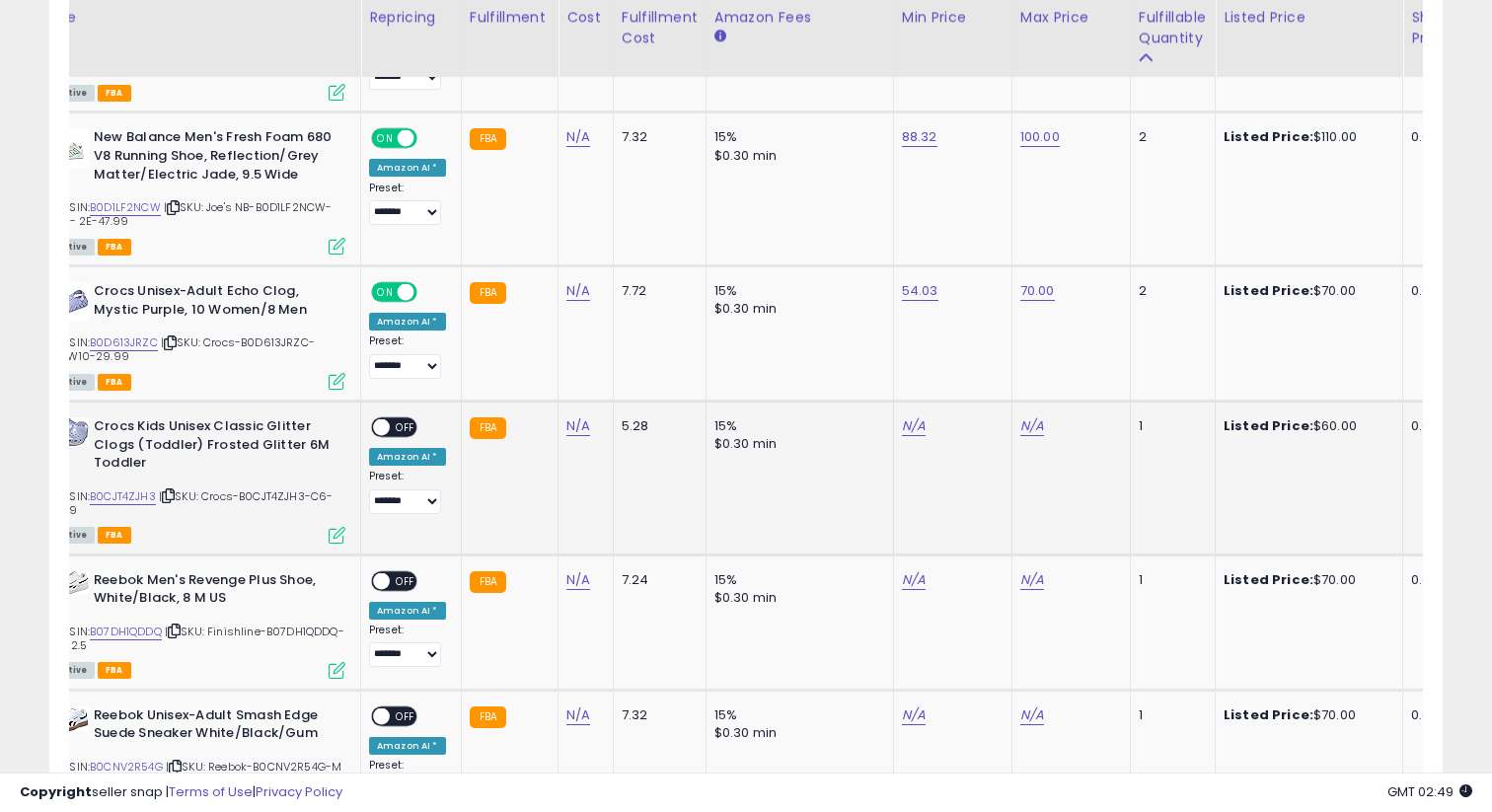 scroll, scrollTop: 0, scrollLeft: 311, axis: horizontal 